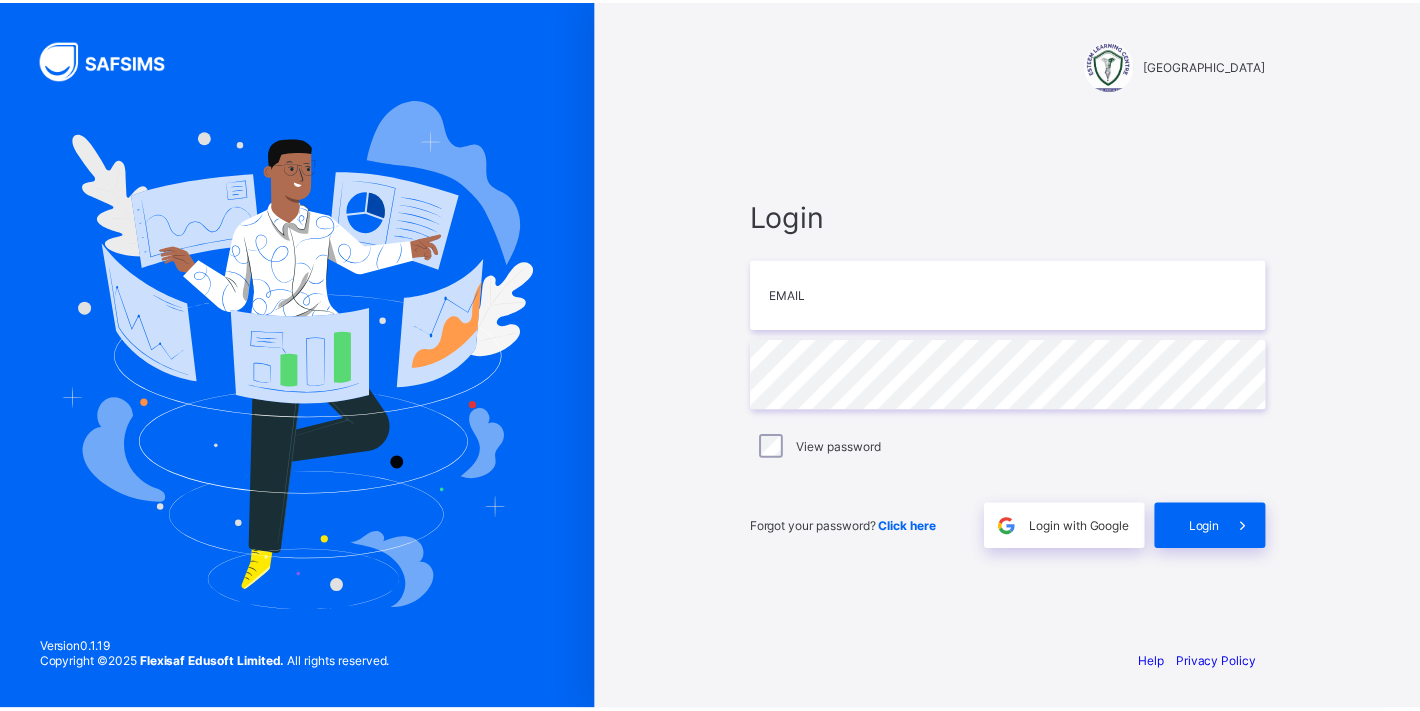 scroll, scrollTop: 0, scrollLeft: 0, axis: both 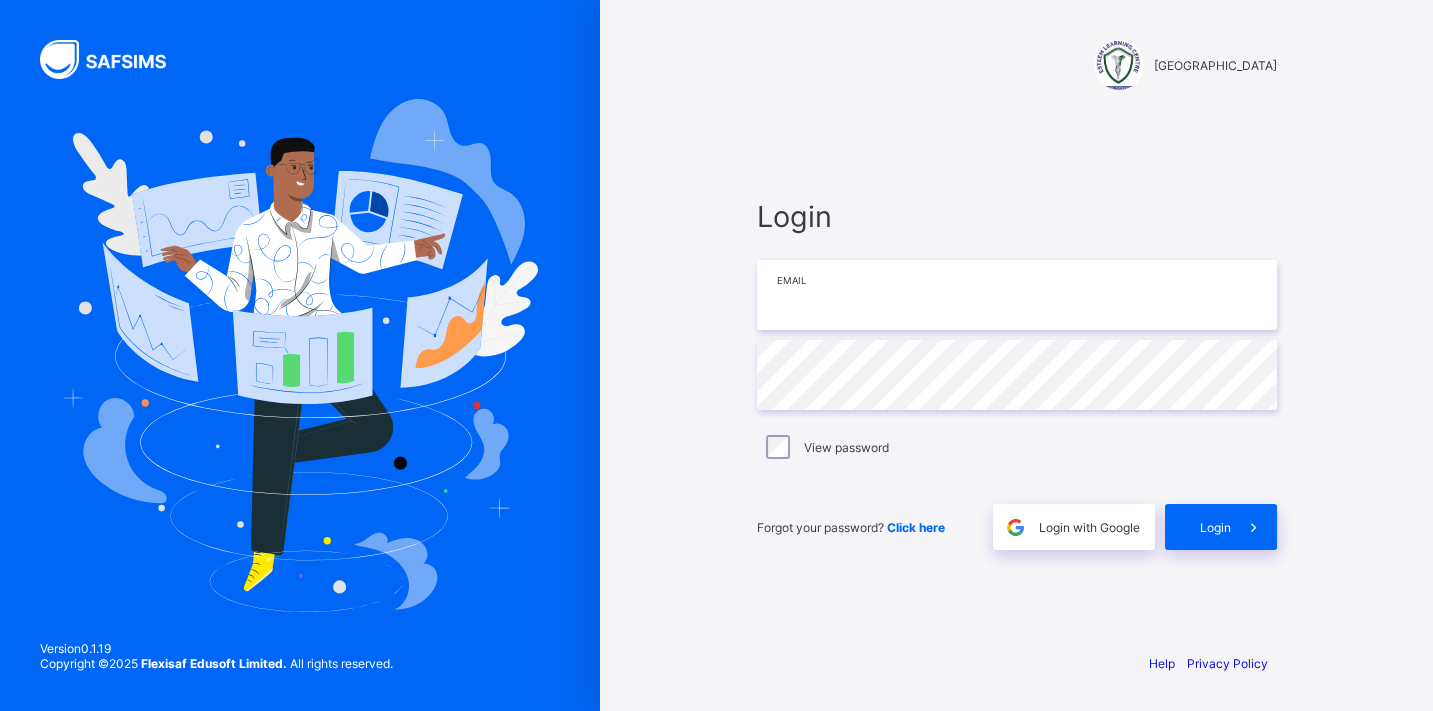 type on "*" 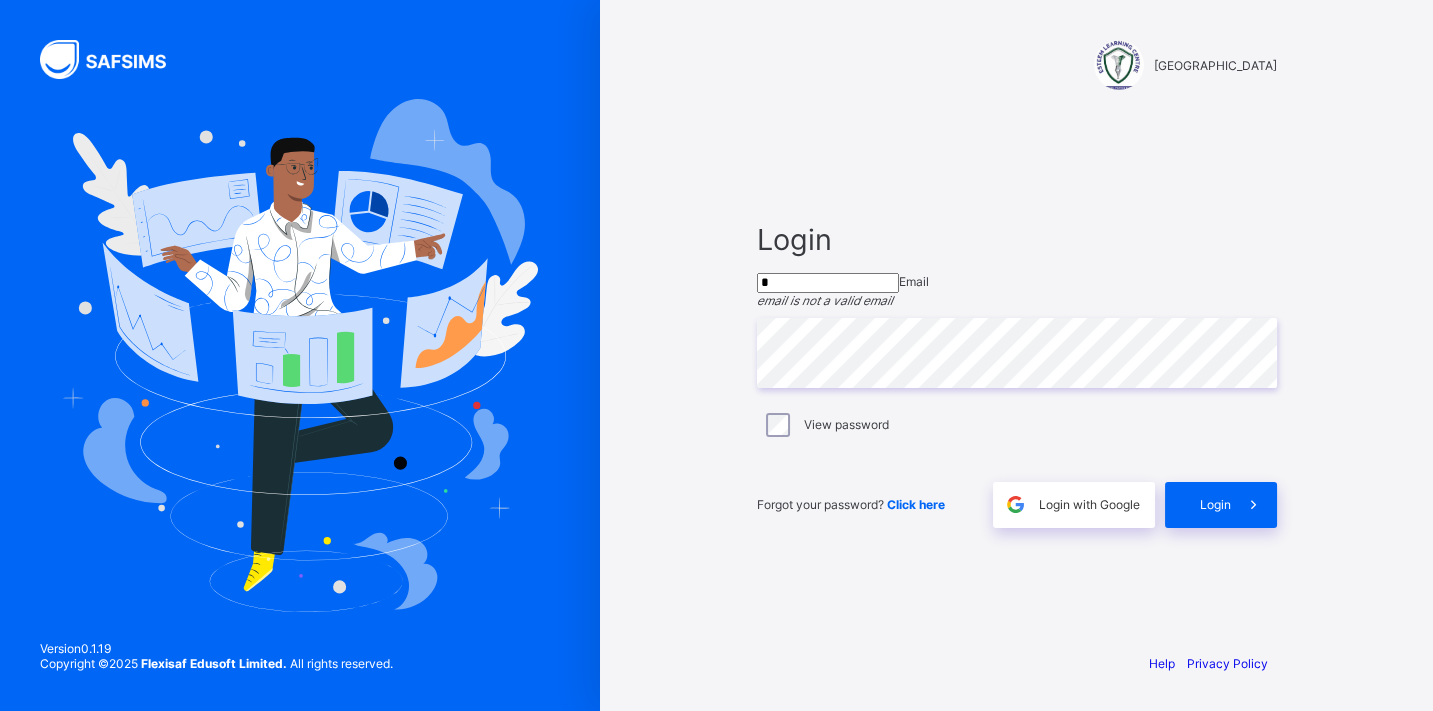 click on "*" at bounding box center (828, 283) 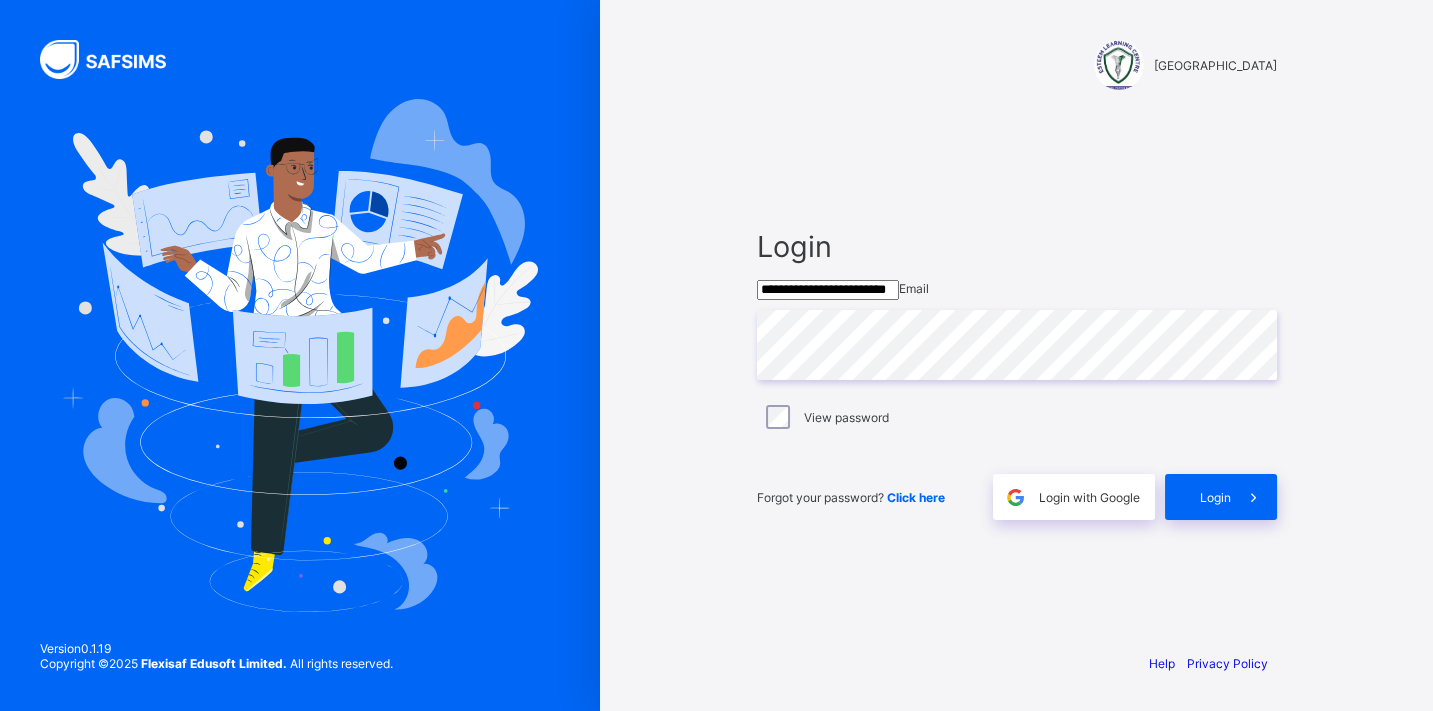 type on "**********" 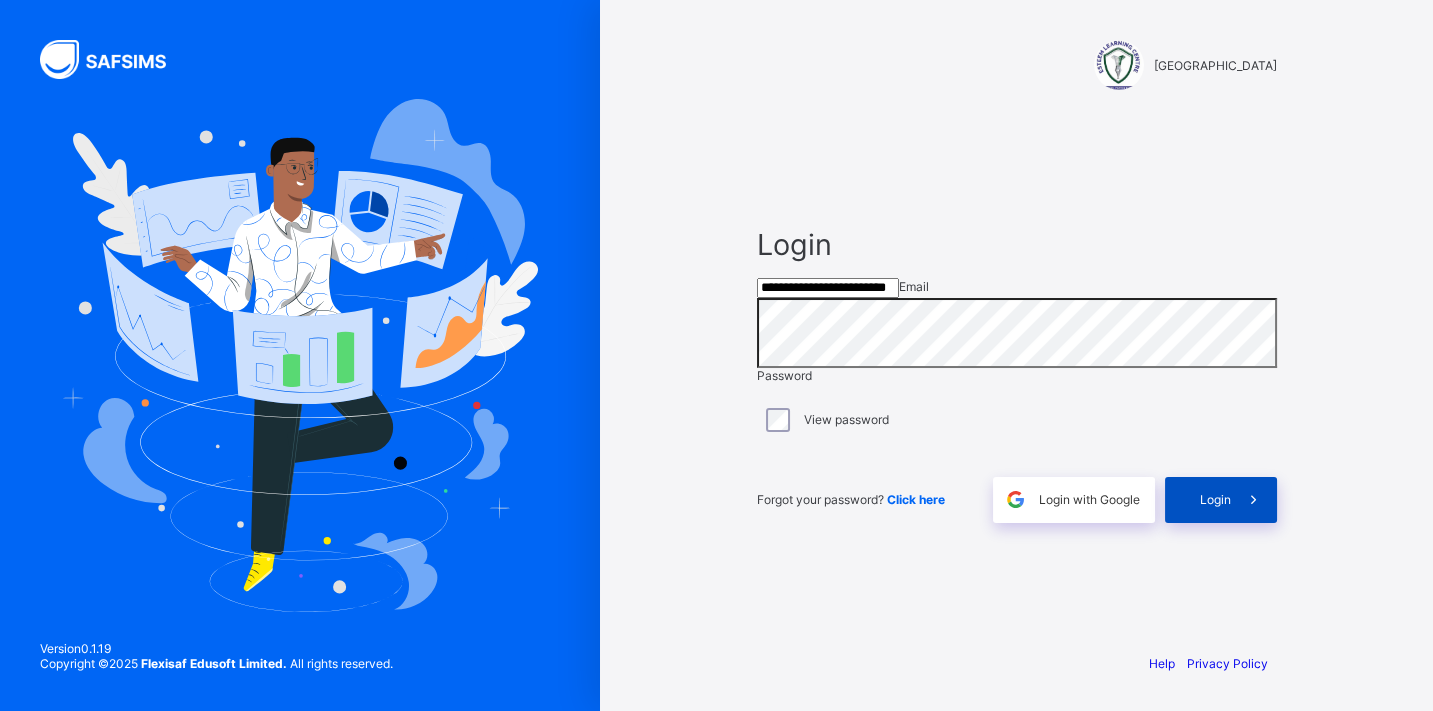 click on "Login" at bounding box center (1221, 500) 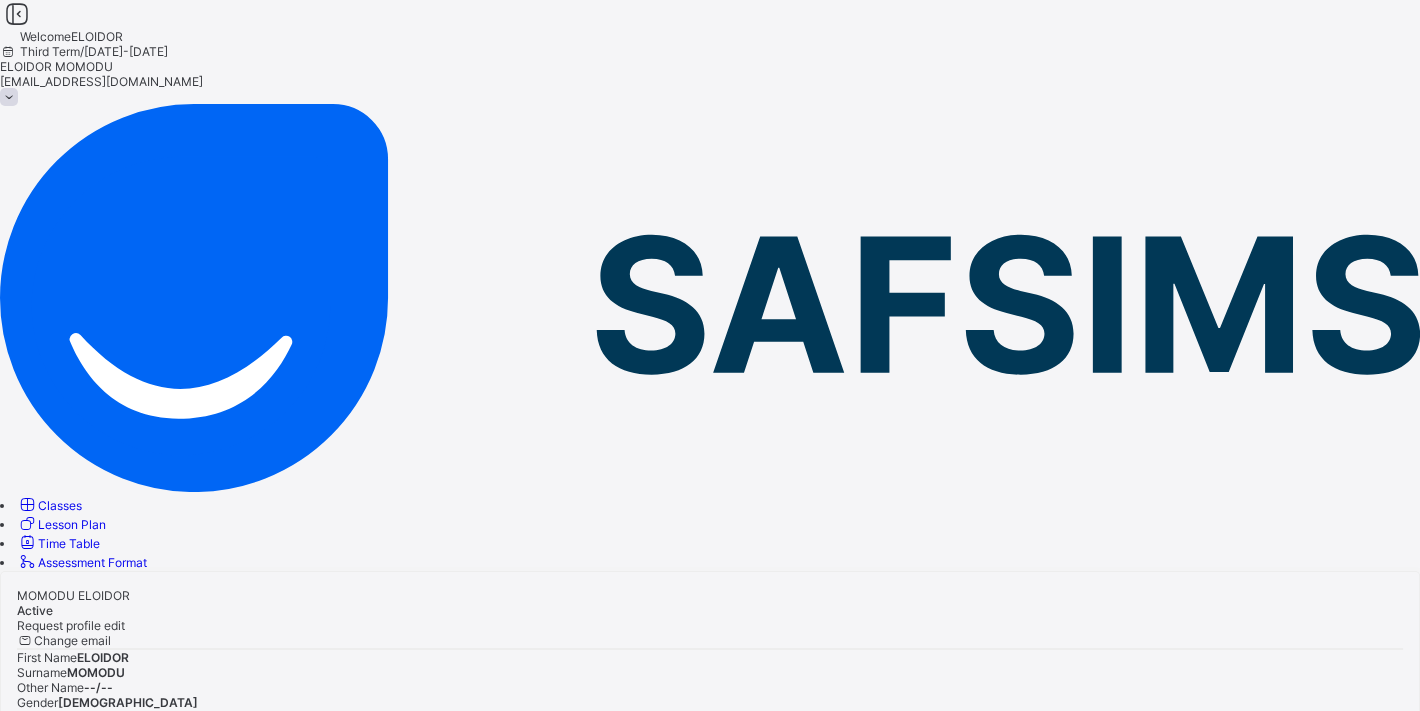 click on "Classes" at bounding box center (60, 505) 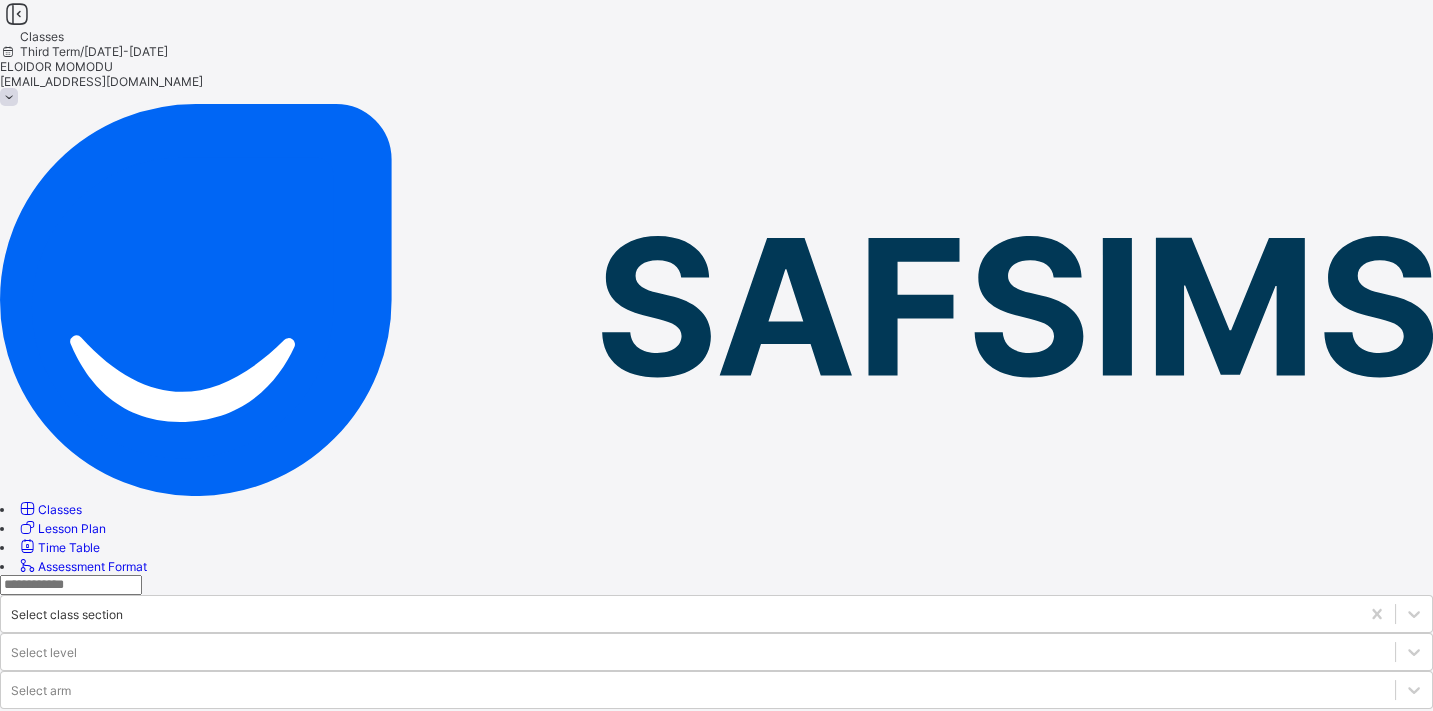click on "PRIMARY 4   A   Upper Primary 4" at bounding box center [142, 837] 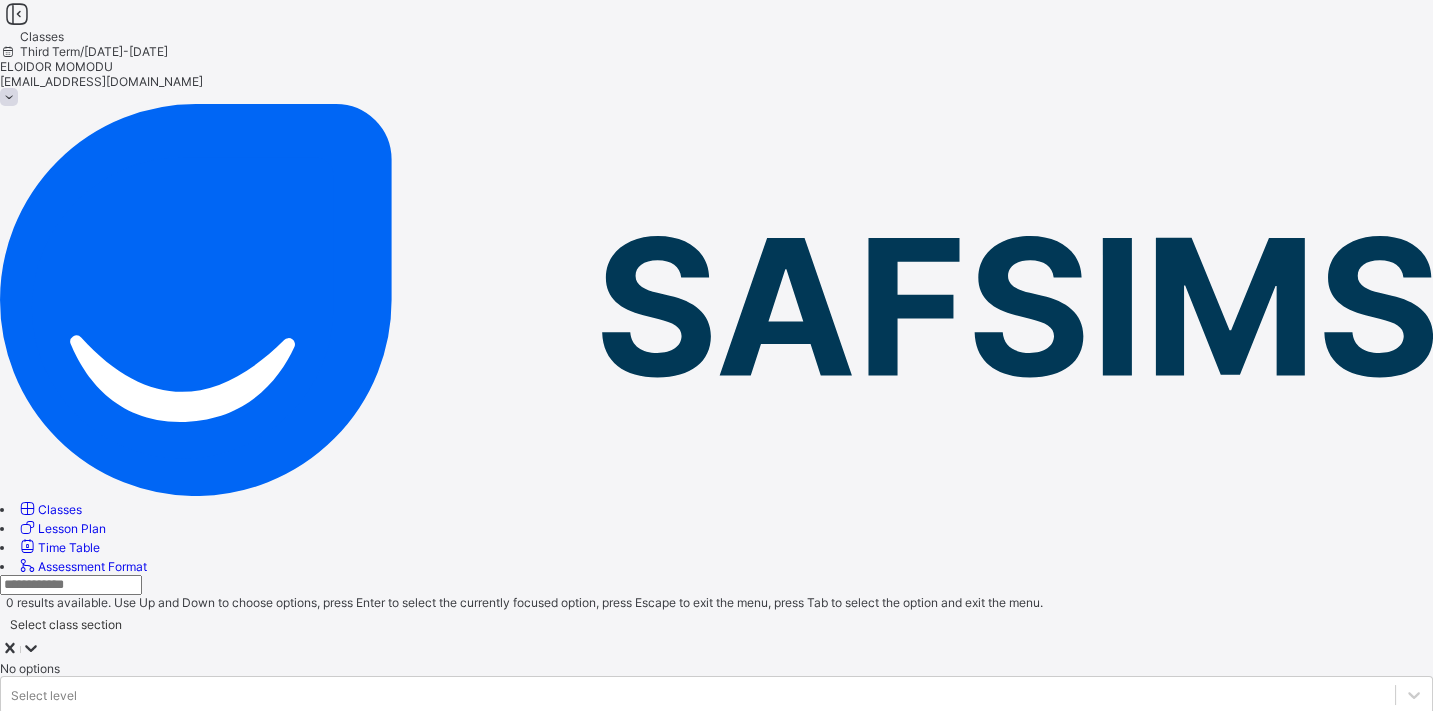 click 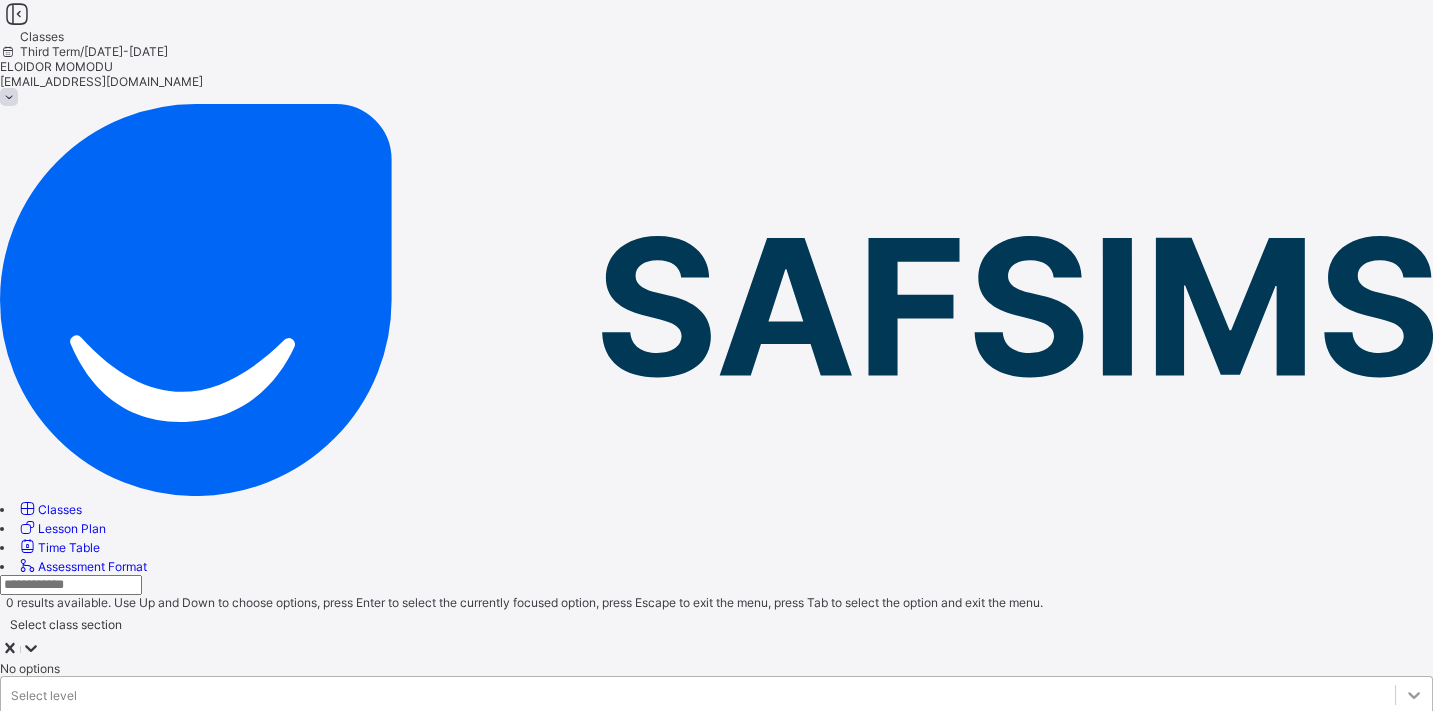 click 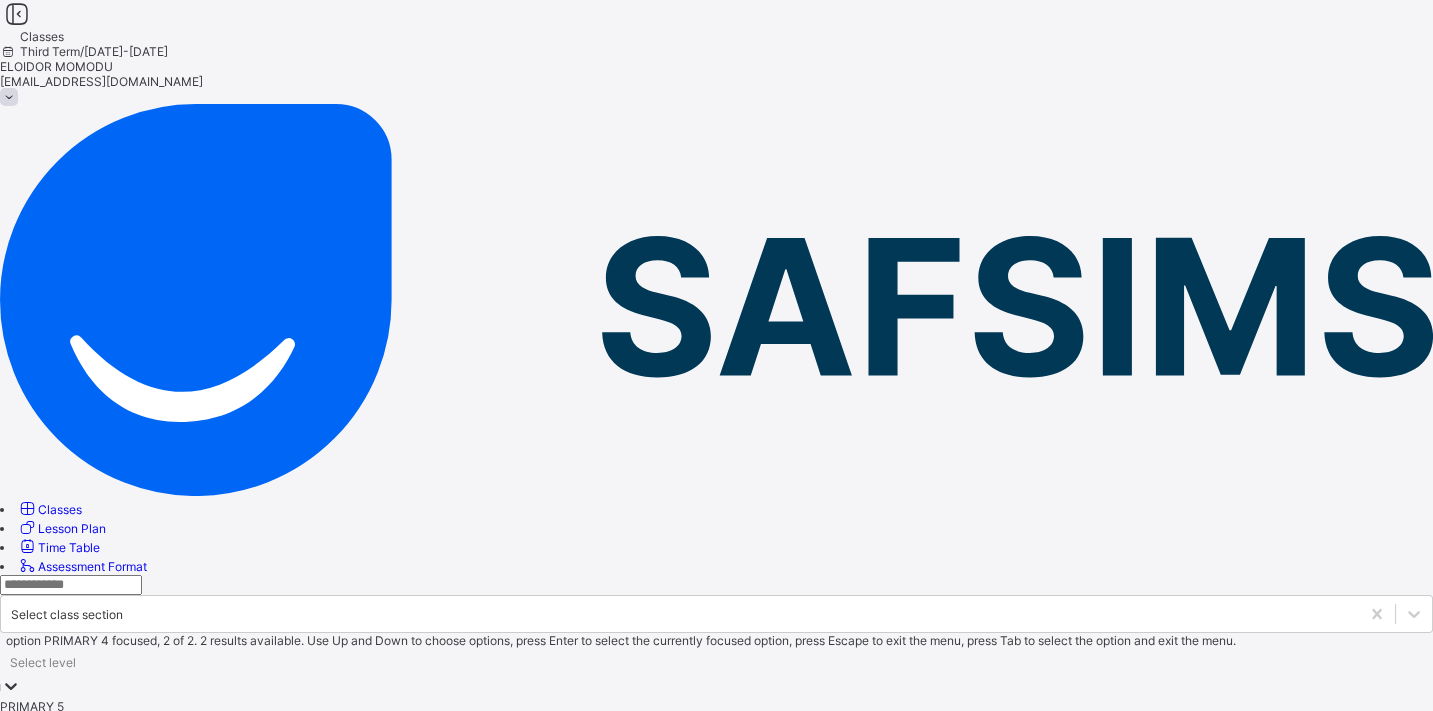 click on "PRIMARY 4" at bounding box center [716, 721] 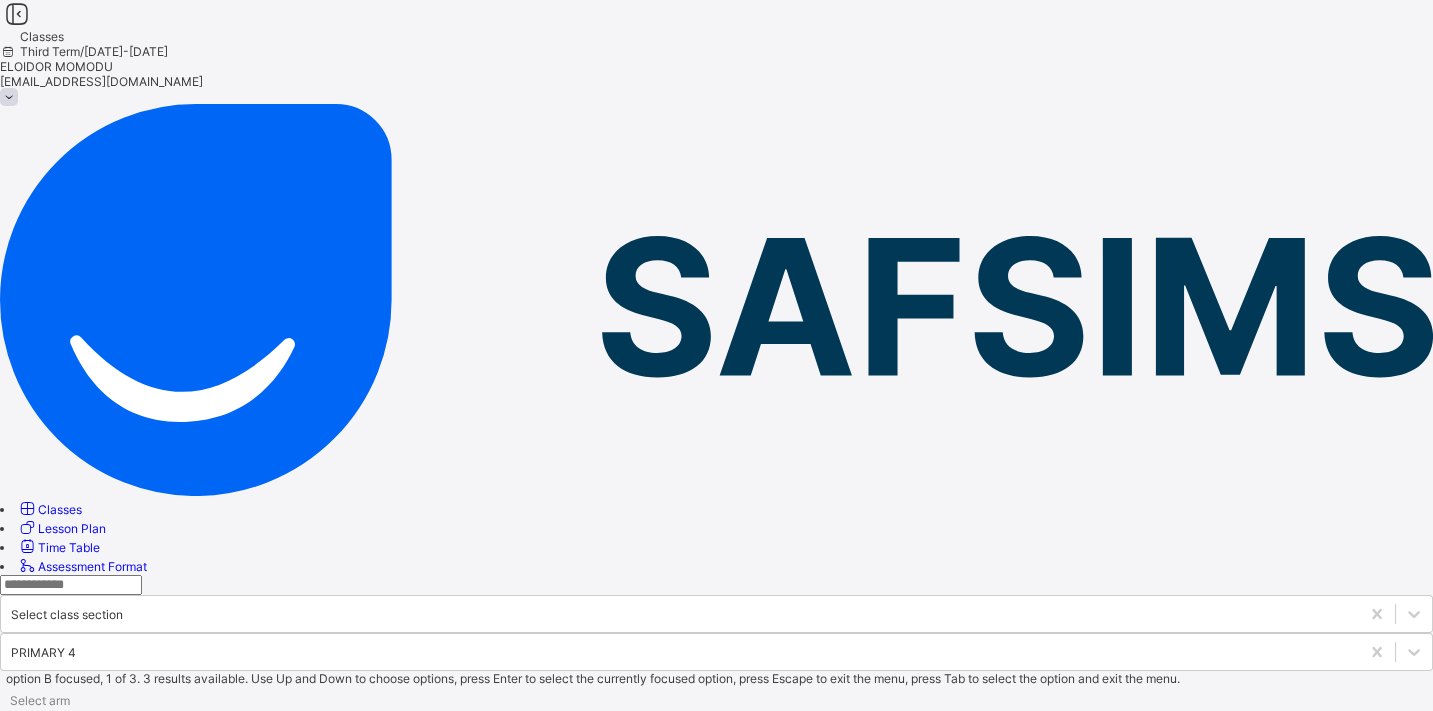 click 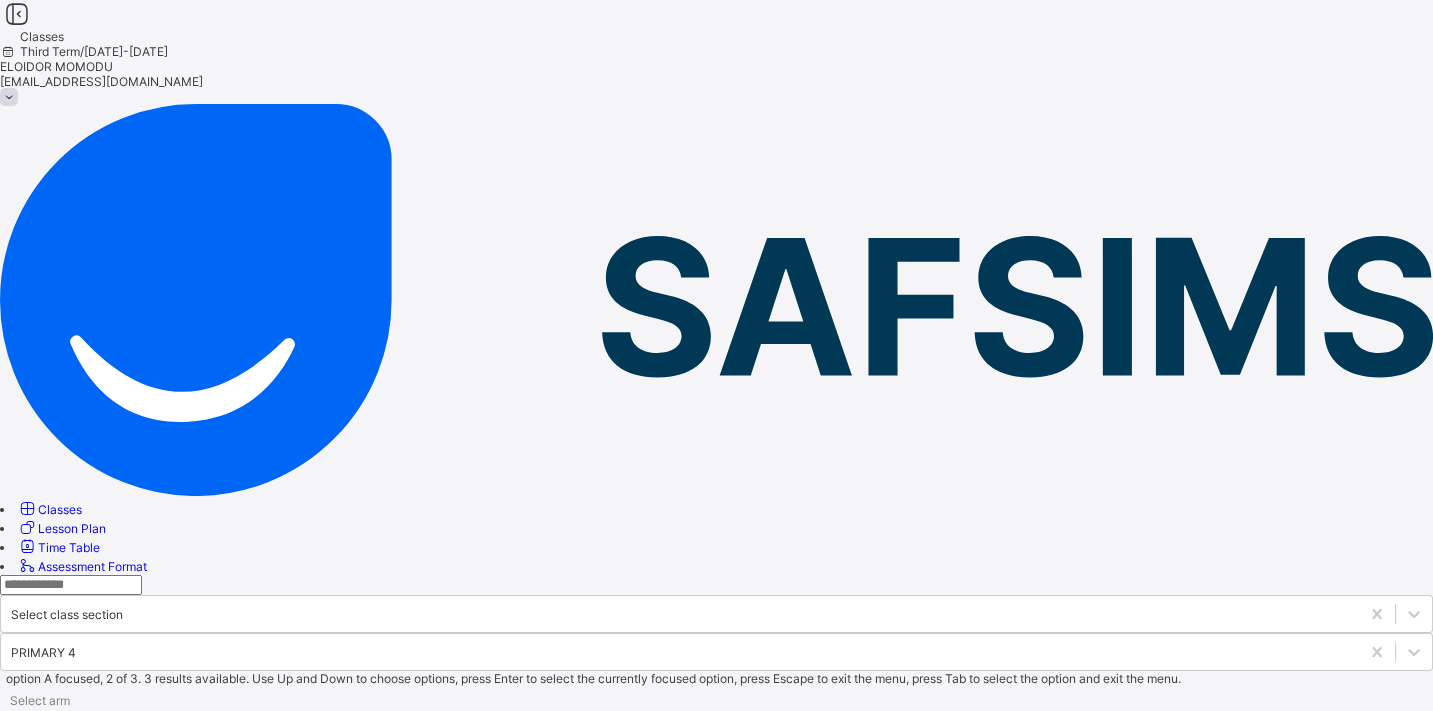 click on "A" at bounding box center (716, 759) 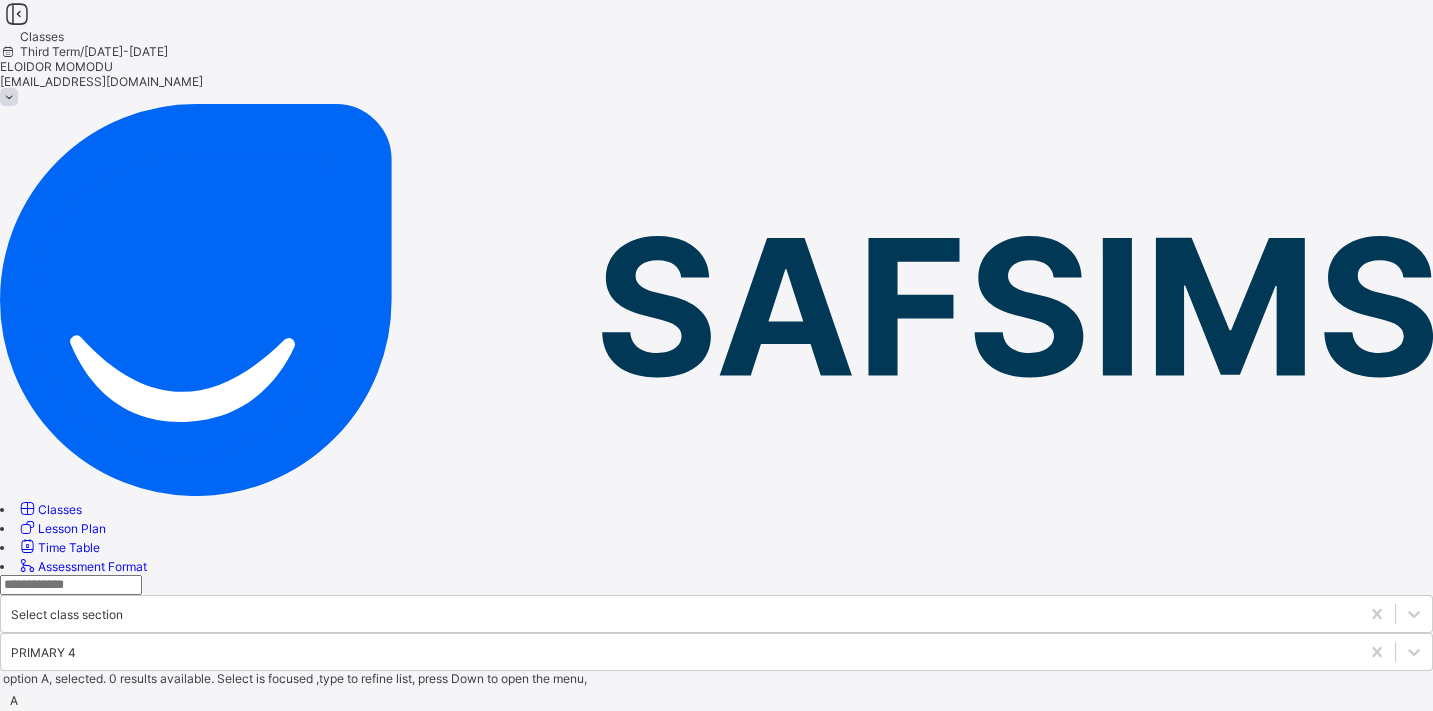 click on "PRIMARY 4   A   Upper Primary 4" at bounding box center [142, 865] 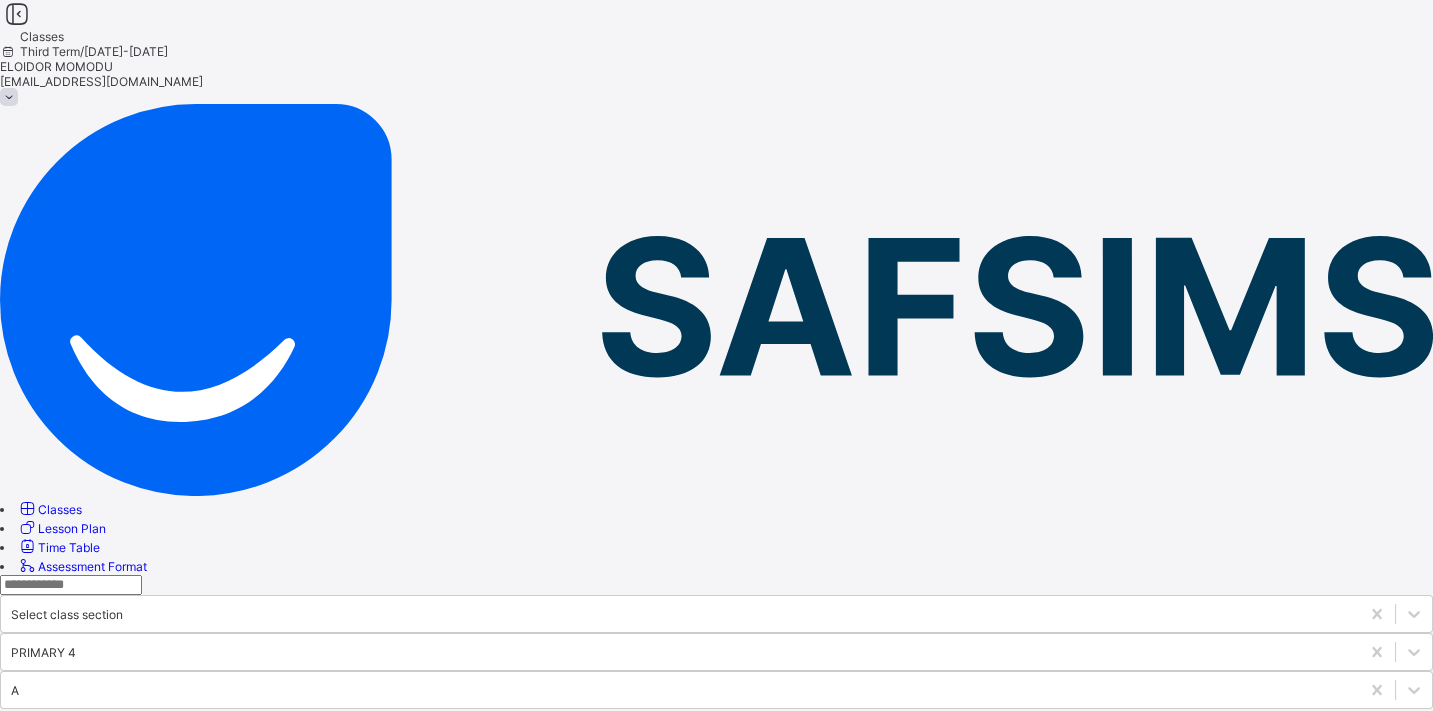 click on "PRIMARY 4   A   Upper Primary 4" at bounding box center (142, 837) 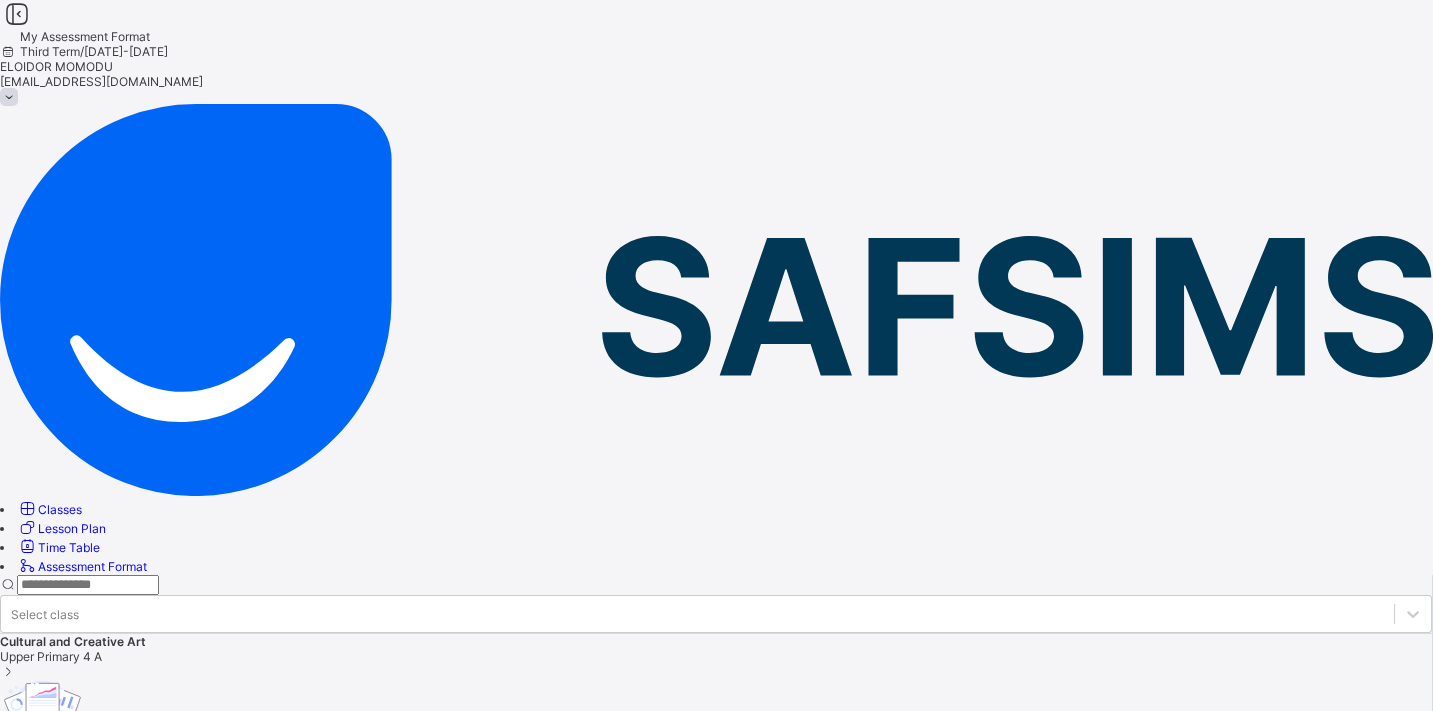 click on "Lesson Plan" at bounding box center [72, 528] 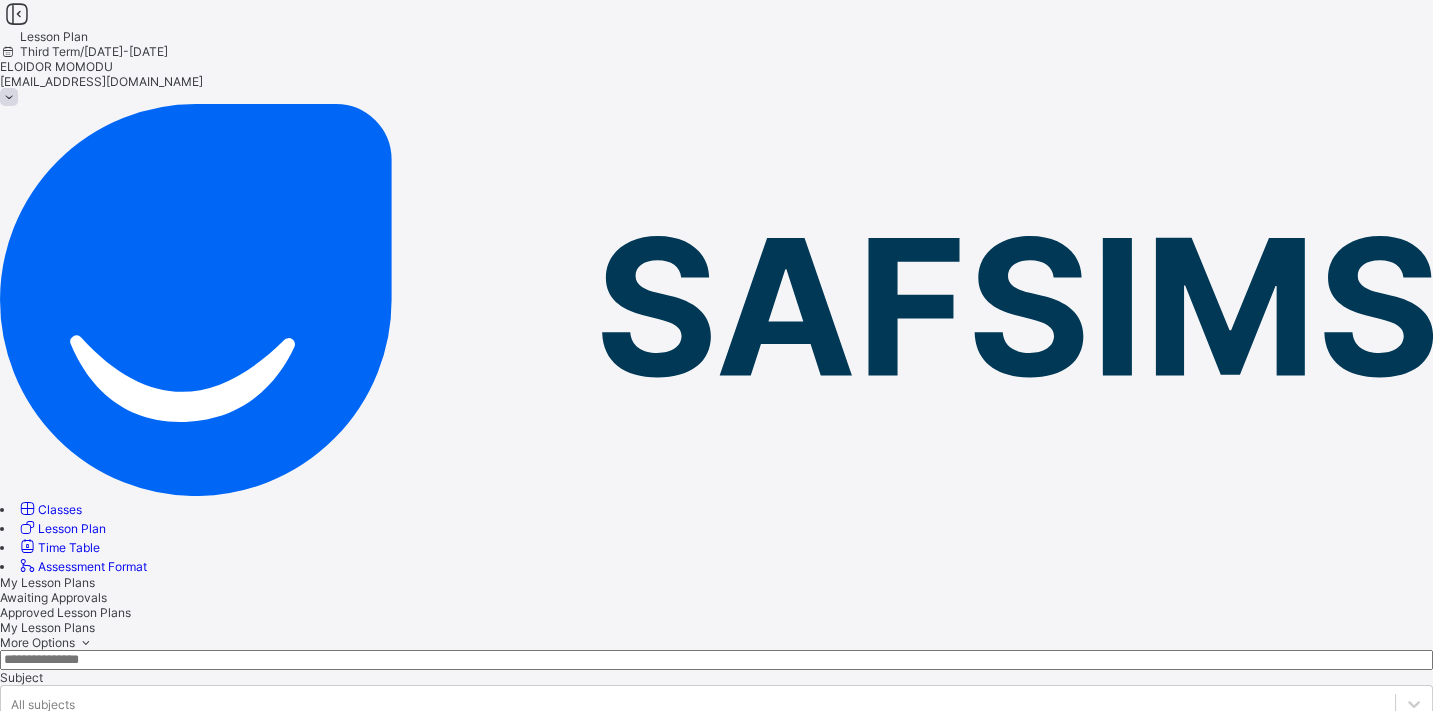 click on "Time Table" at bounding box center [69, 547] 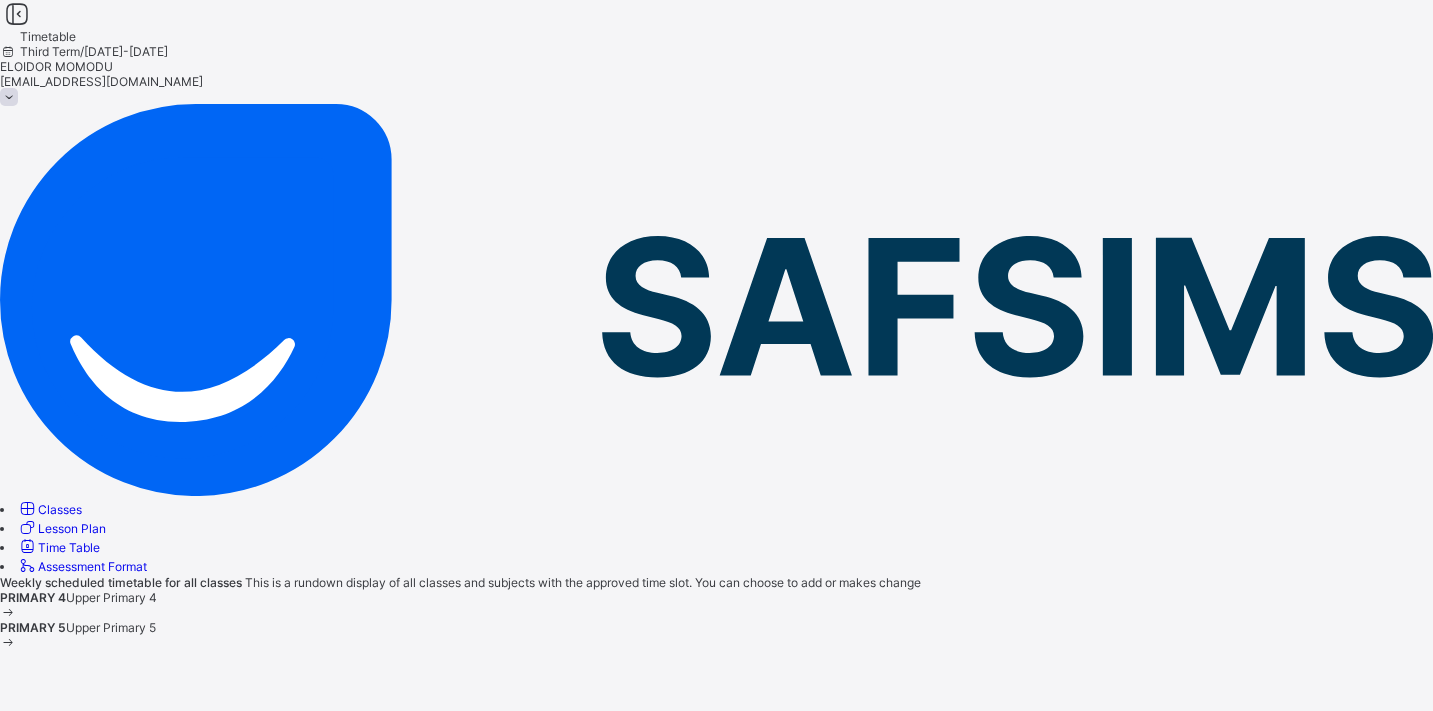 click on "Classes" at bounding box center (60, 509) 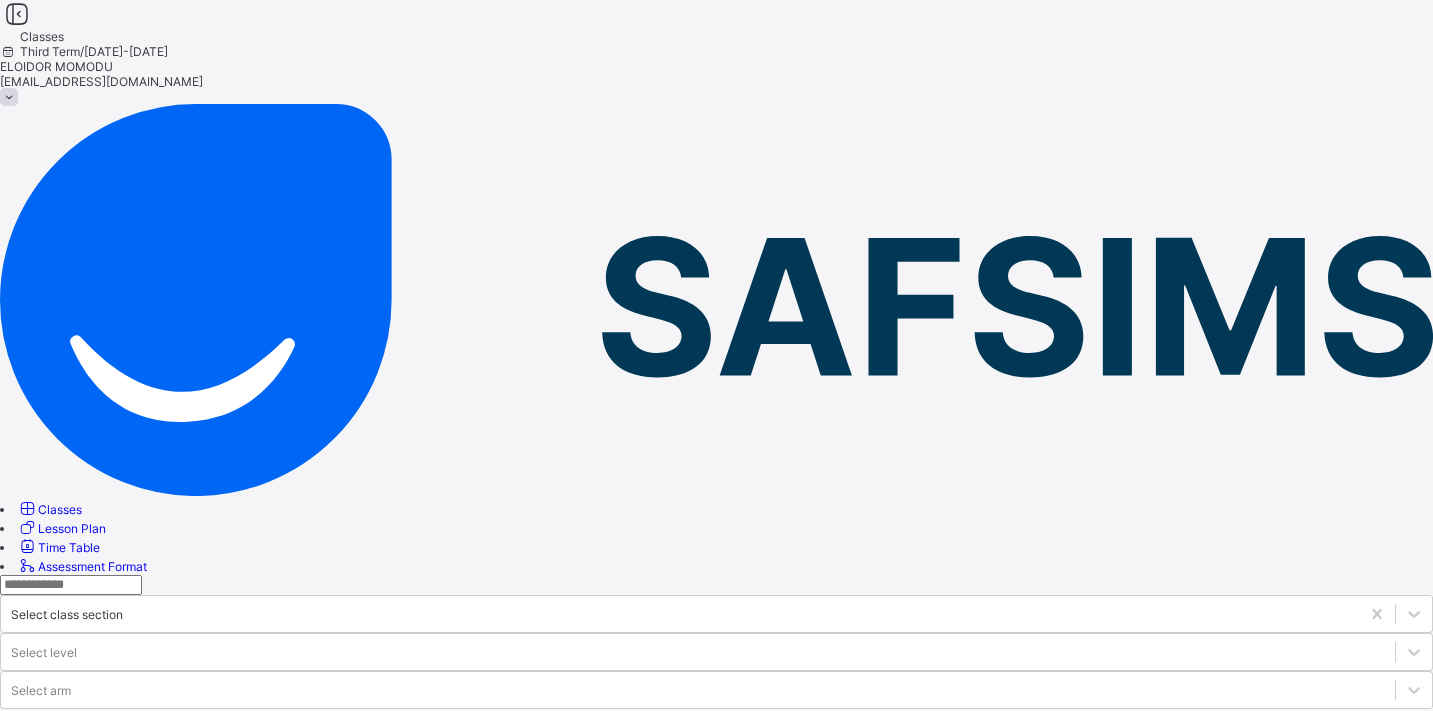 click on "Upper Primary 4" at bounding box center [181, 837] 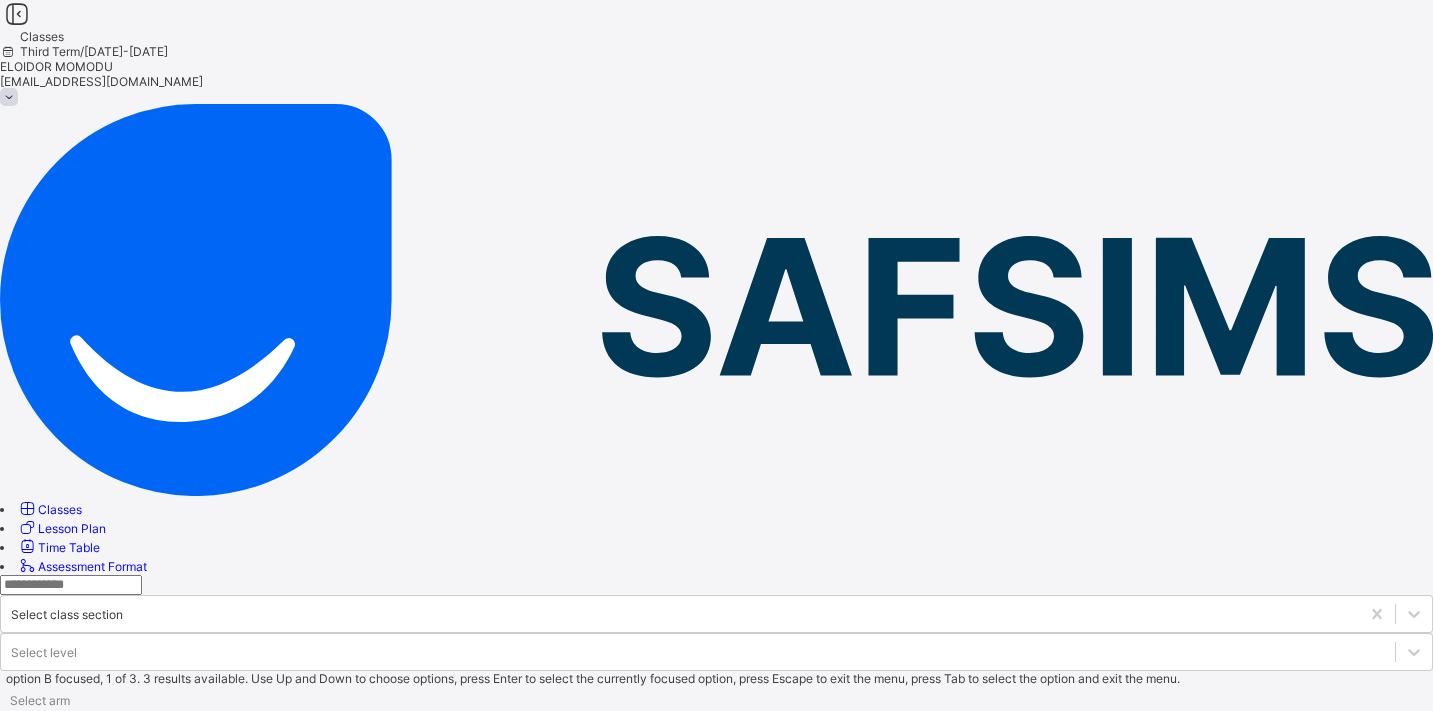 click 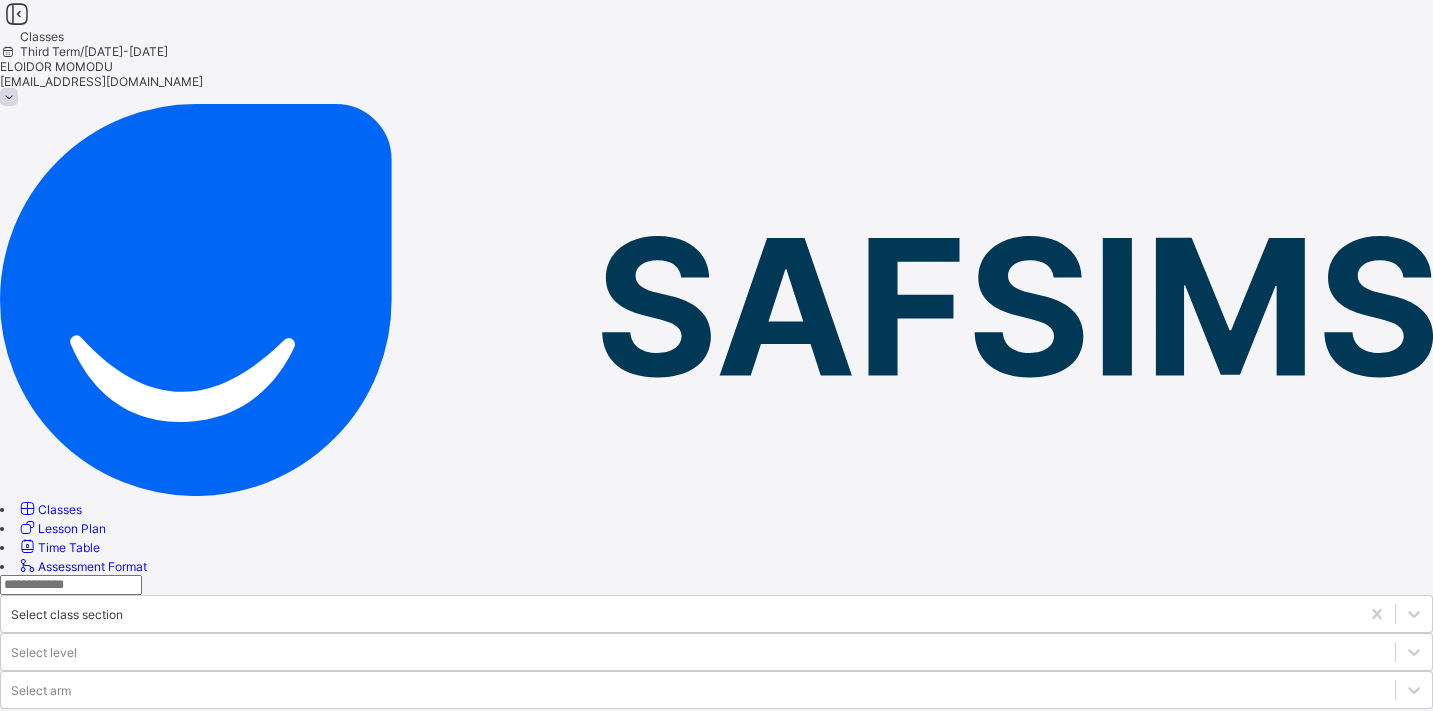 click at bounding box center (716, 709) 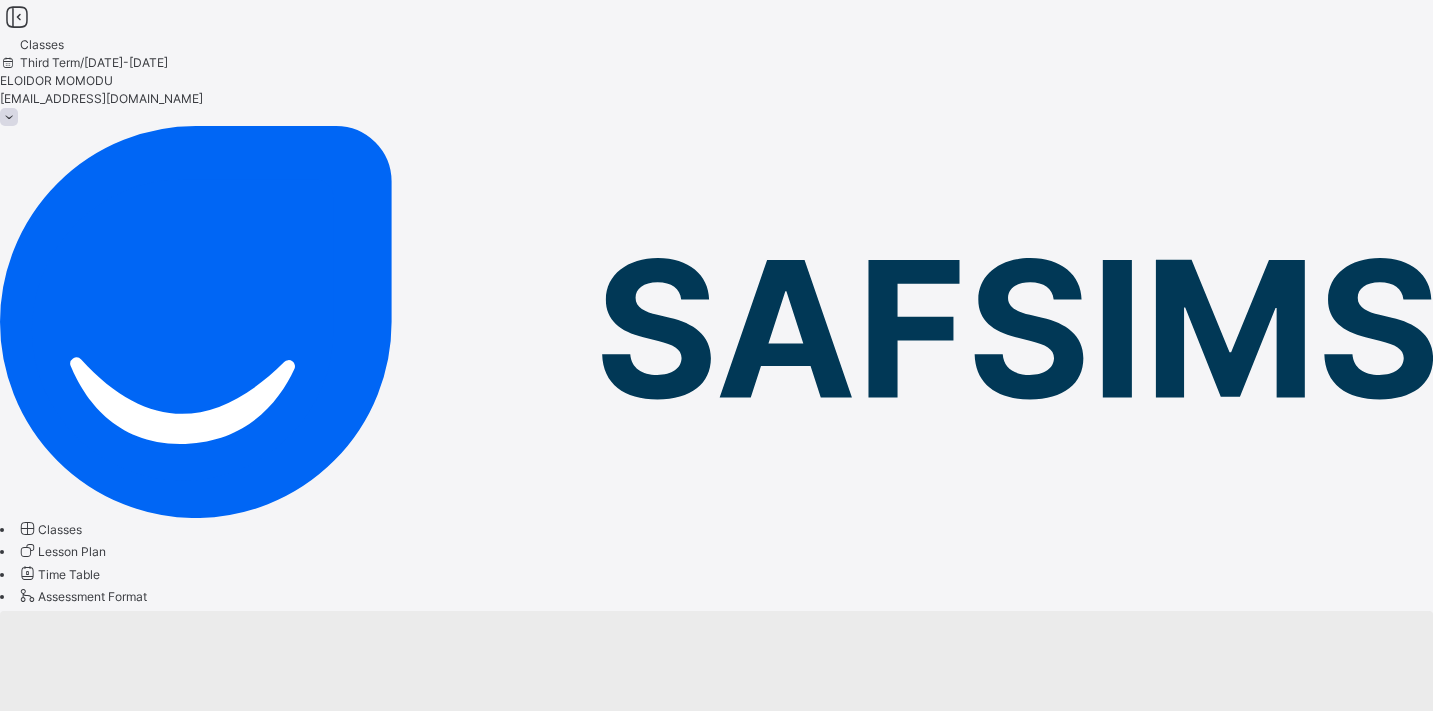 click on "‌" at bounding box center (716, 1118) 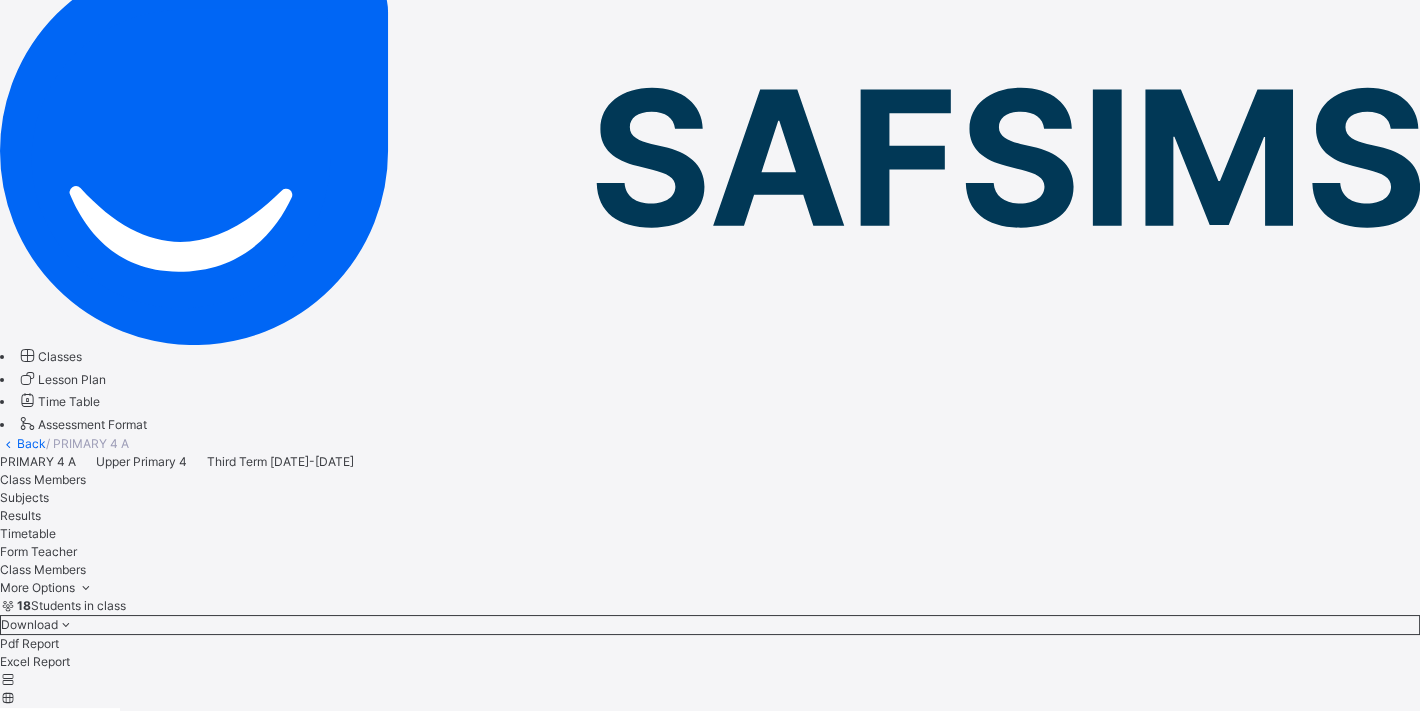 scroll, scrollTop: 170, scrollLeft: 0, axis: vertical 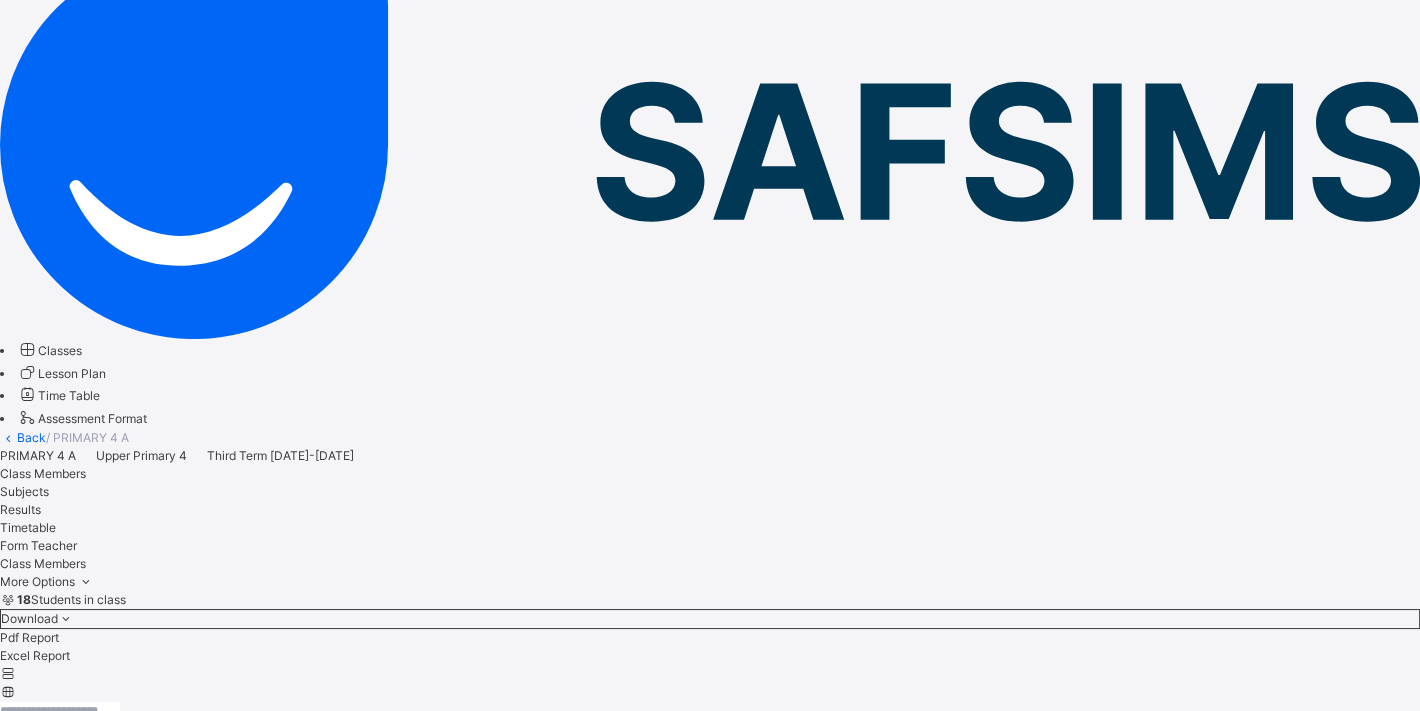 click on "Subjects" at bounding box center (24, 491) 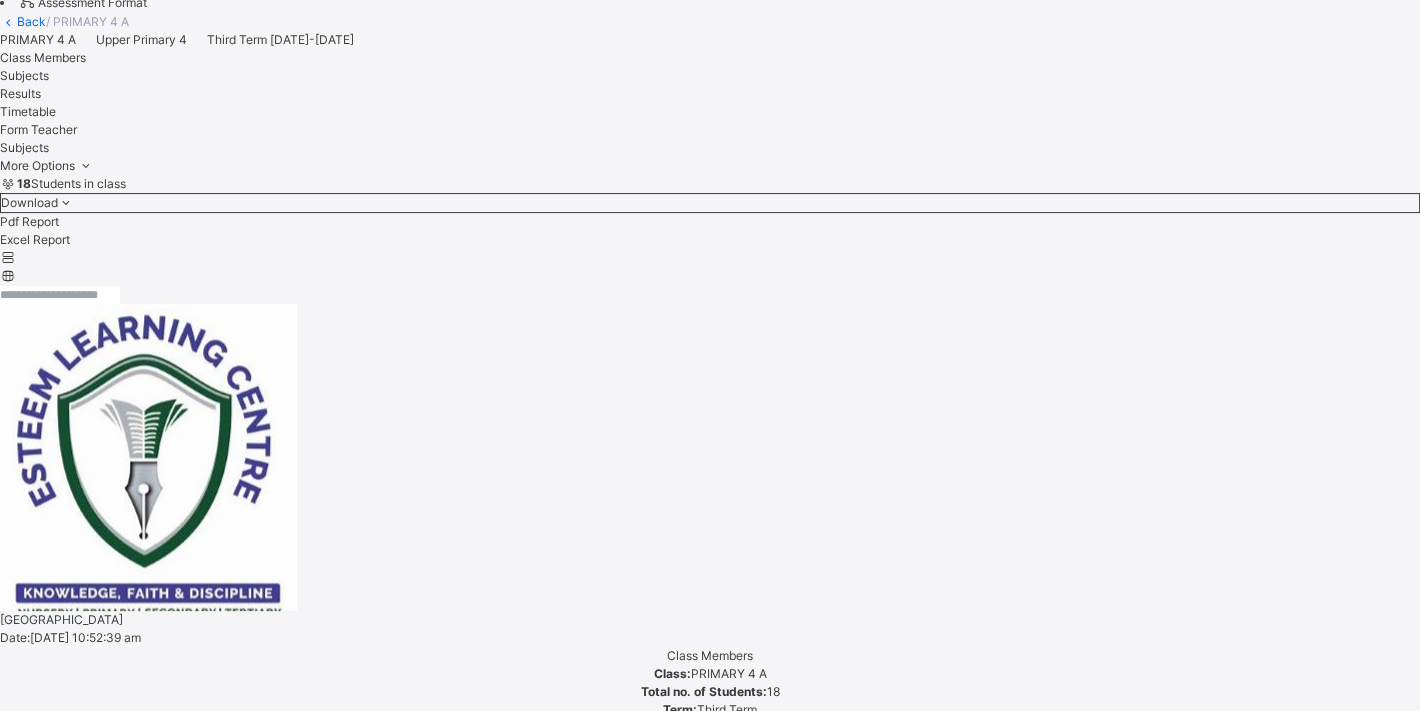 scroll, scrollTop: 779, scrollLeft: 0, axis: vertical 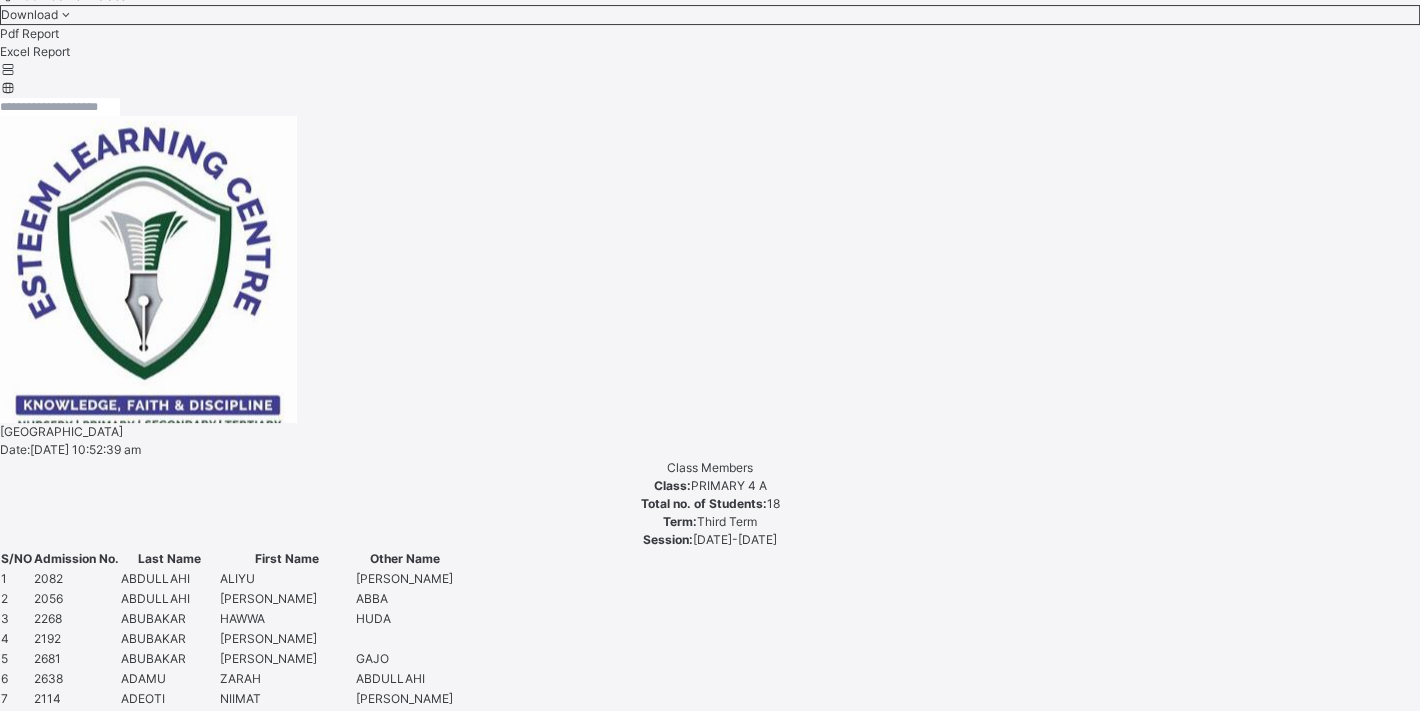 click on "Assess Students" at bounding box center (576, 2236) 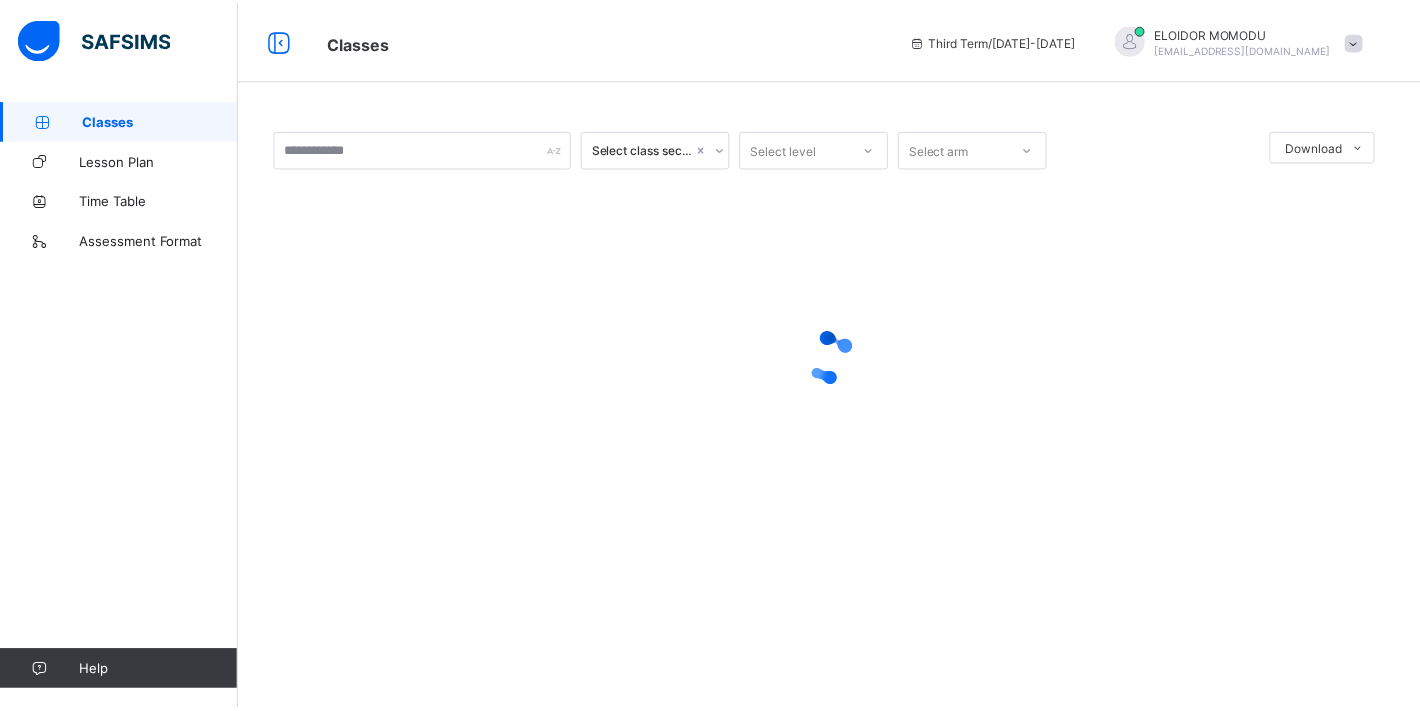 scroll, scrollTop: 0, scrollLeft: 0, axis: both 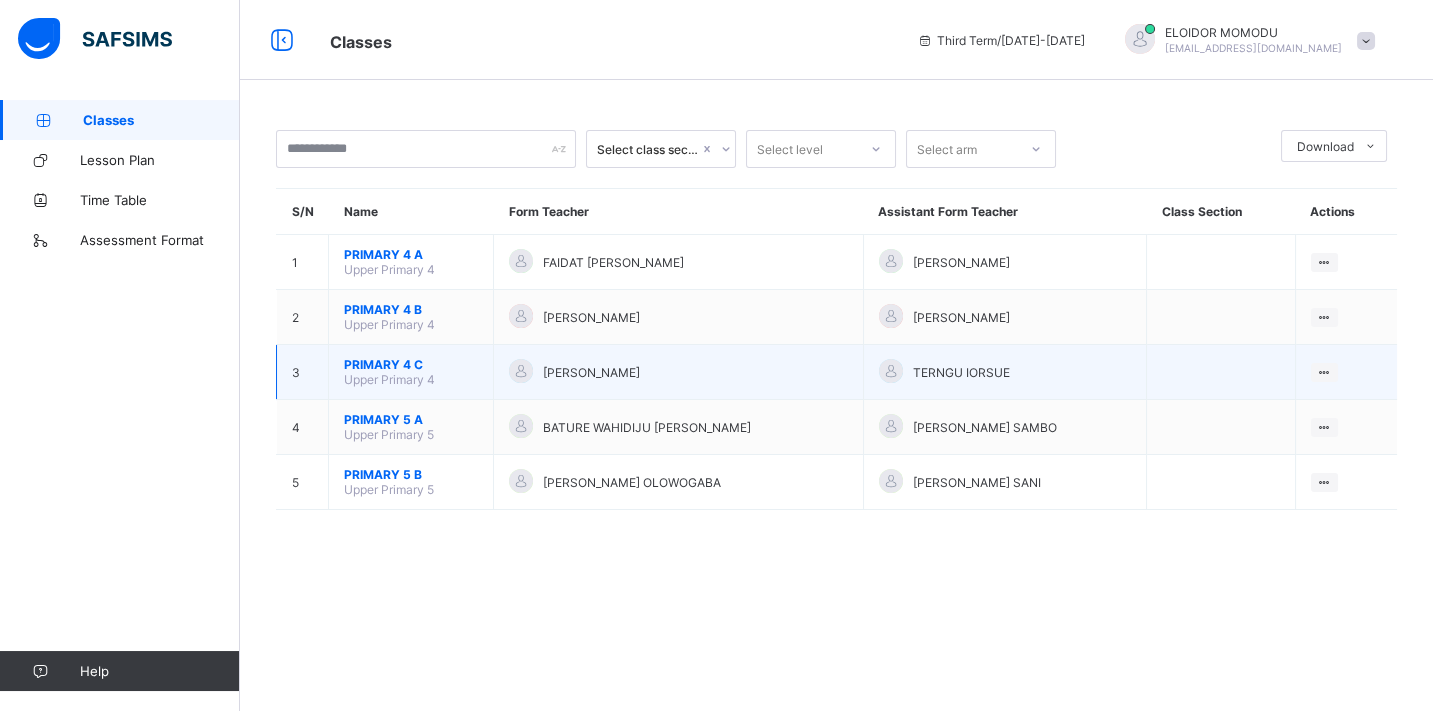 click on "PRIMARY 4   C   Upper Primary 4" at bounding box center [411, 372] 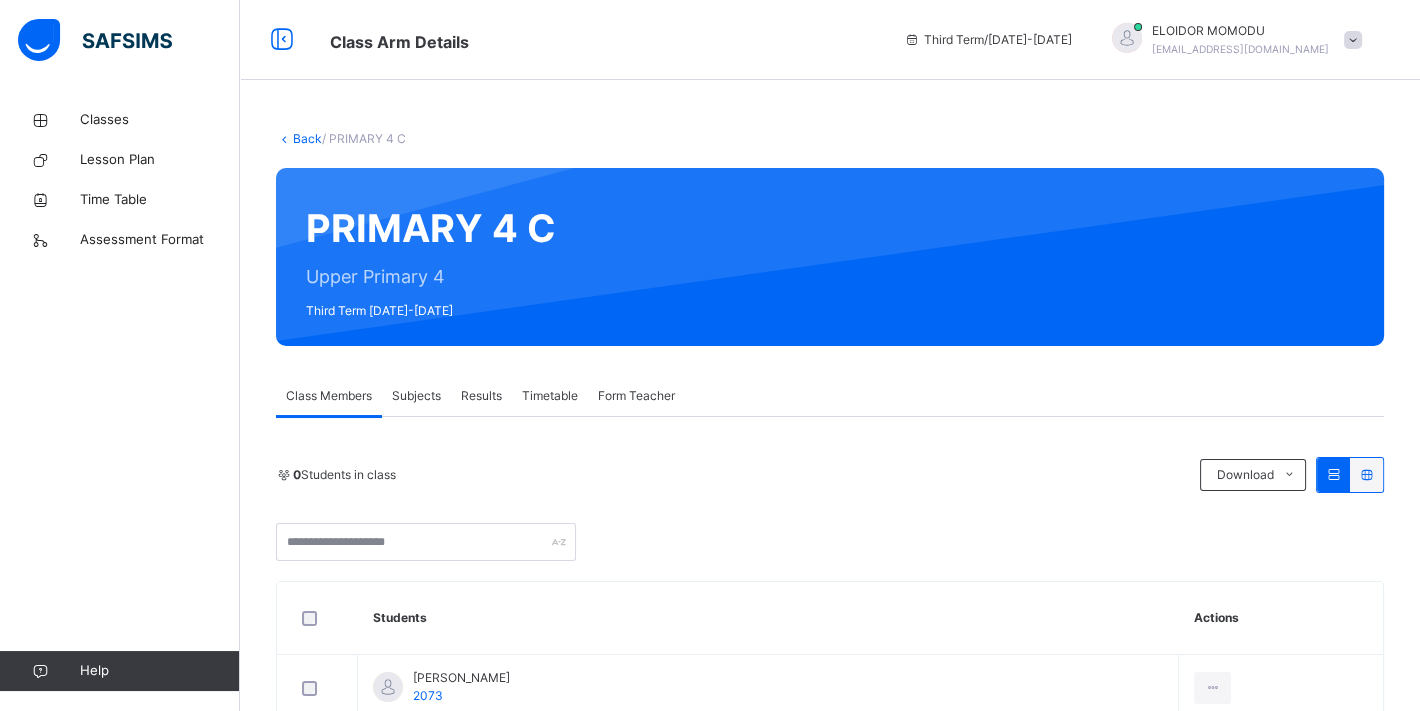 click on "Subjects" at bounding box center (416, 396) 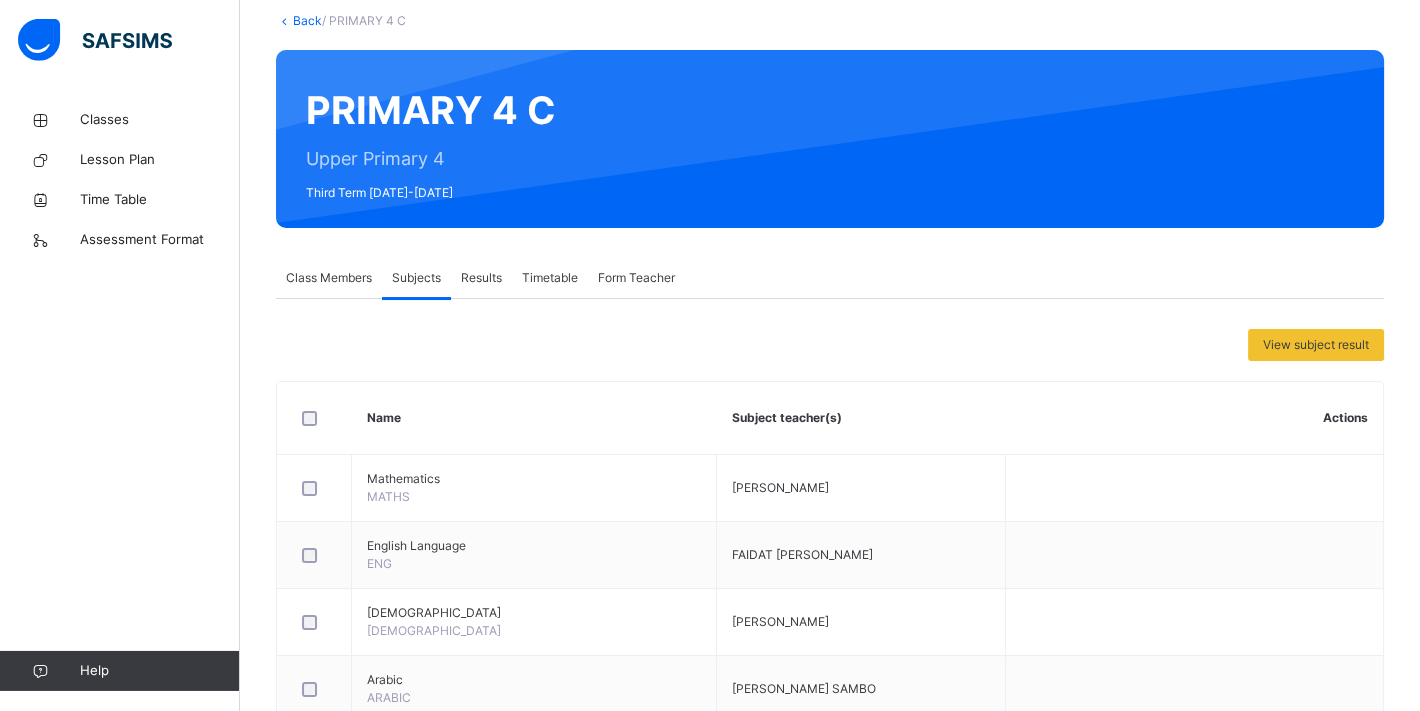 scroll, scrollTop: 490, scrollLeft: 0, axis: vertical 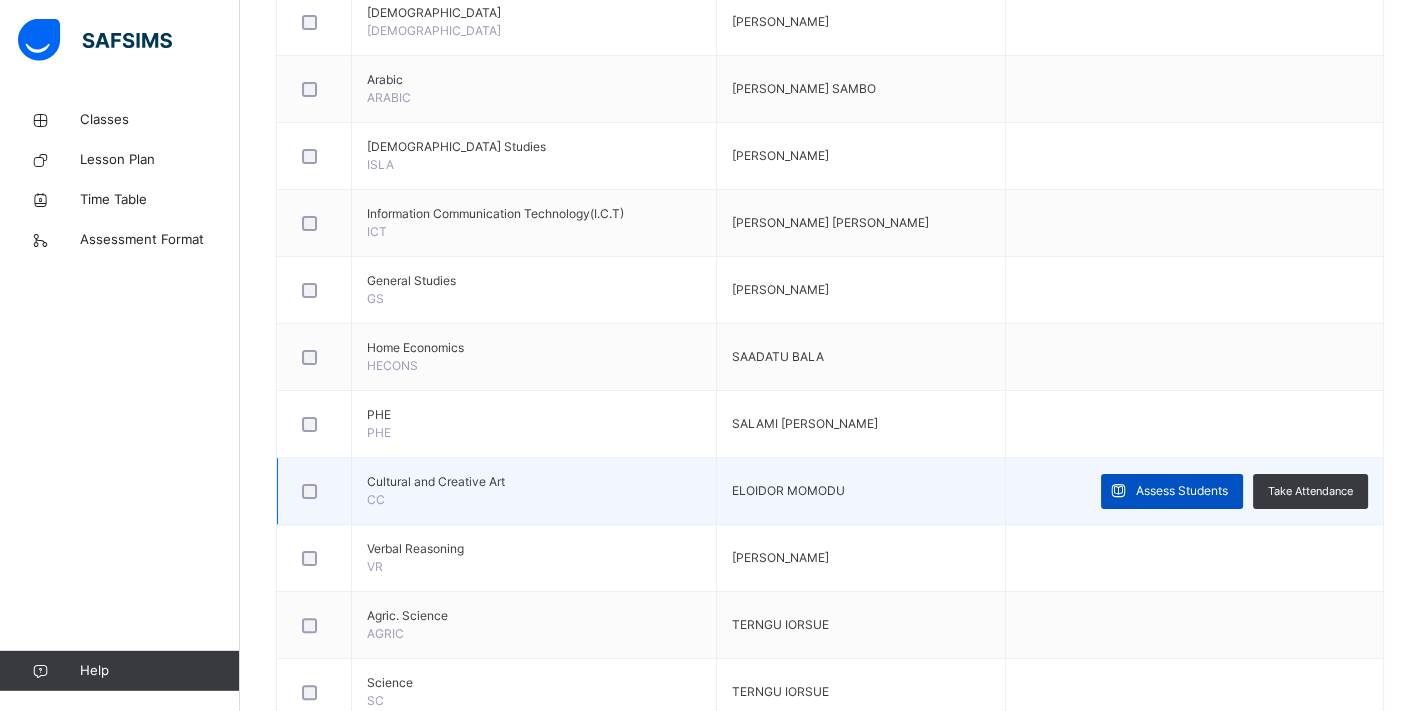 click on "Assess Students" at bounding box center (1182, 491) 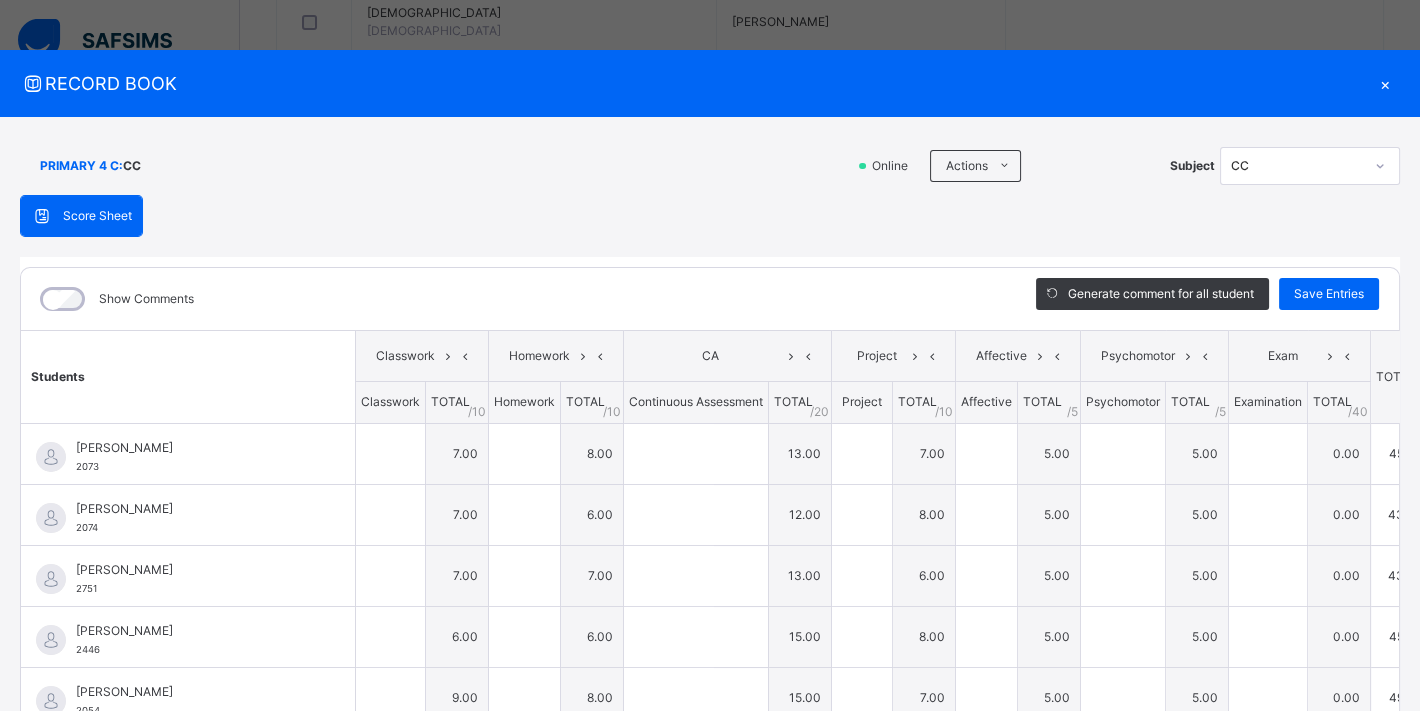 type on "*" 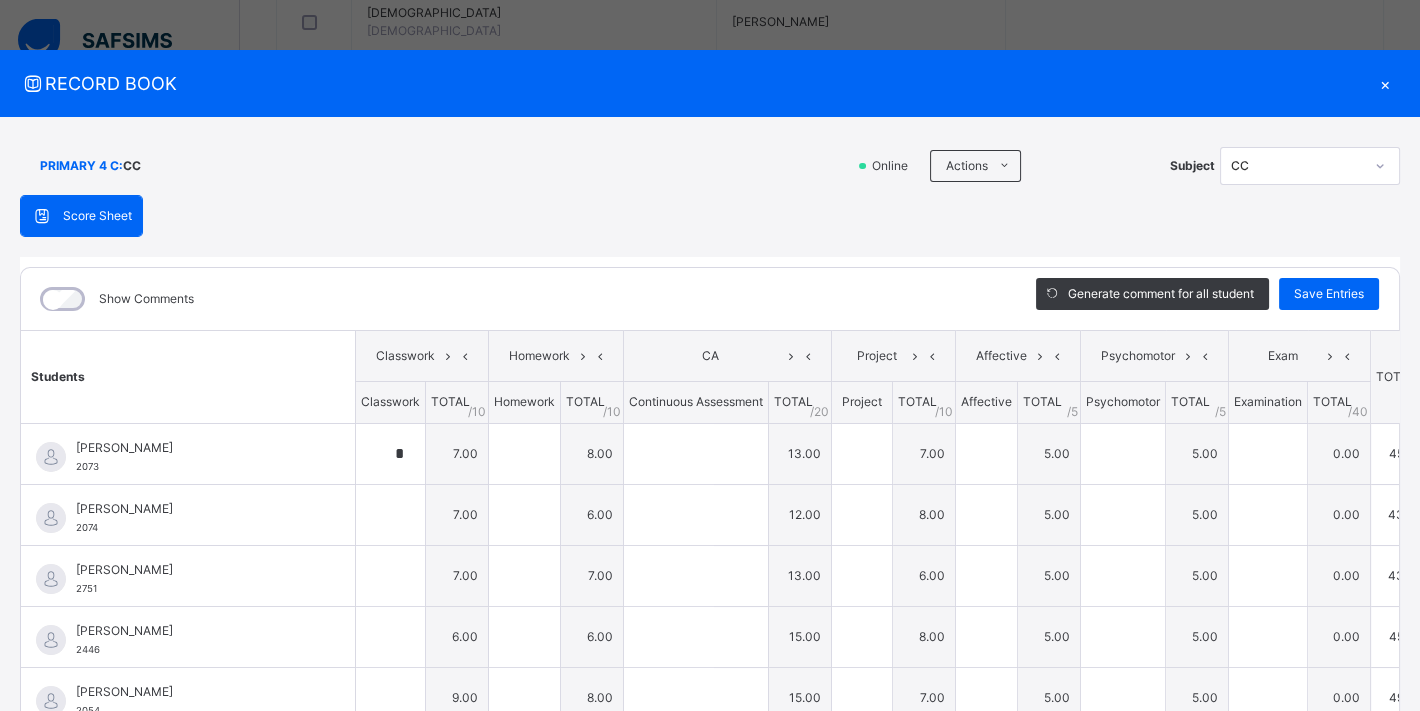 type on "*" 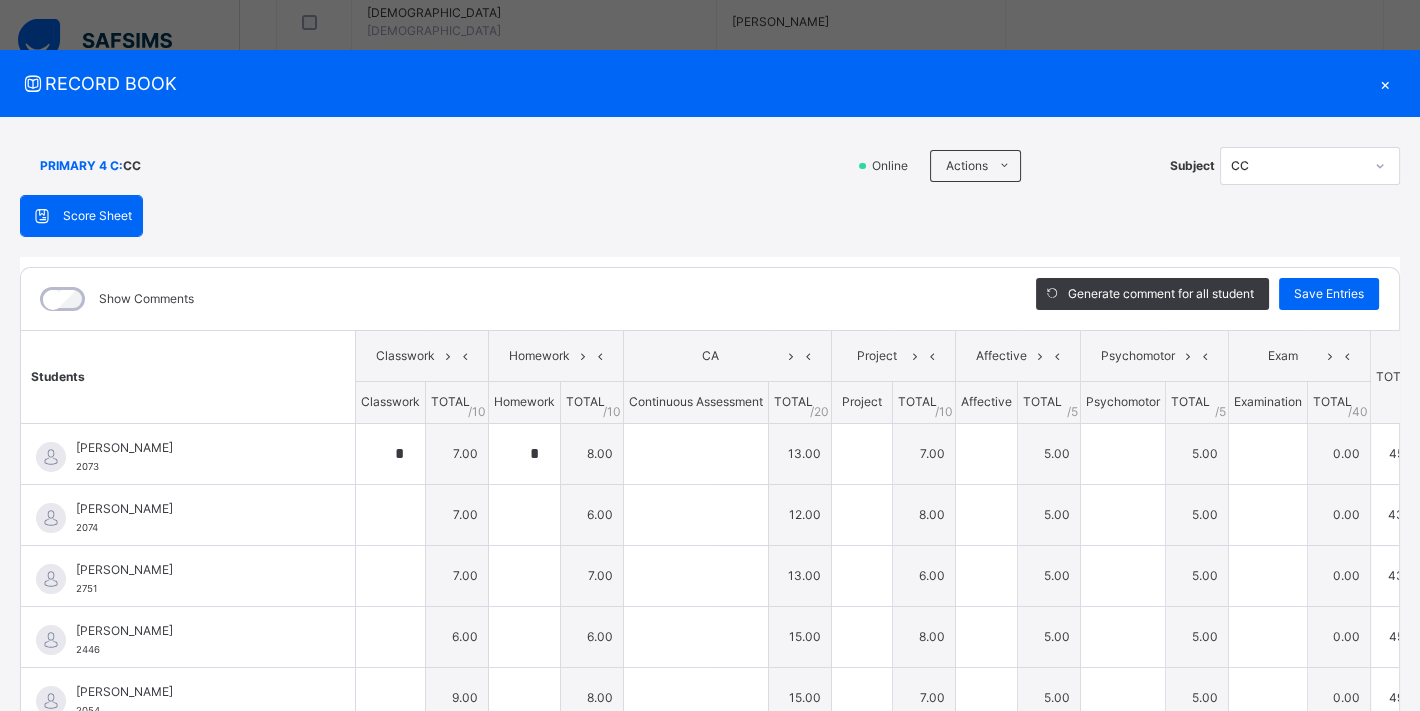type on "**" 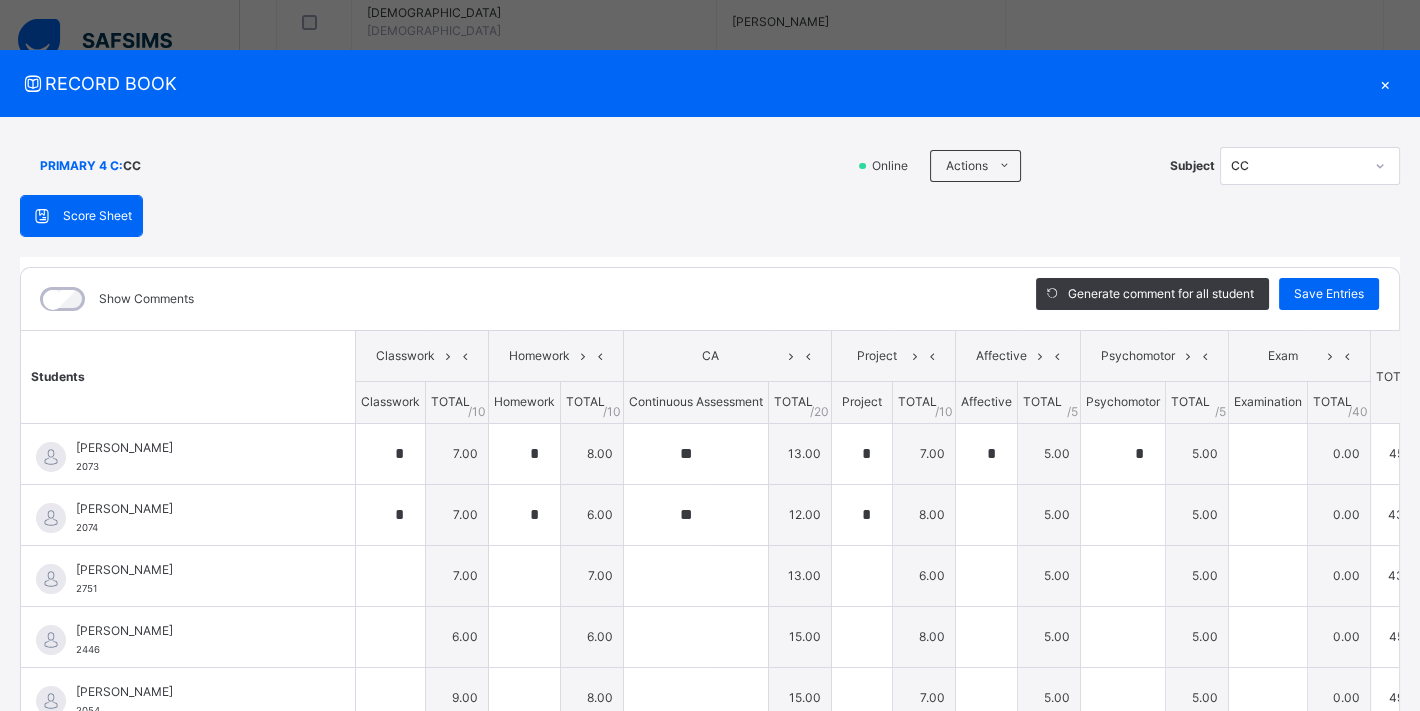 type on "*" 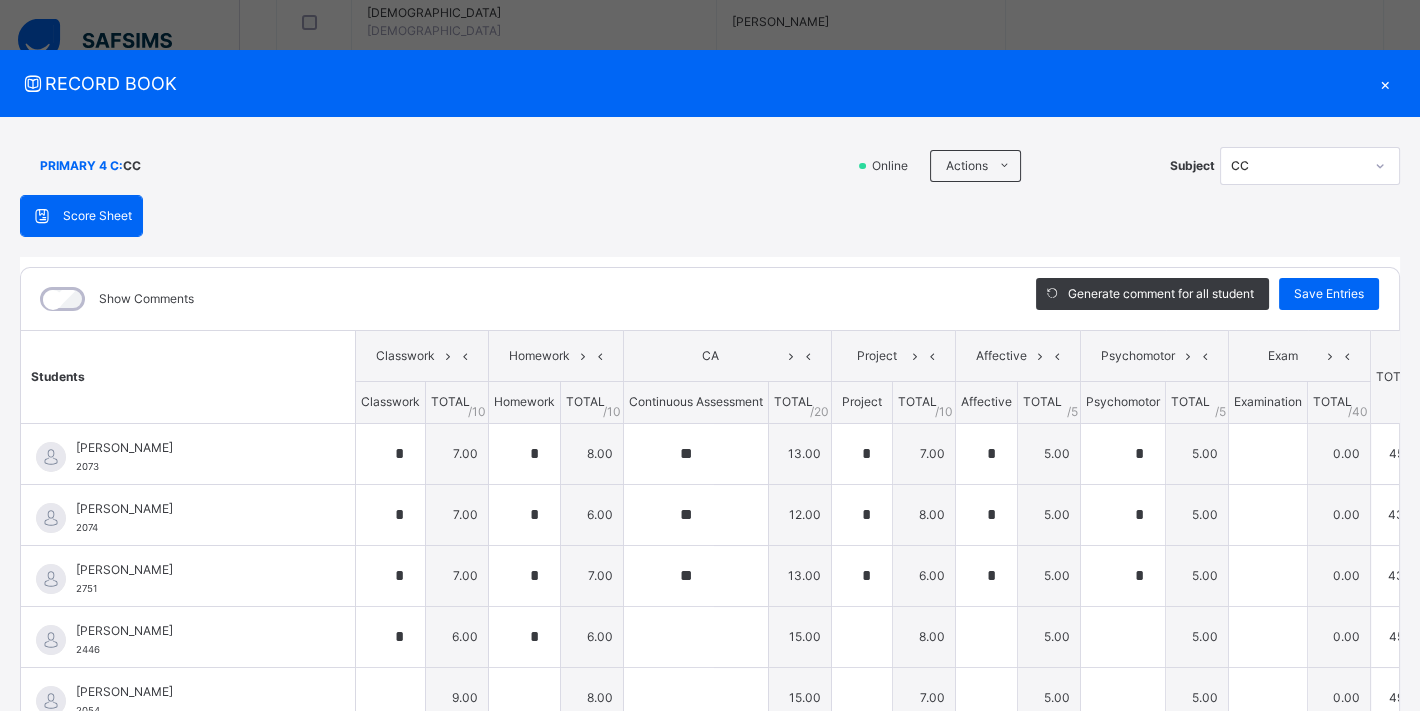 type on "**" 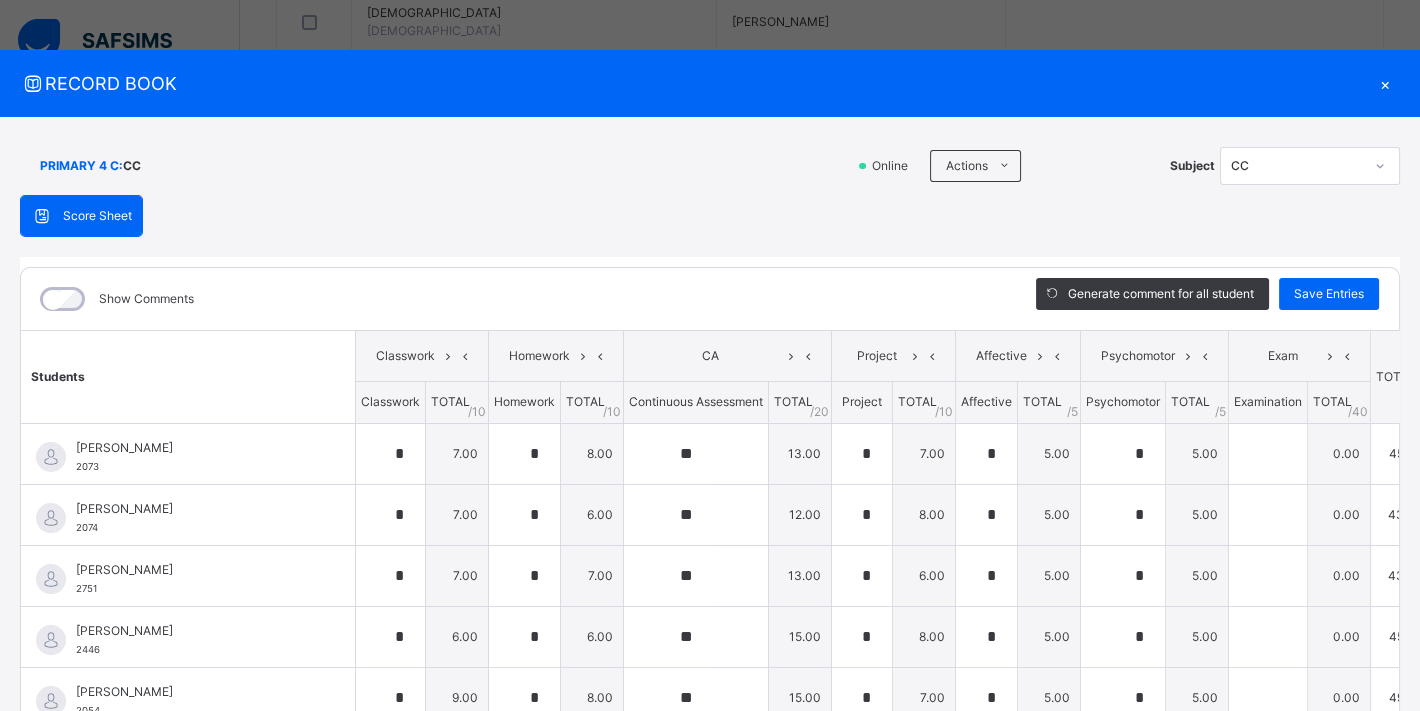 type on "**" 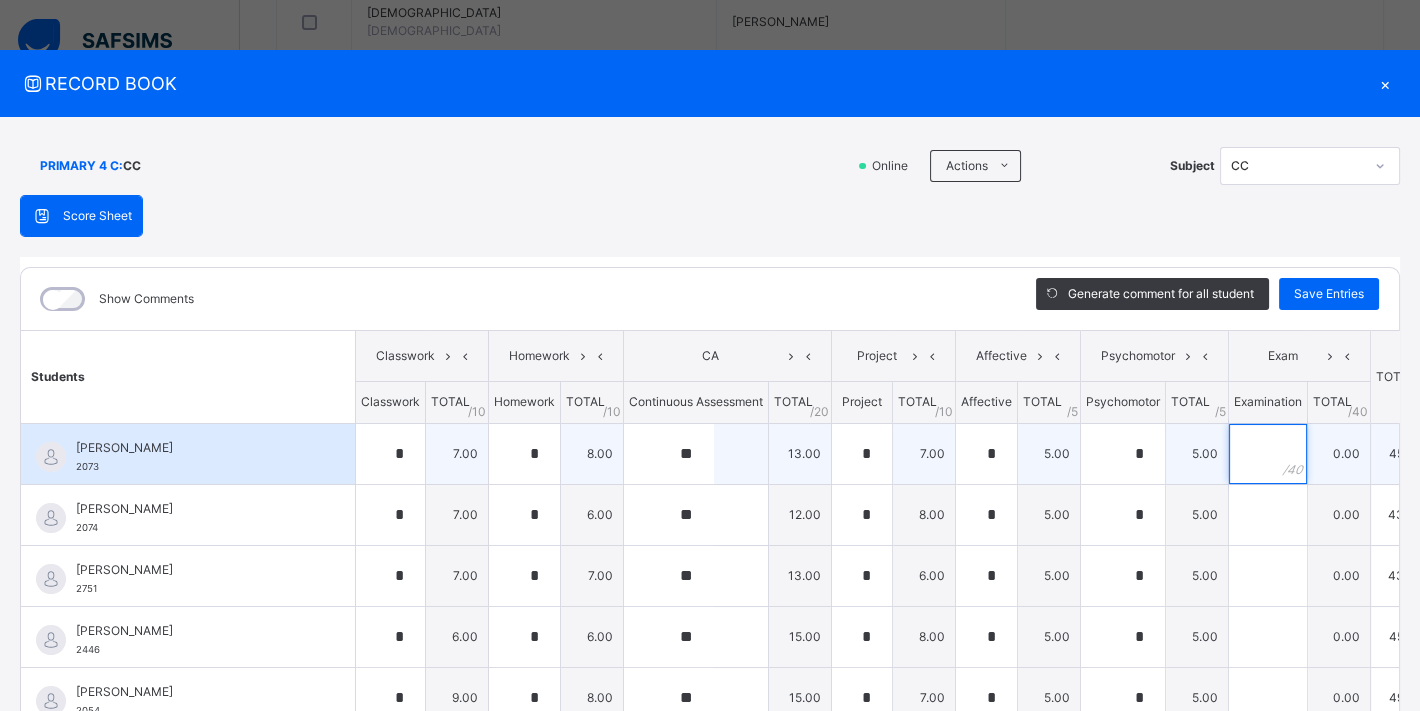 click at bounding box center (1268, 454) 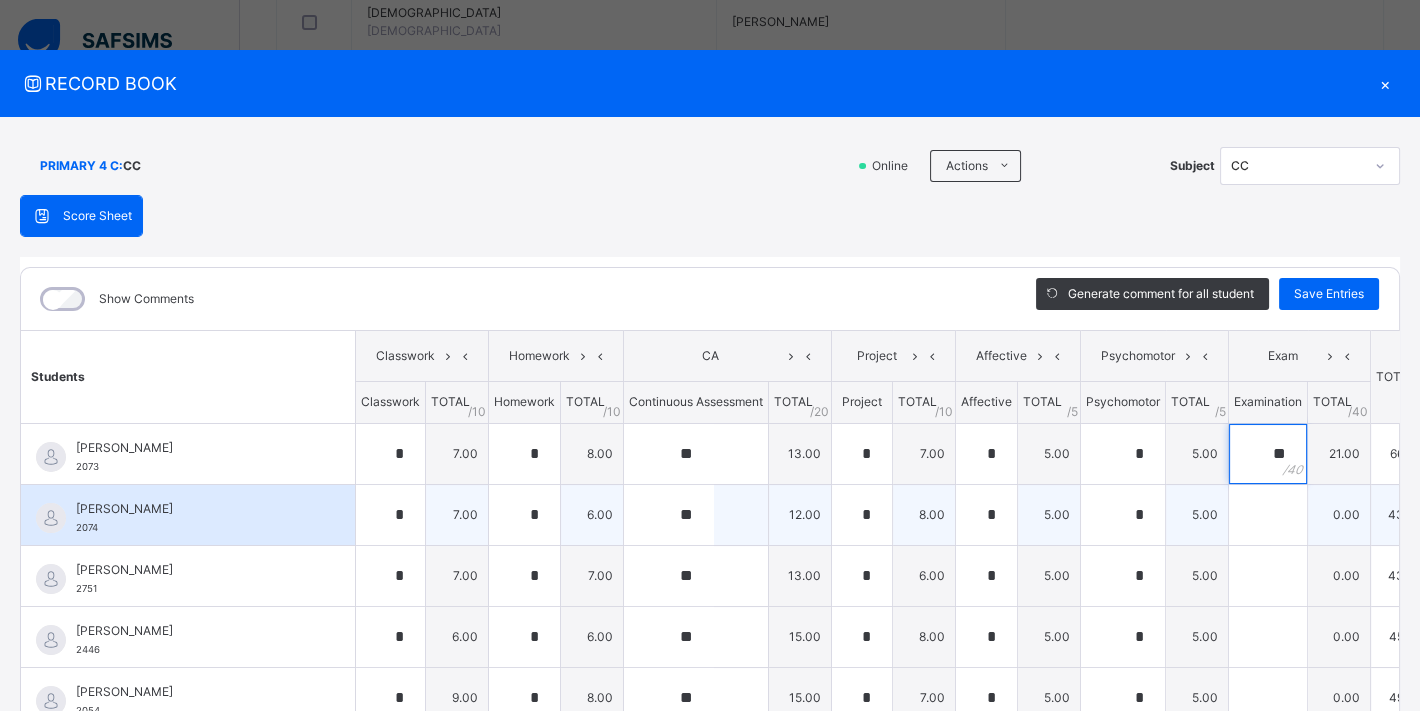 type on "**" 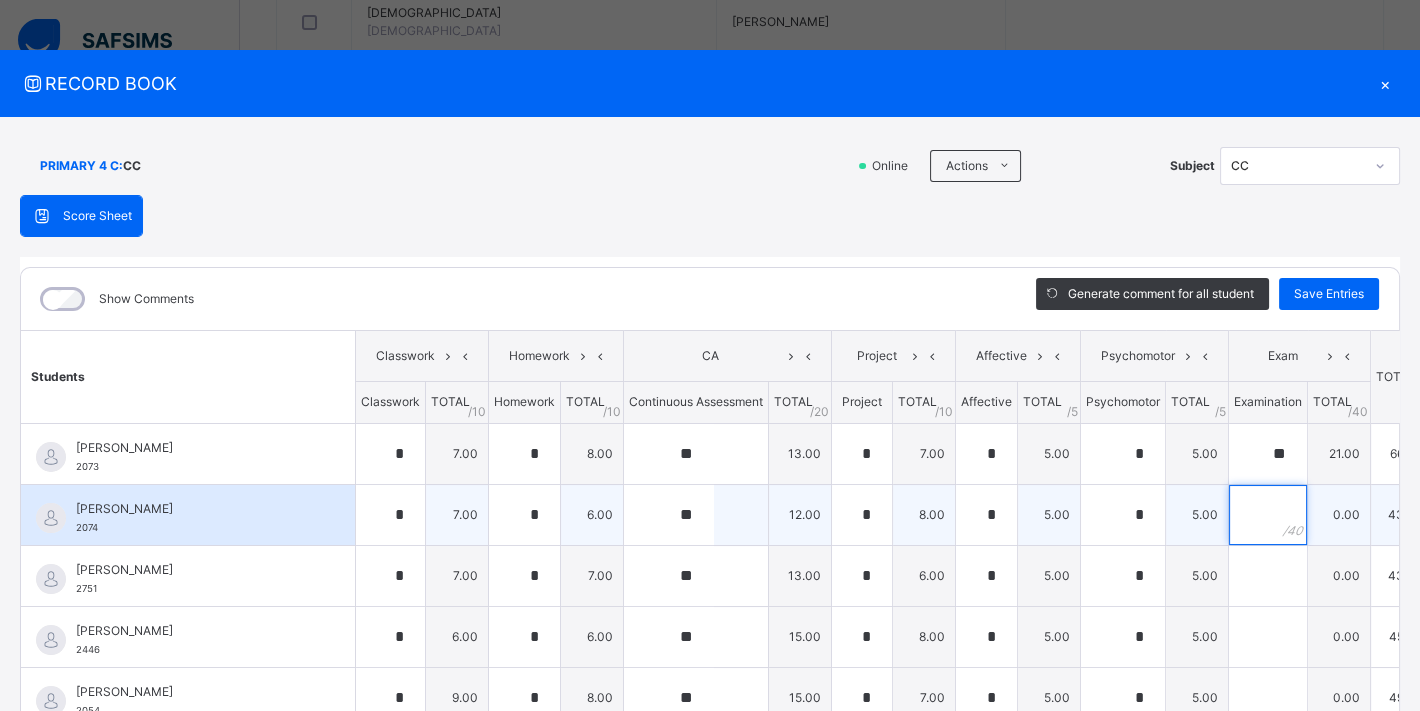 click at bounding box center [1268, 515] 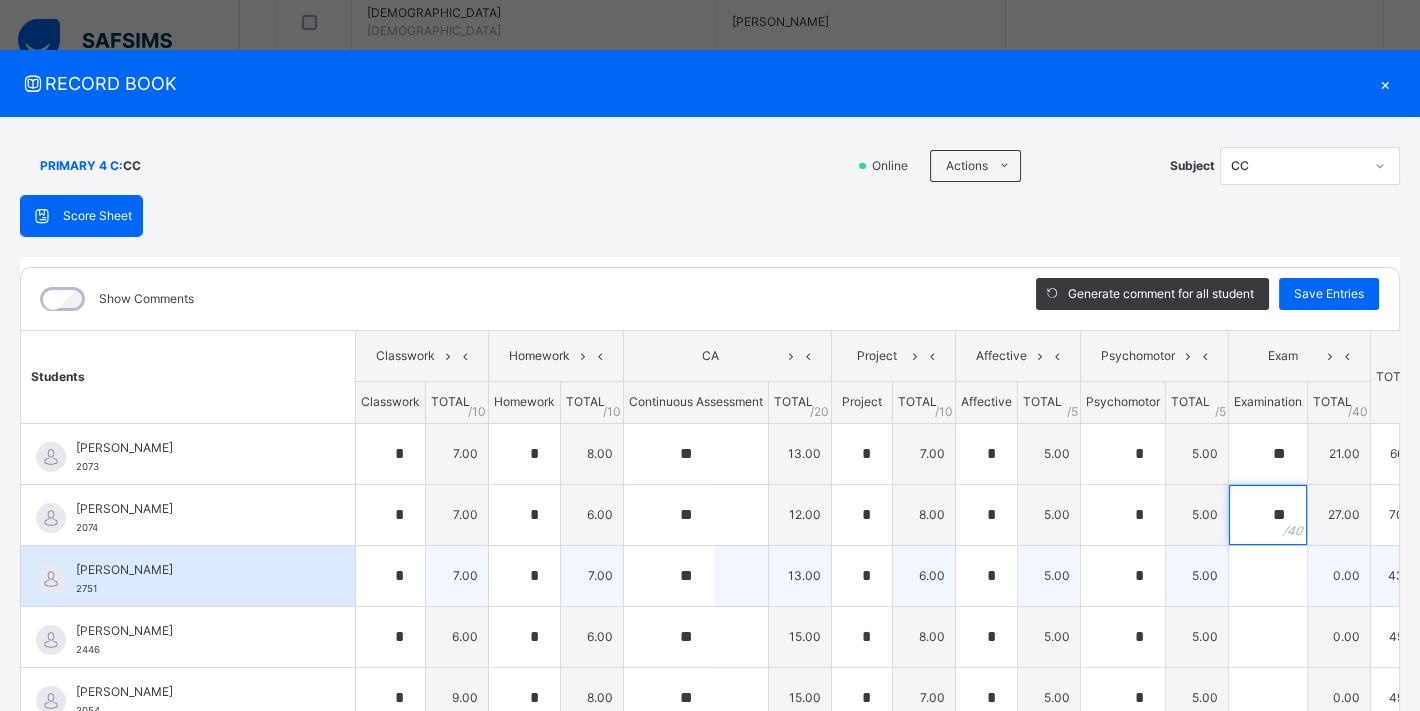 type on "**" 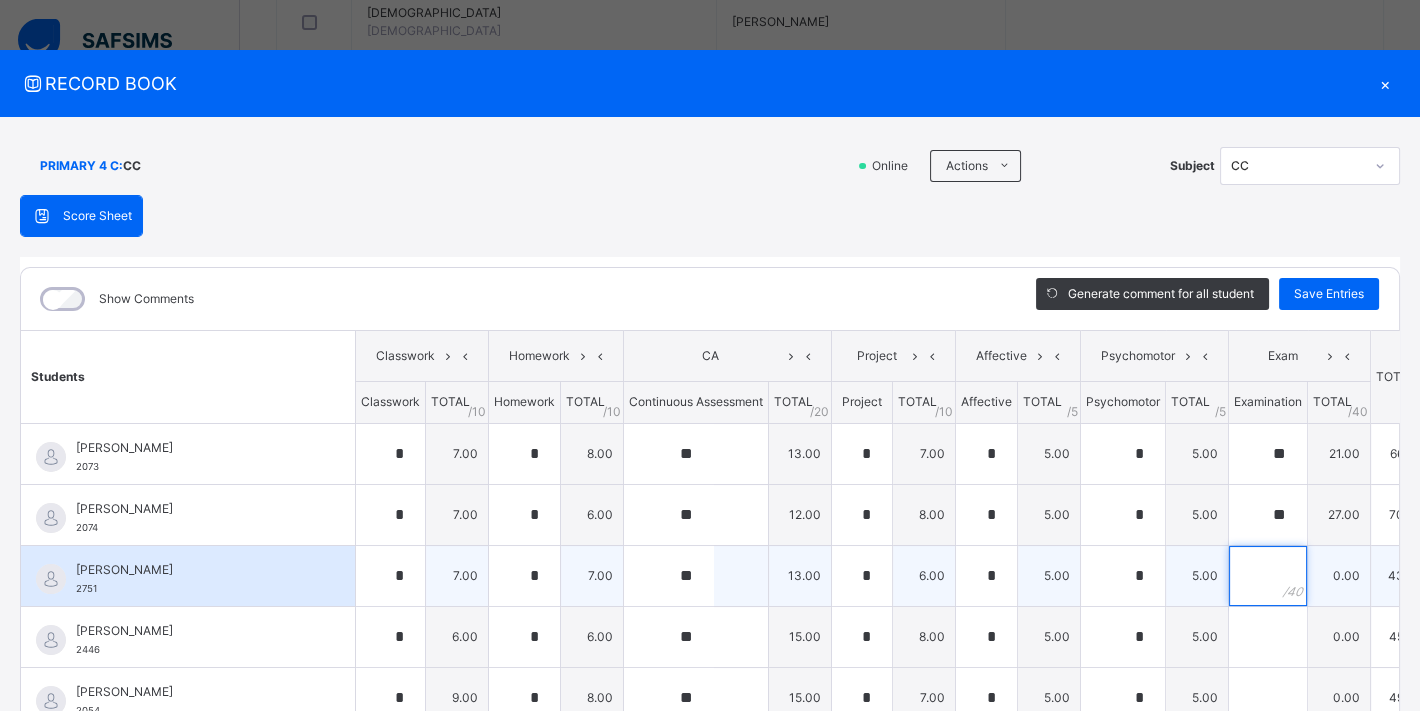 click at bounding box center (1268, 576) 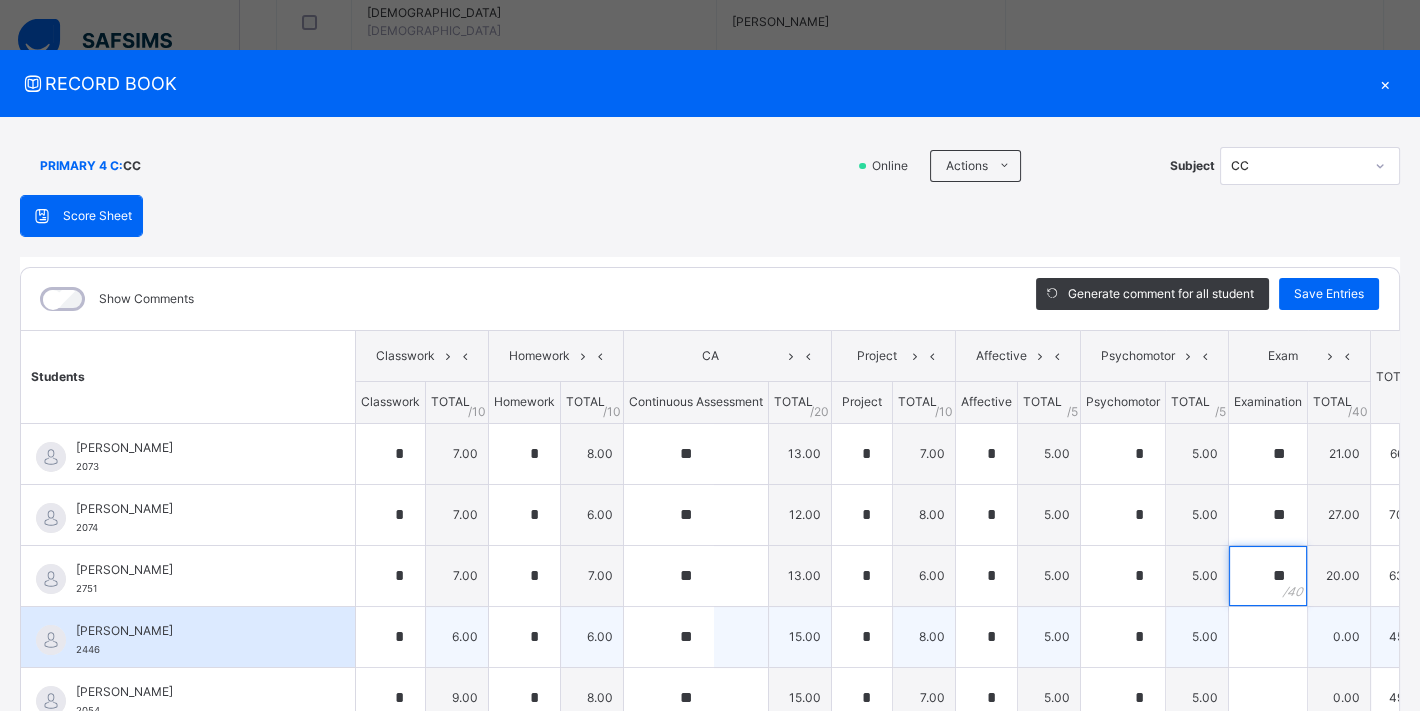 type on "**" 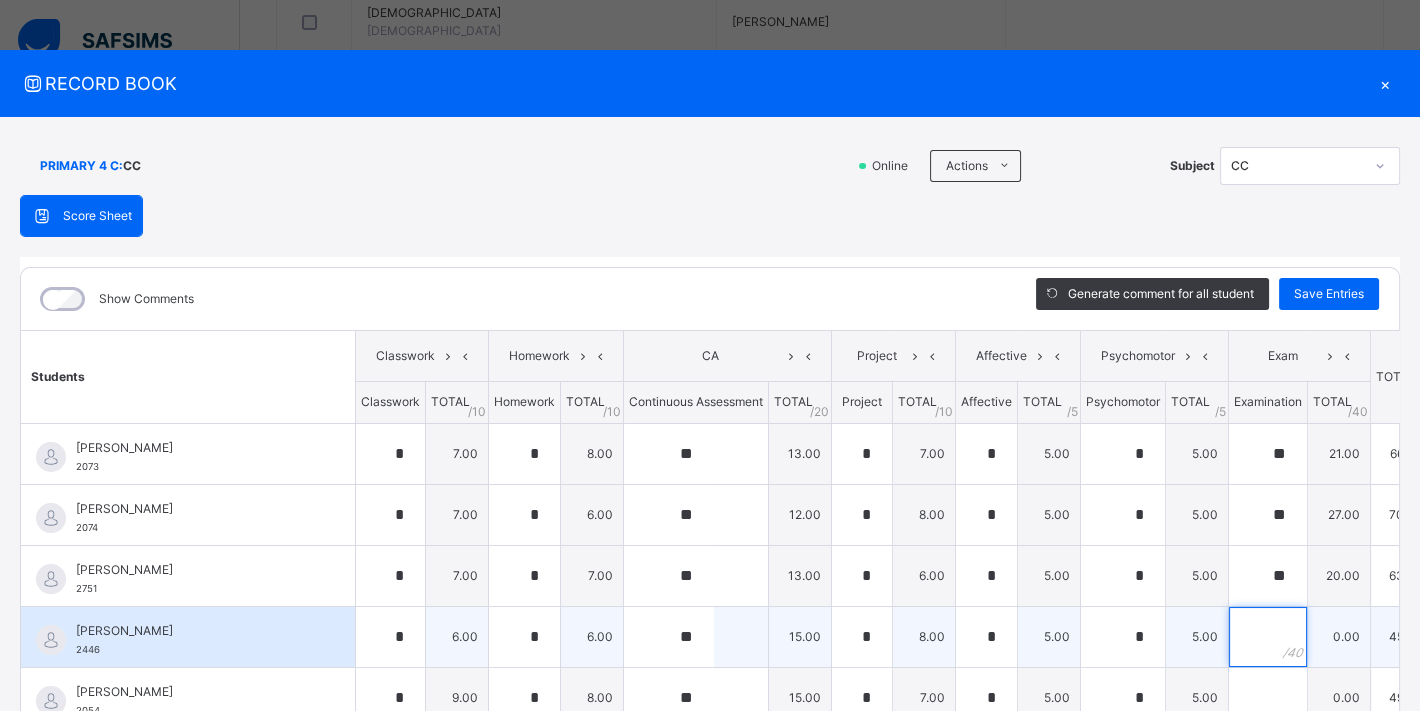 click at bounding box center [1268, 637] 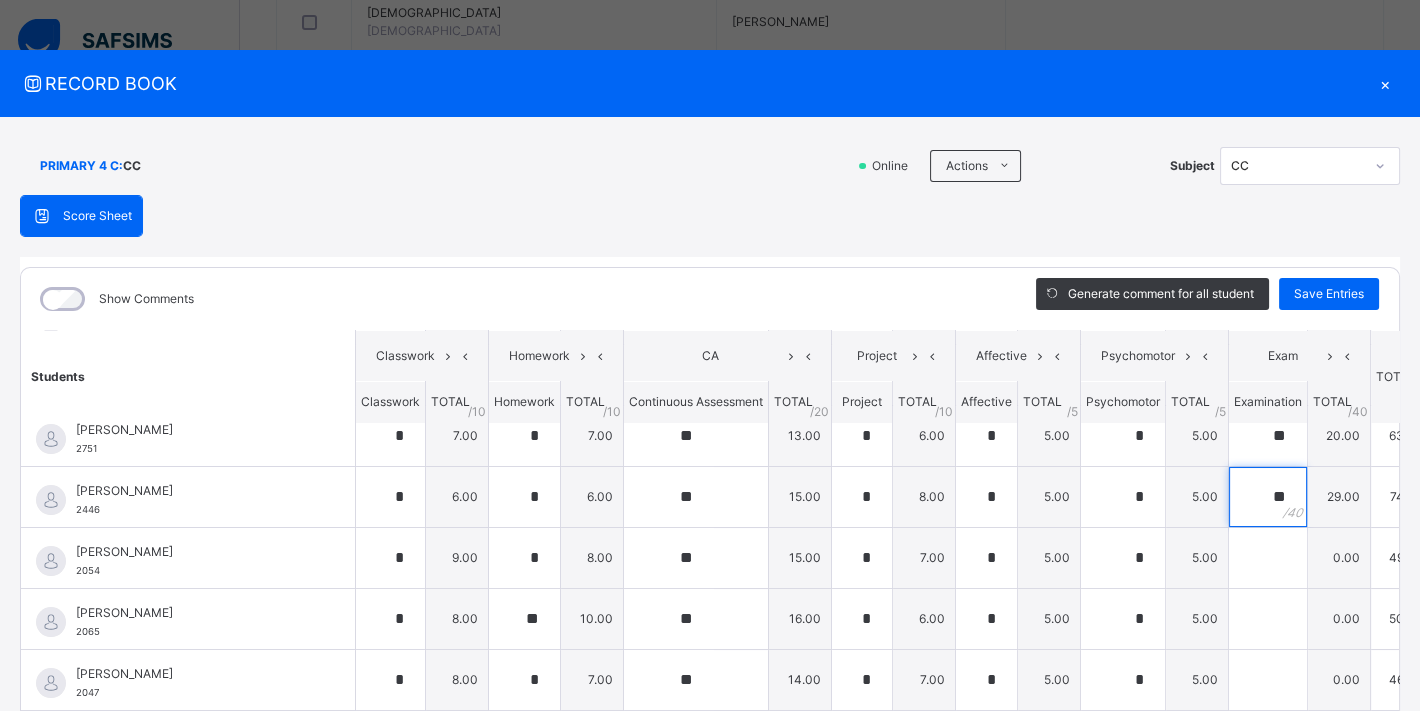 scroll, scrollTop: 194, scrollLeft: 0, axis: vertical 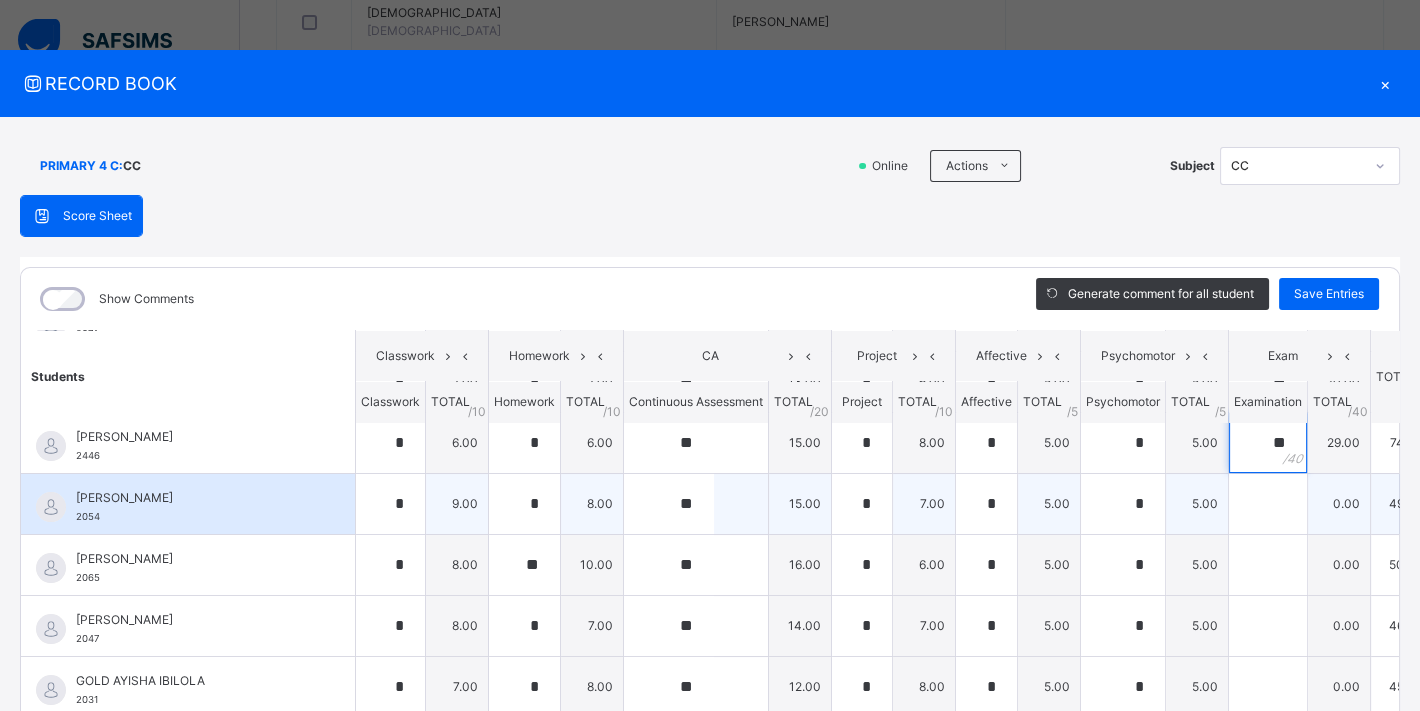 type on "**" 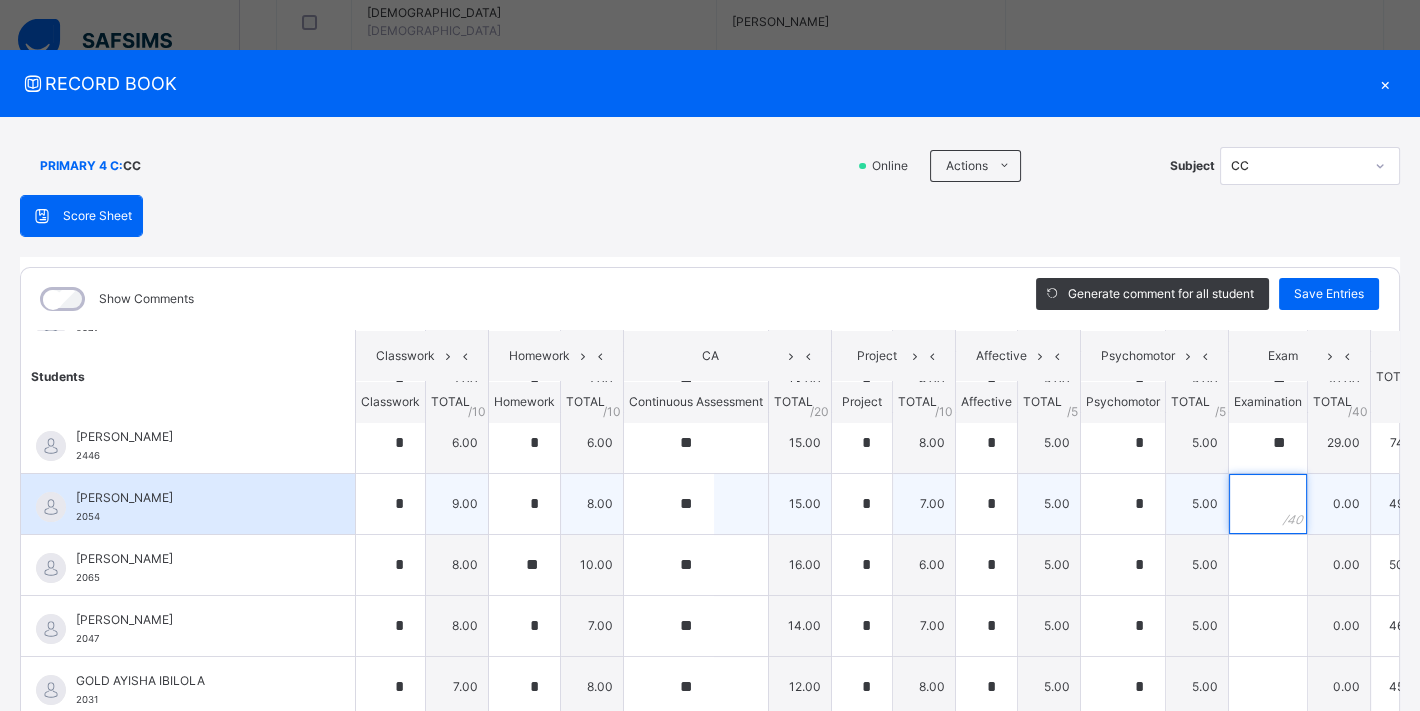 click at bounding box center (1268, 504) 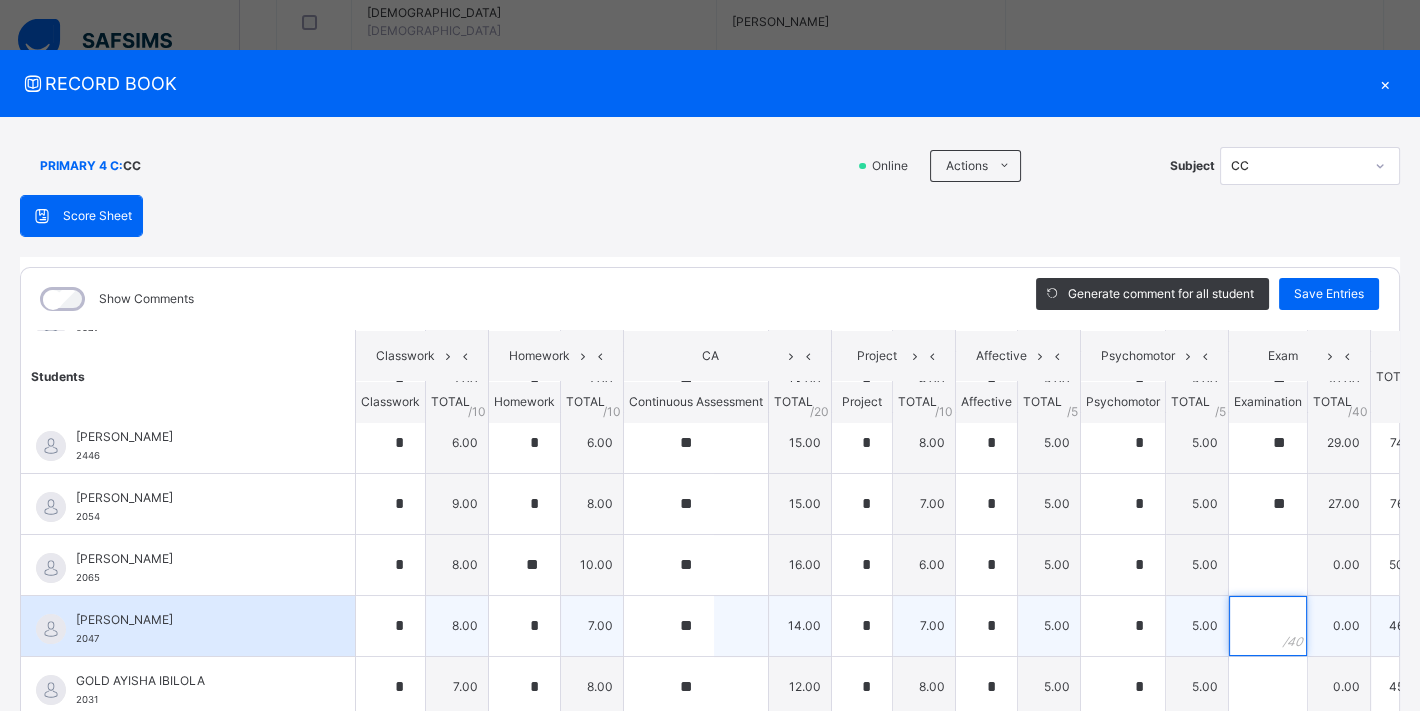click at bounding box center [1268, 626] 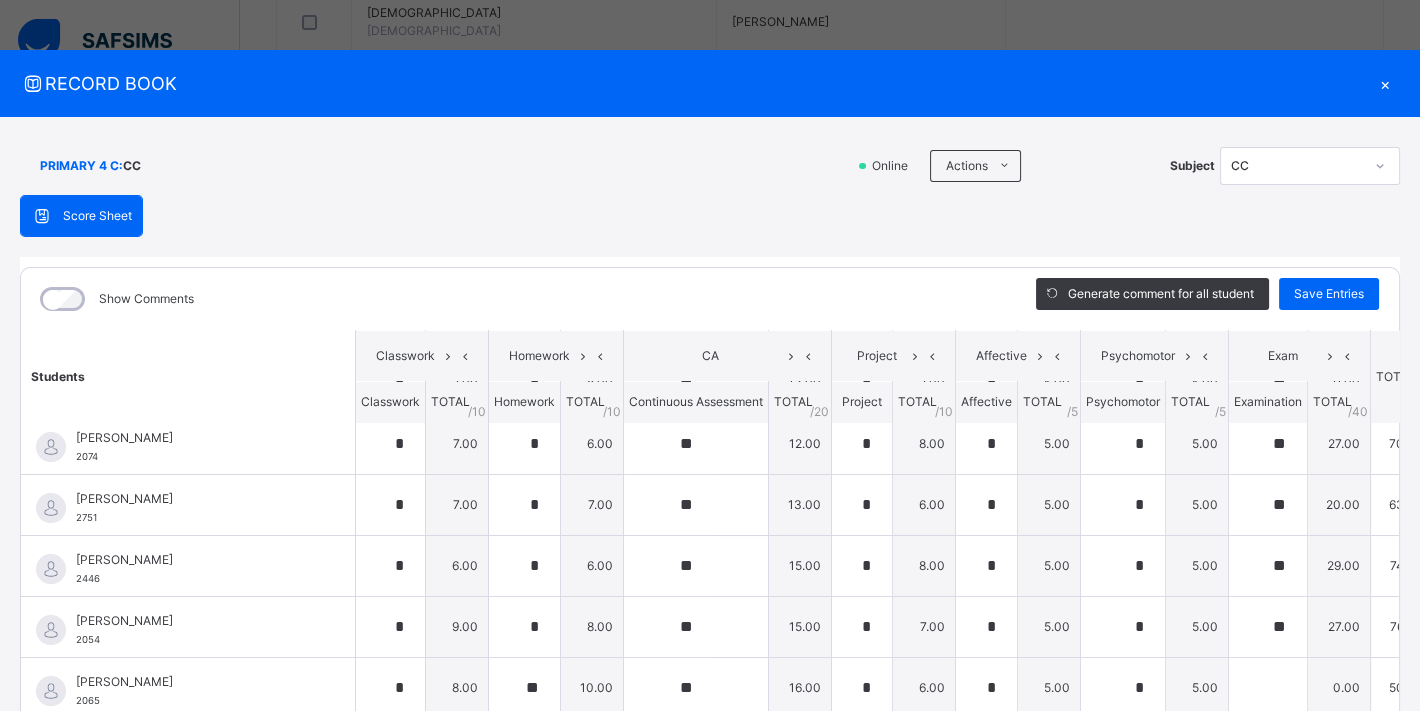scroll, scrollTop: 82, scrollLeft: 0, axis: vertical 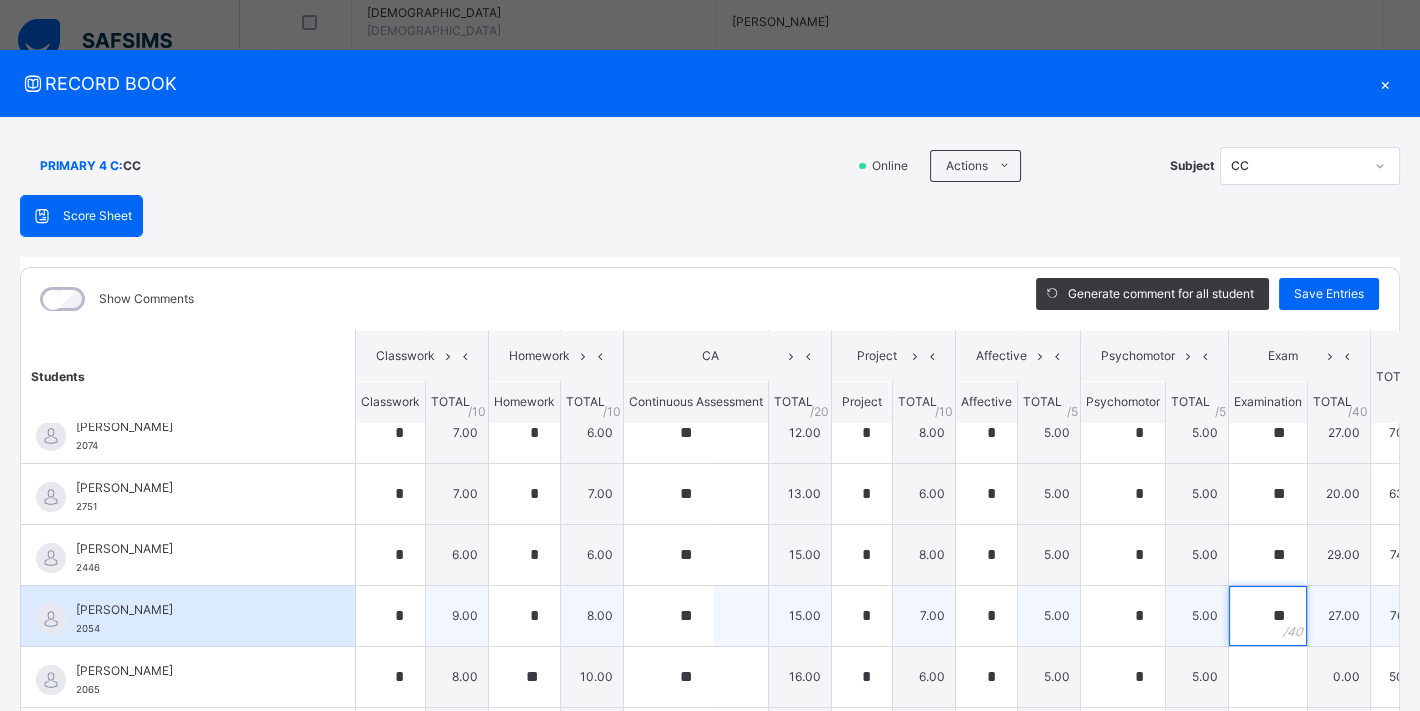 click on "**" at bounding box center [1268, 616] 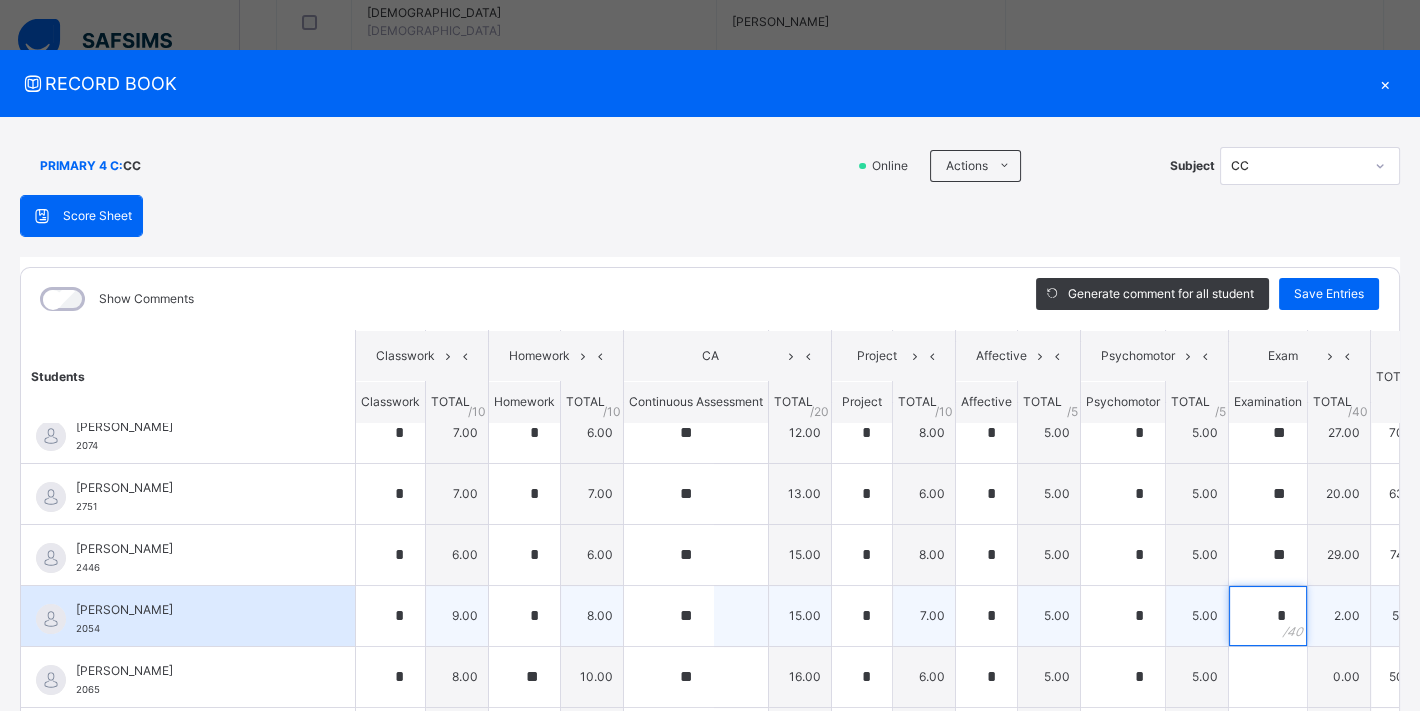 type on "**" 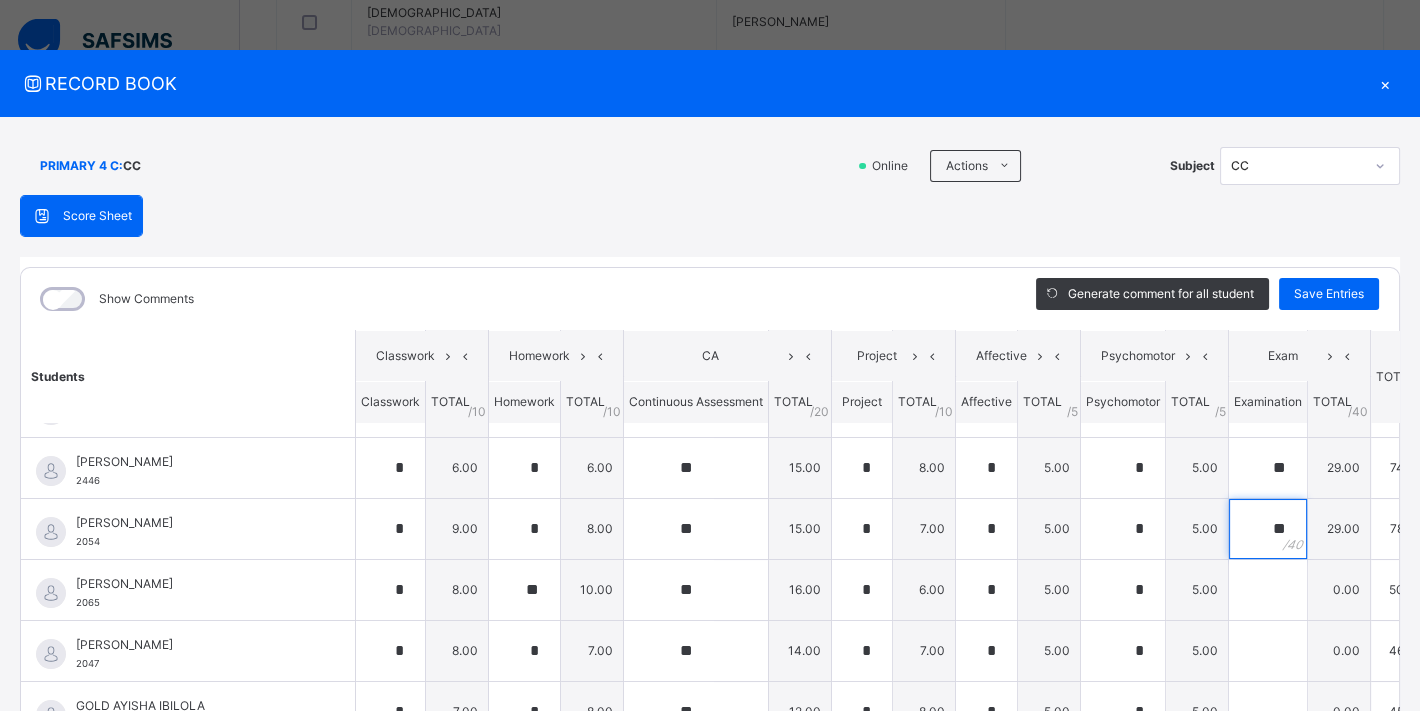 scroll, scrollTop: 177, scrollLeft: 0, axis: vertical 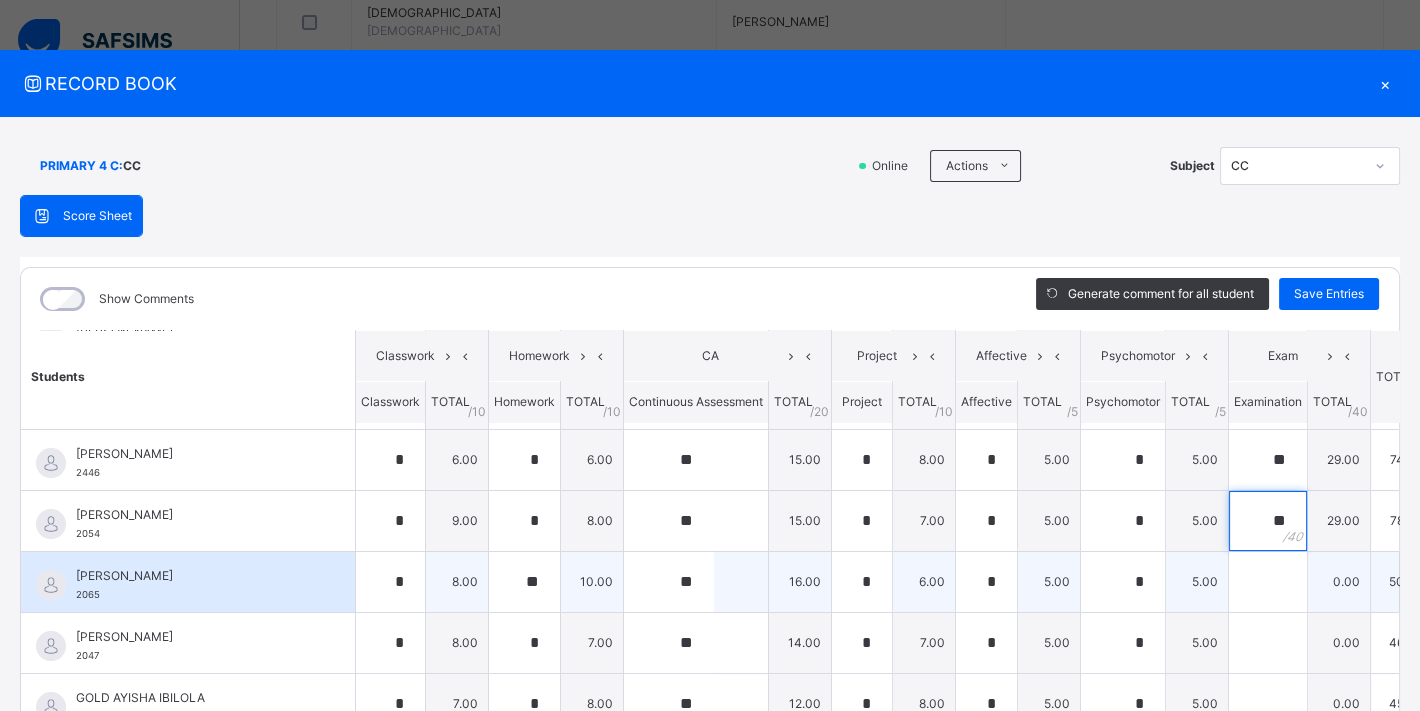 type on "**" 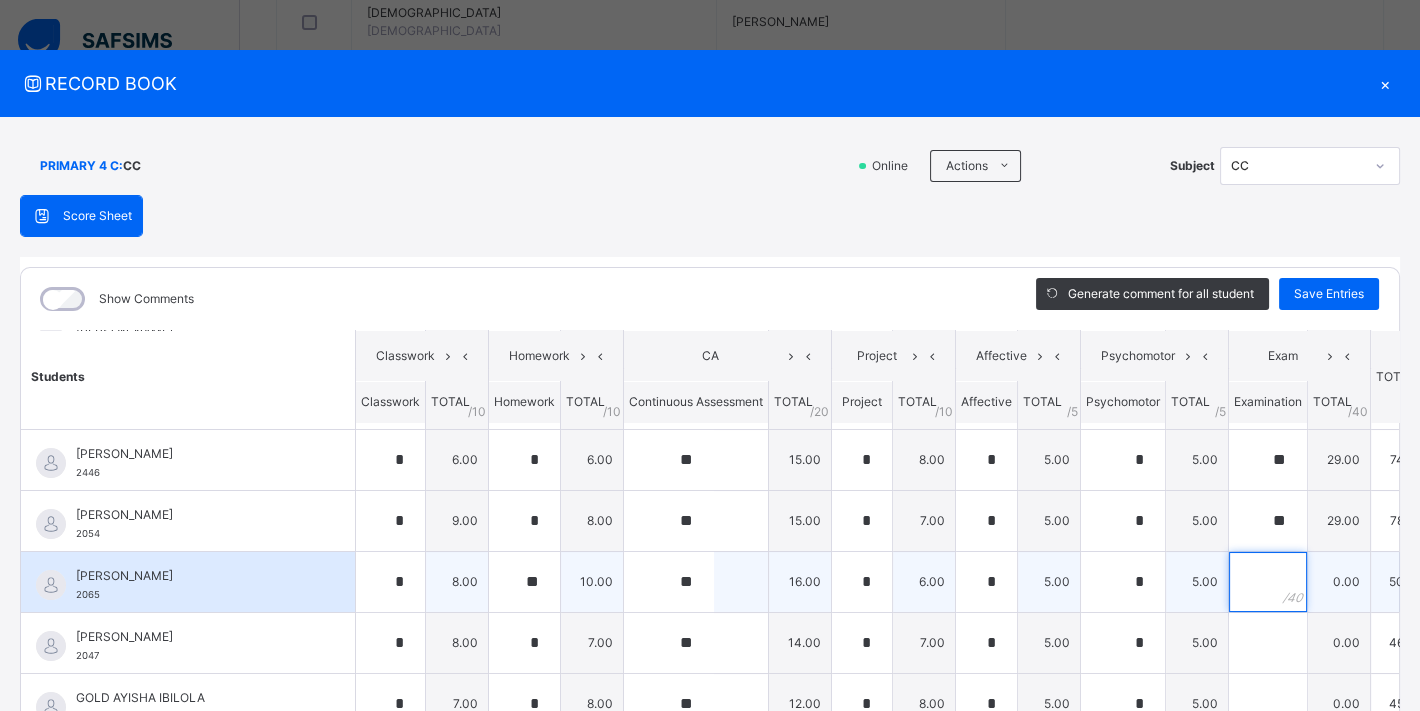 click at bounding box center [1268, 582] 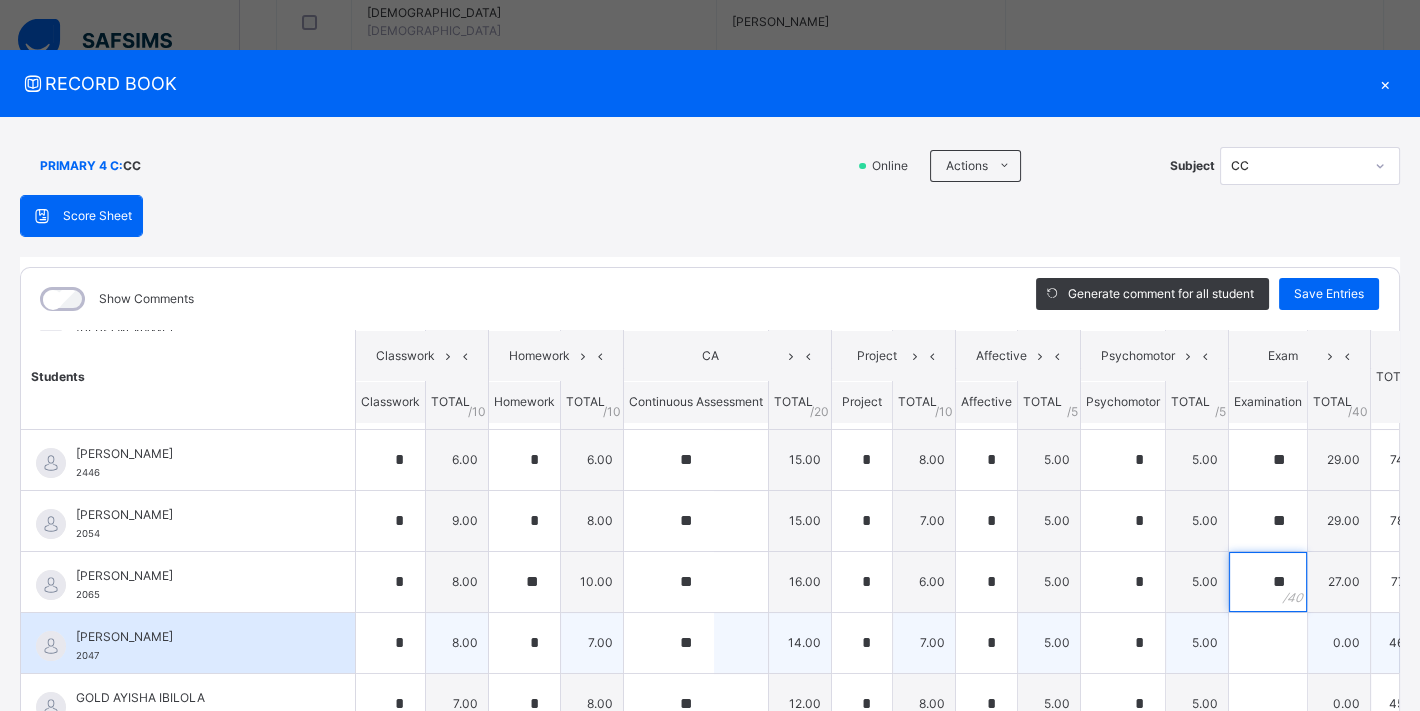 type on "**" 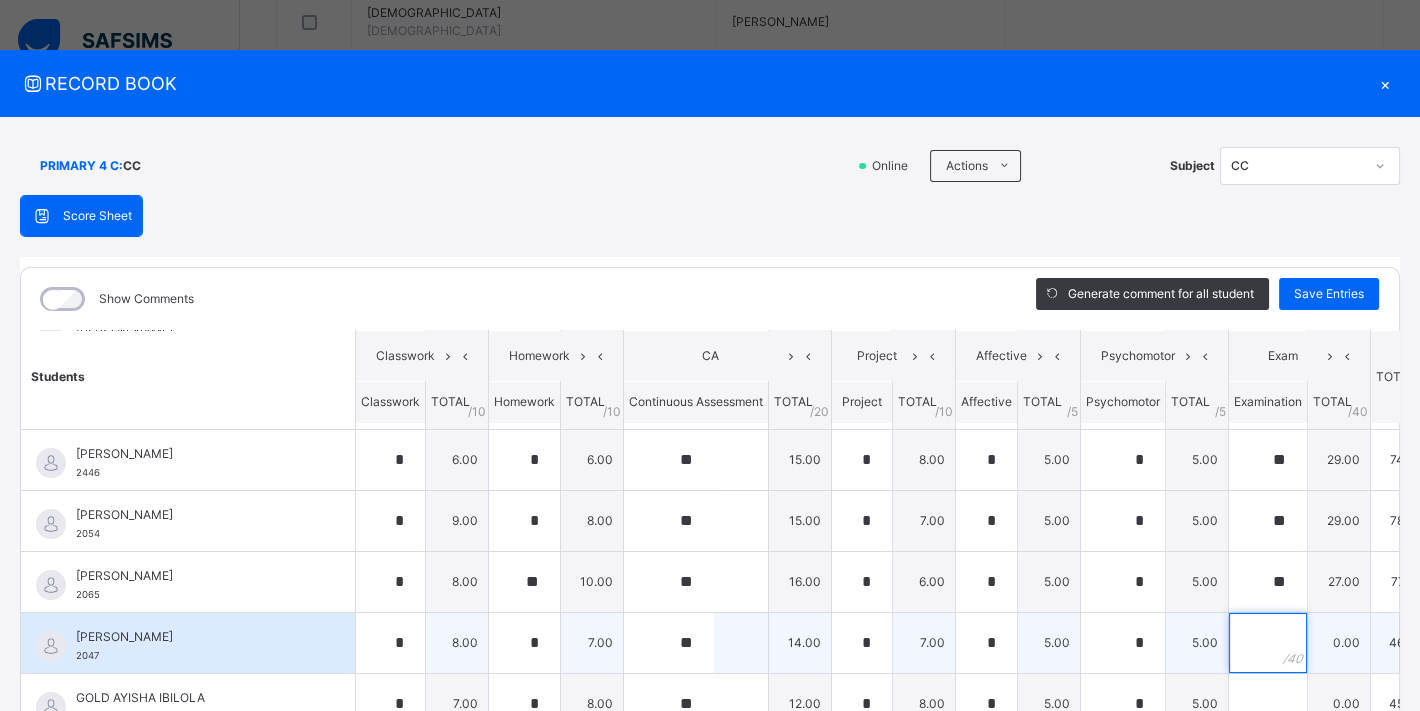 click at bounding box center (1268, 643) 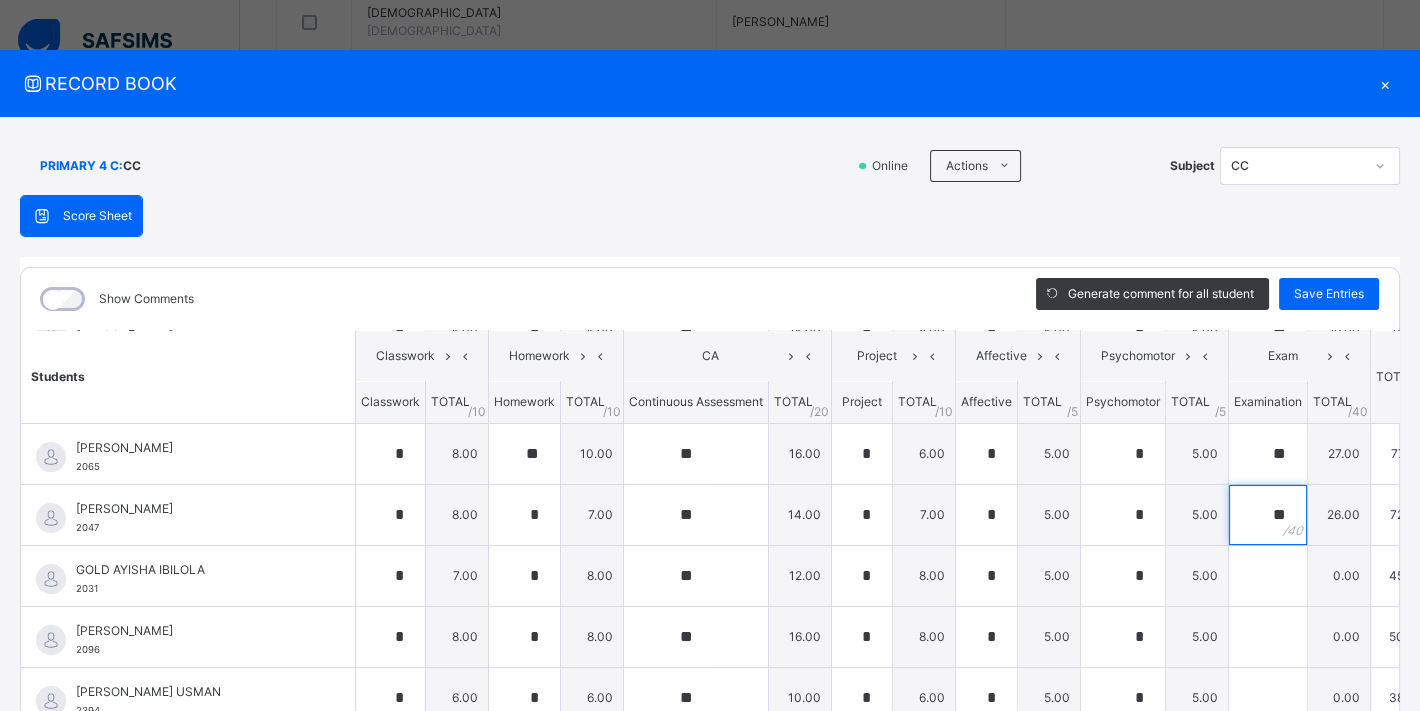 scroll, scrollTop: 330, scrollLeft: 0, axis: vertical 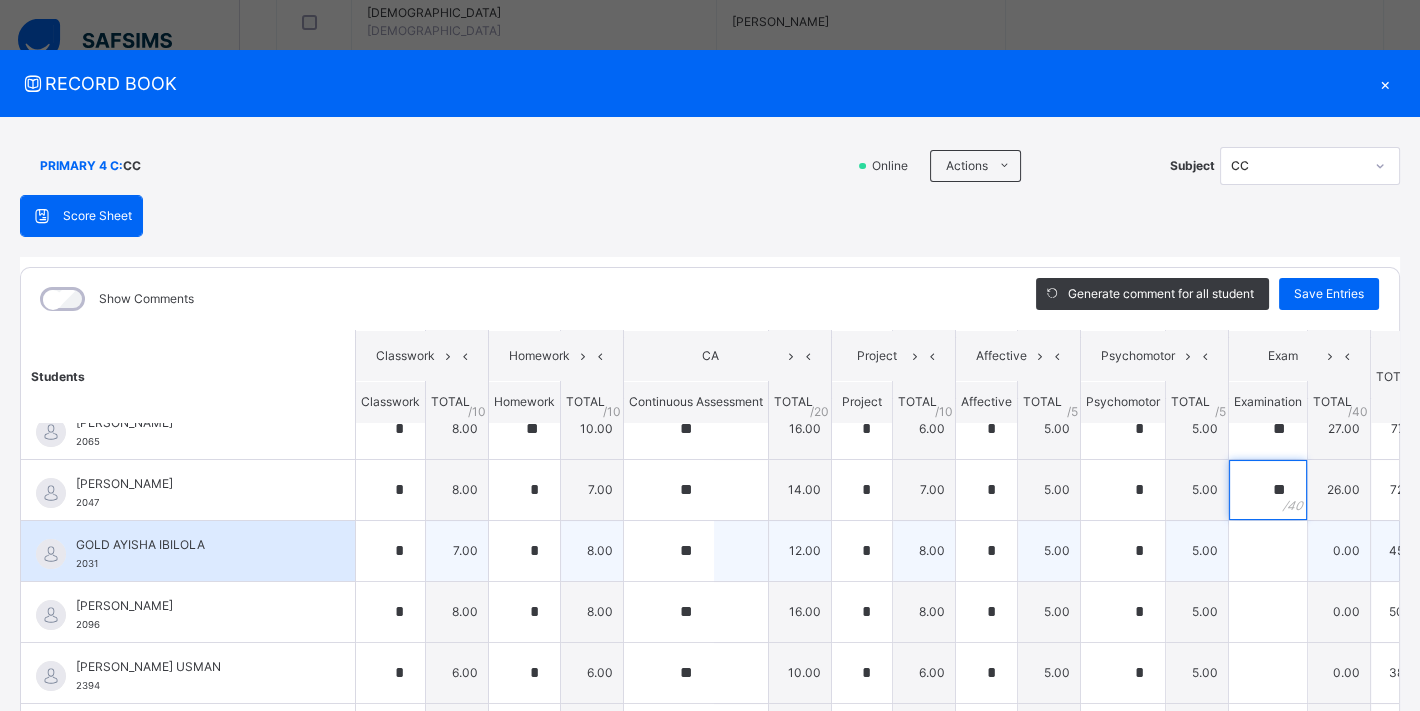 type on "**" 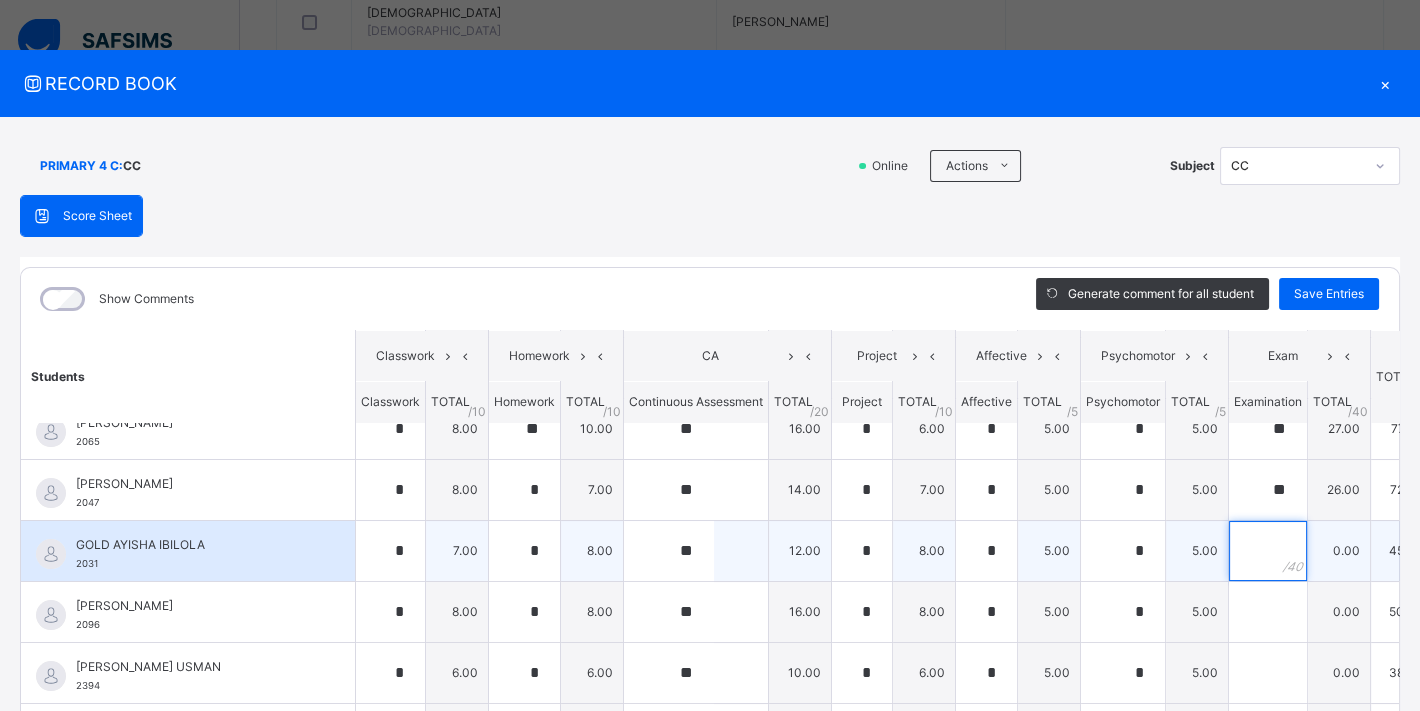 click at bounding box center (1268, 551) 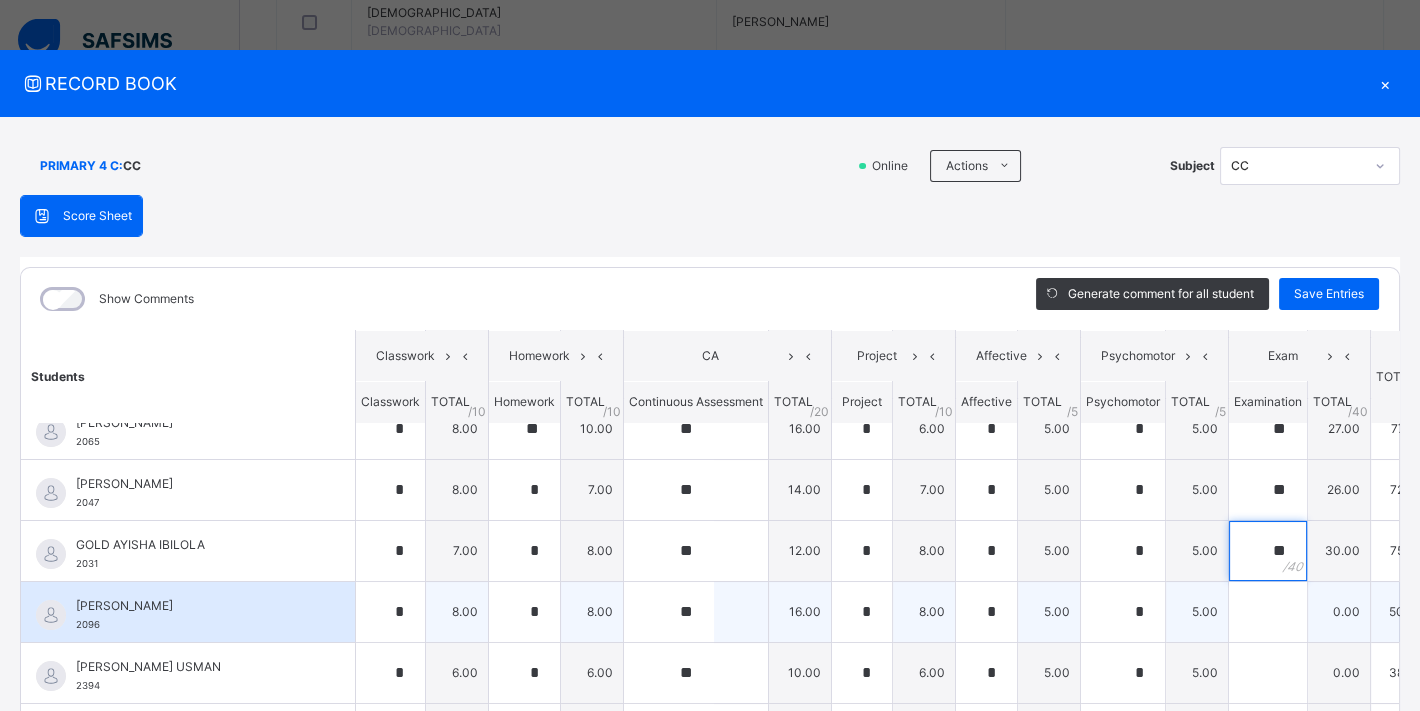 type on "**" 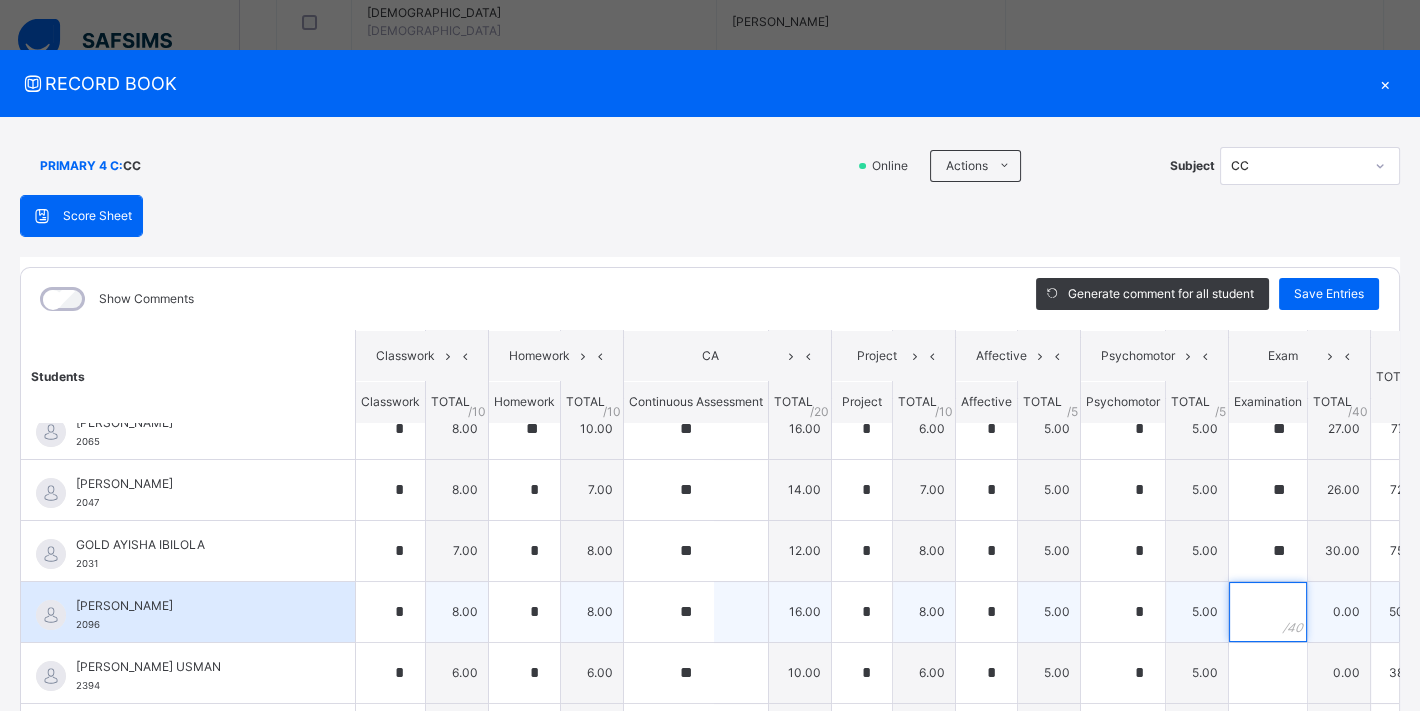 click at bounding box center (1268, 612) 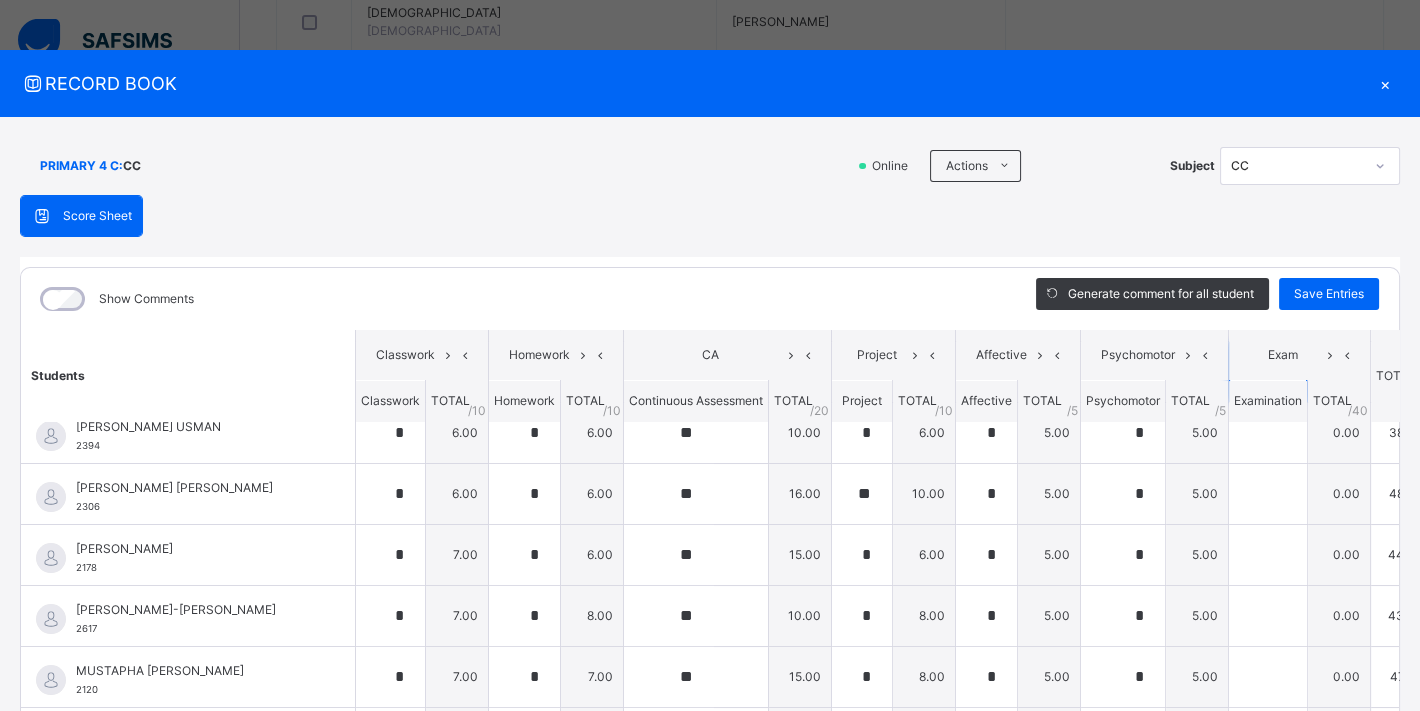 scroll, scrollTop: 573, scrollLeft: 0, axis: vertical 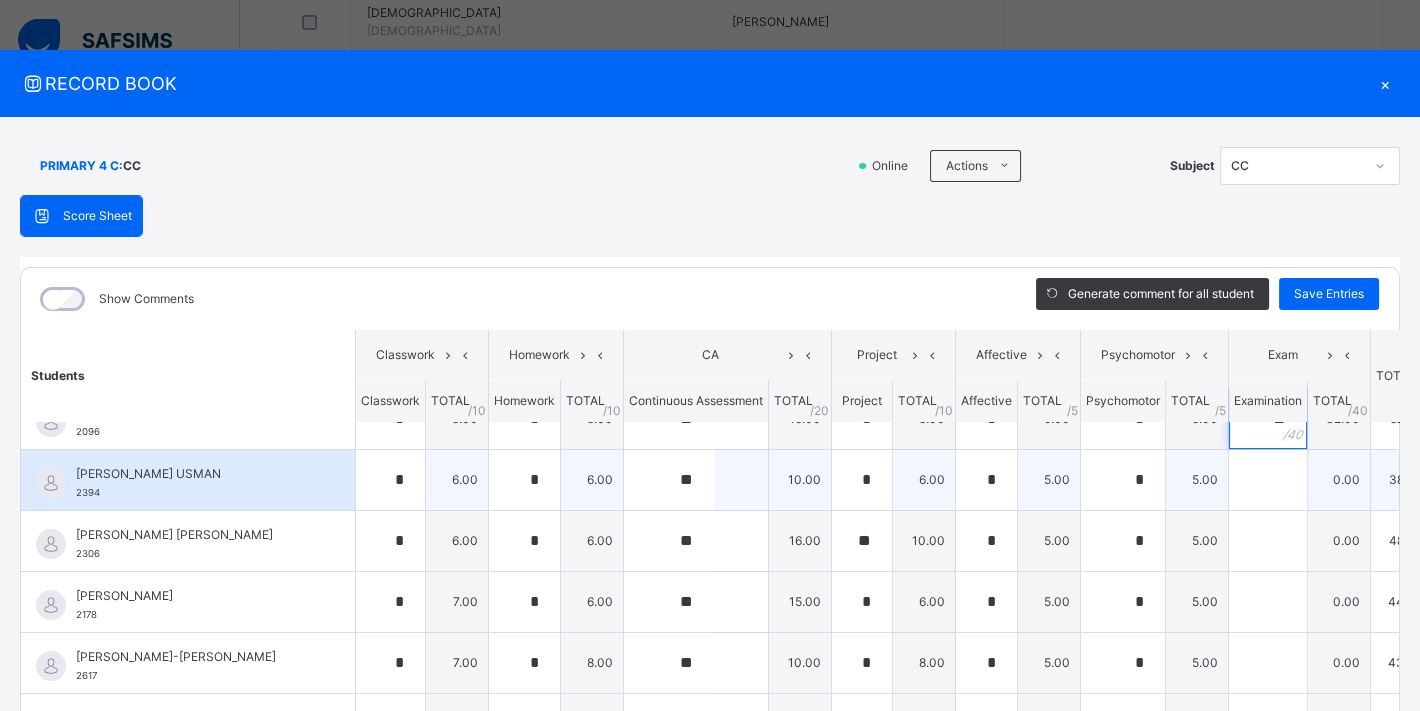 type on "**" 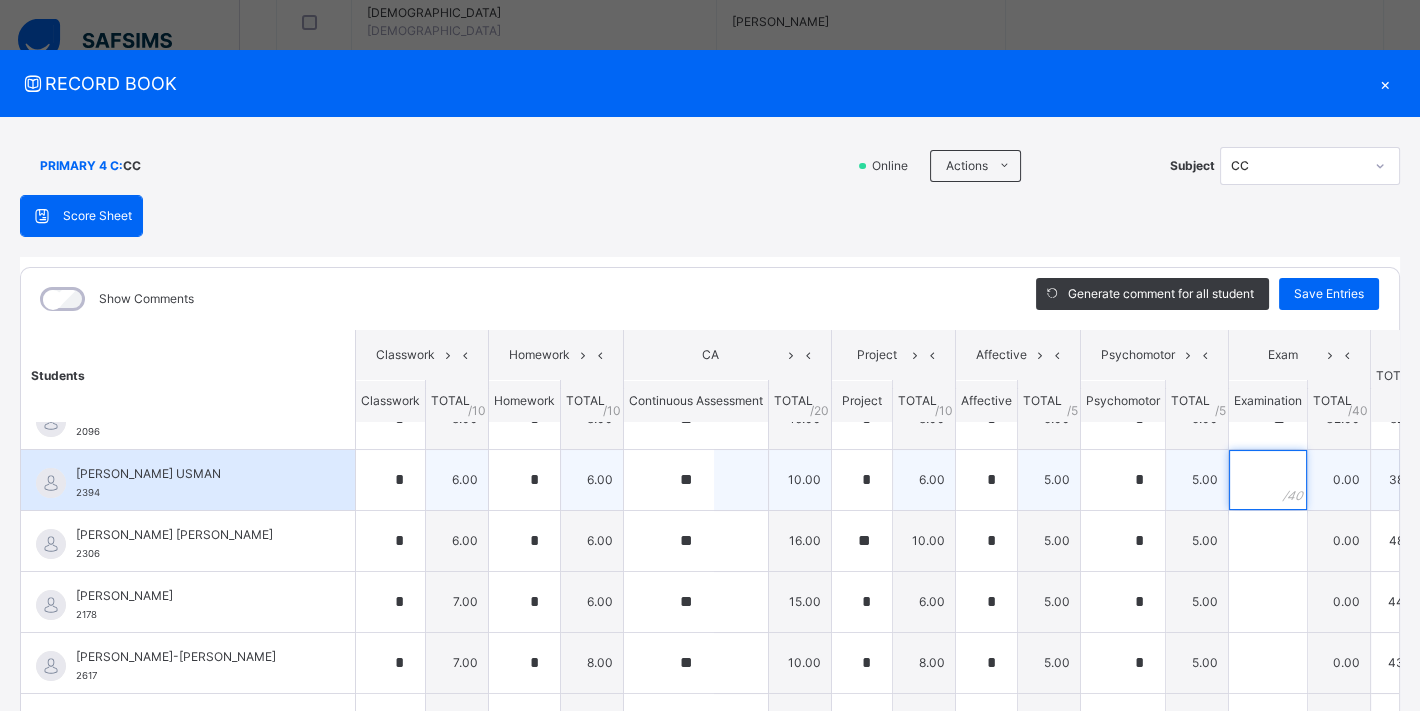 click at bounding box center [1268, 480] 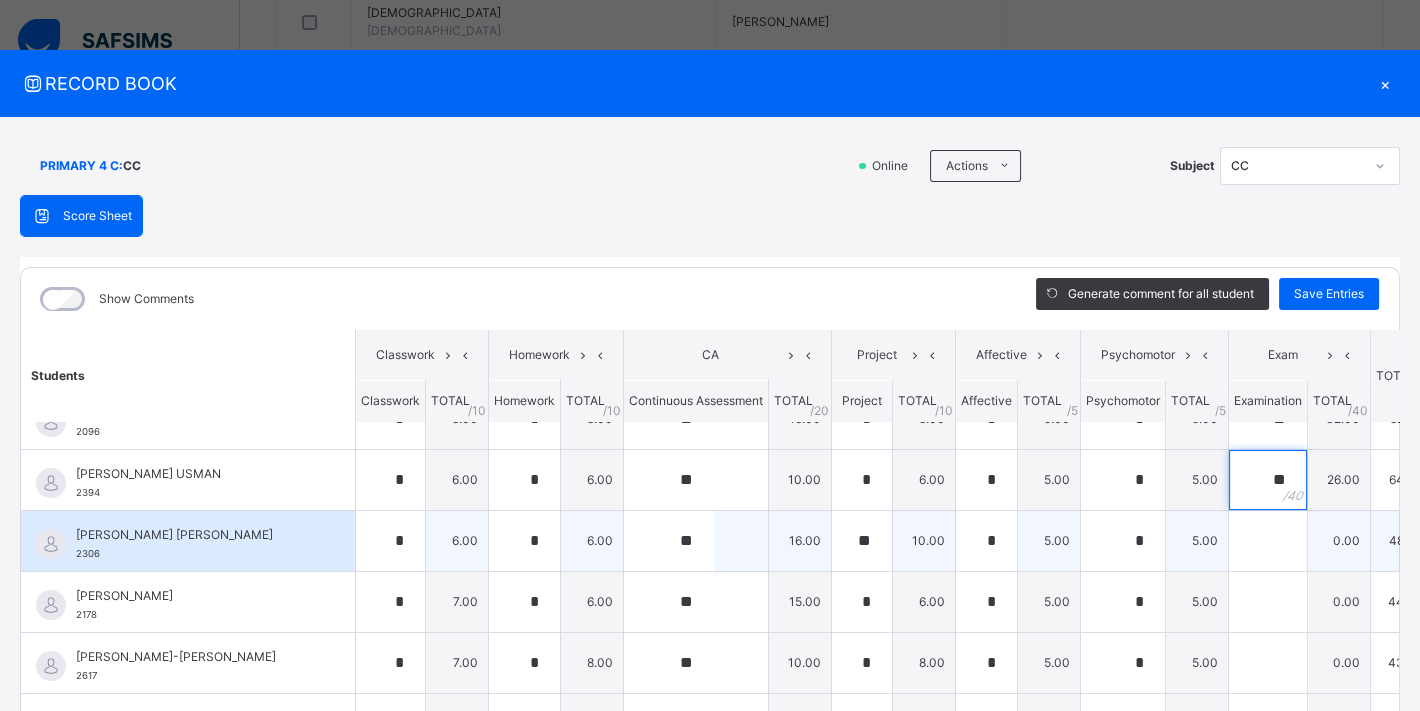 type on "**" 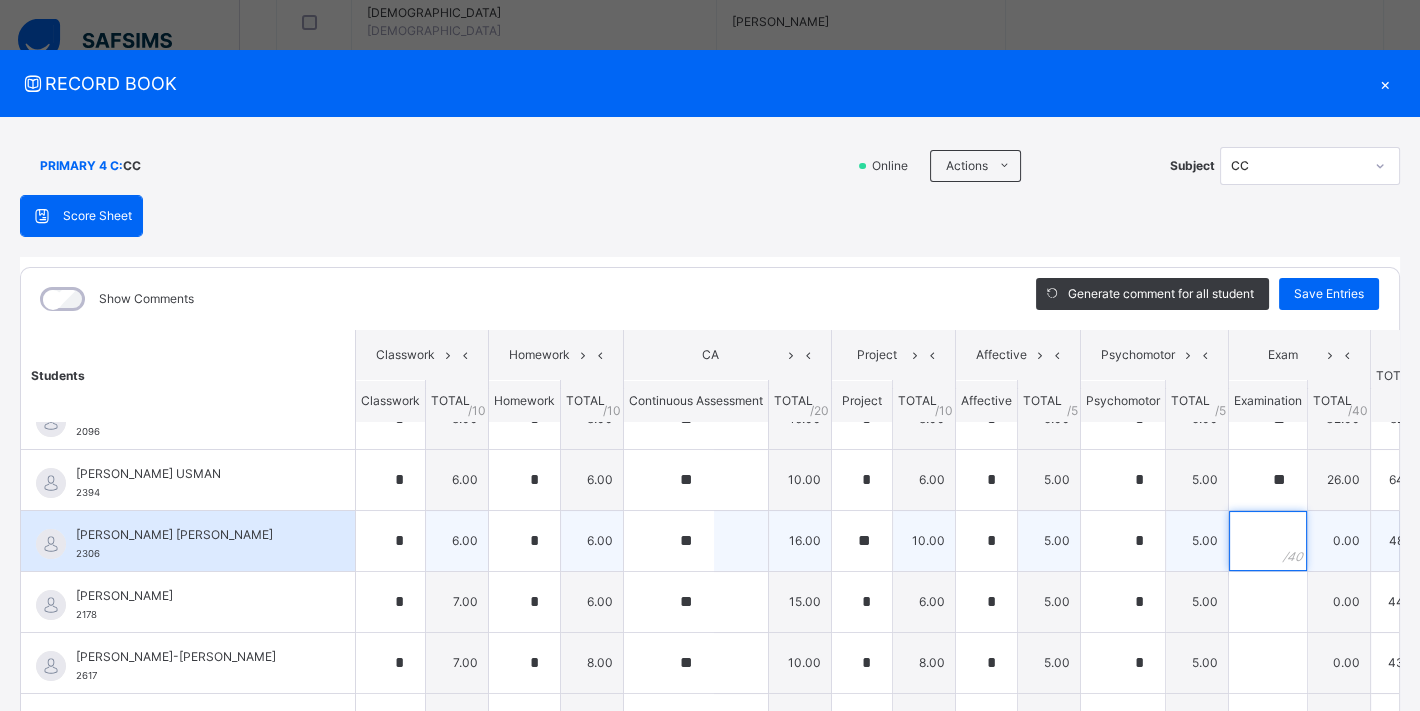 click at bounding box center [1268, 541] 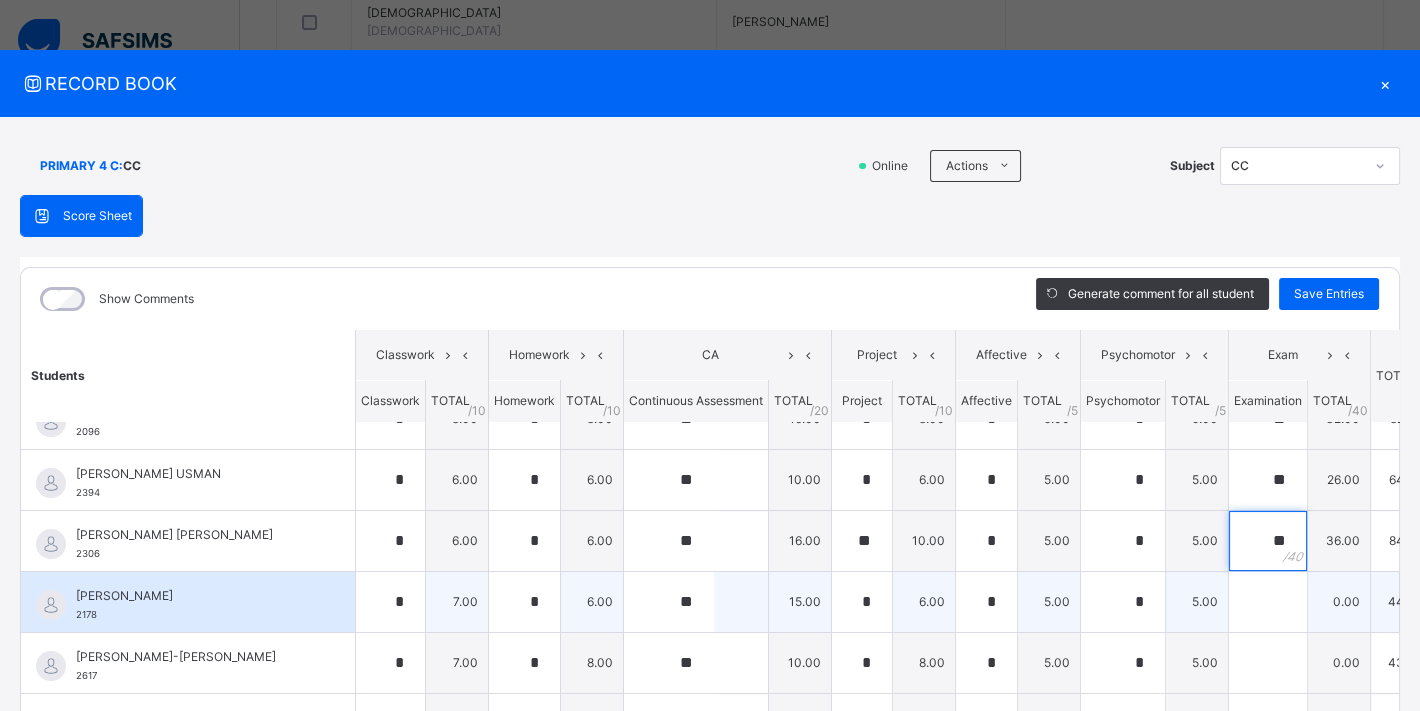 type on "**" 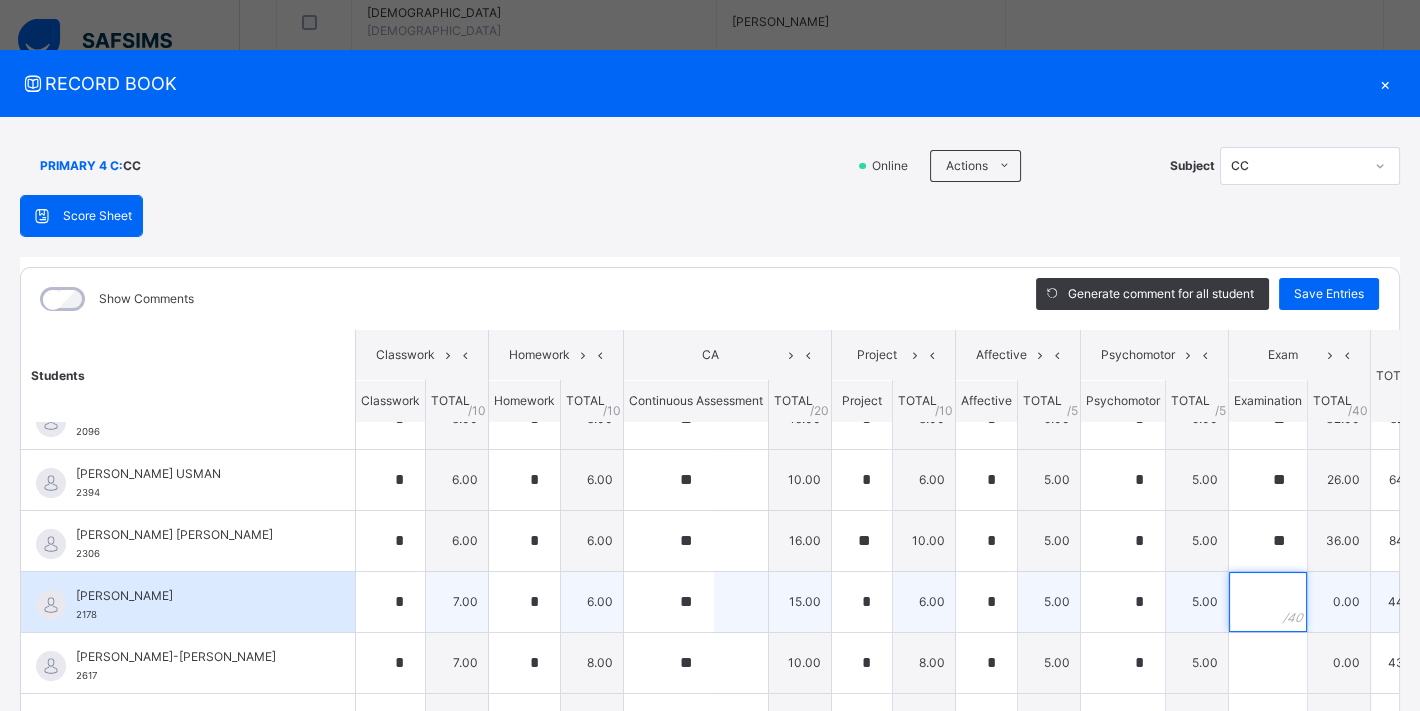 click at bounding box center [1268, 602] 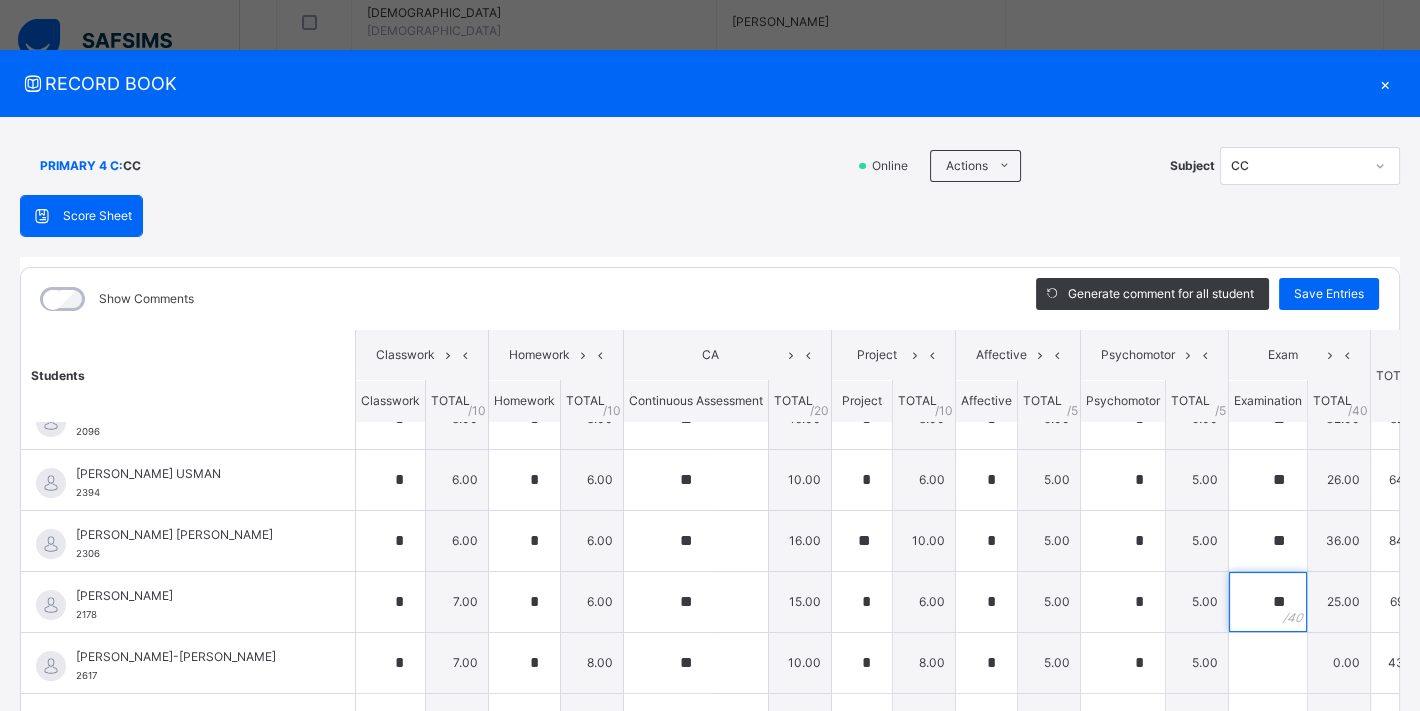scroll, scrollTop: 156, scrollLeft: 0, axis: vertical 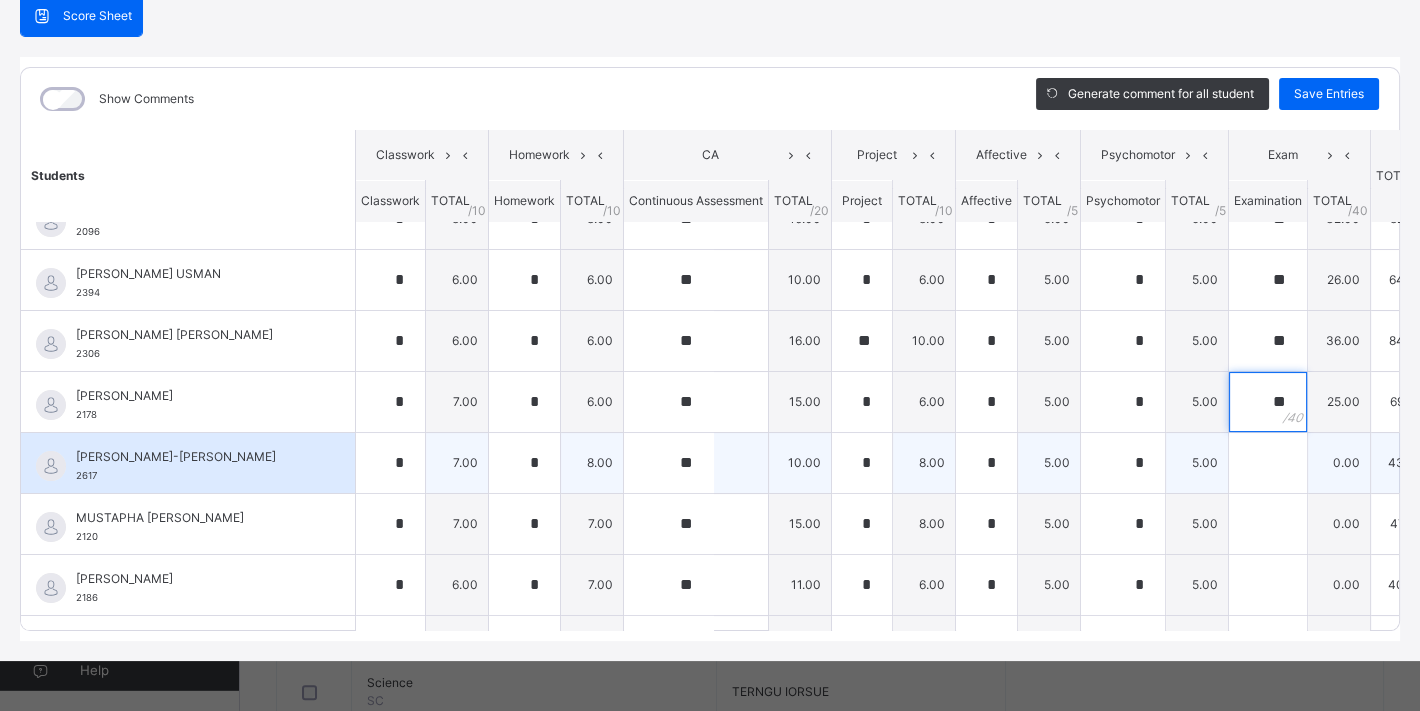 type on "**" 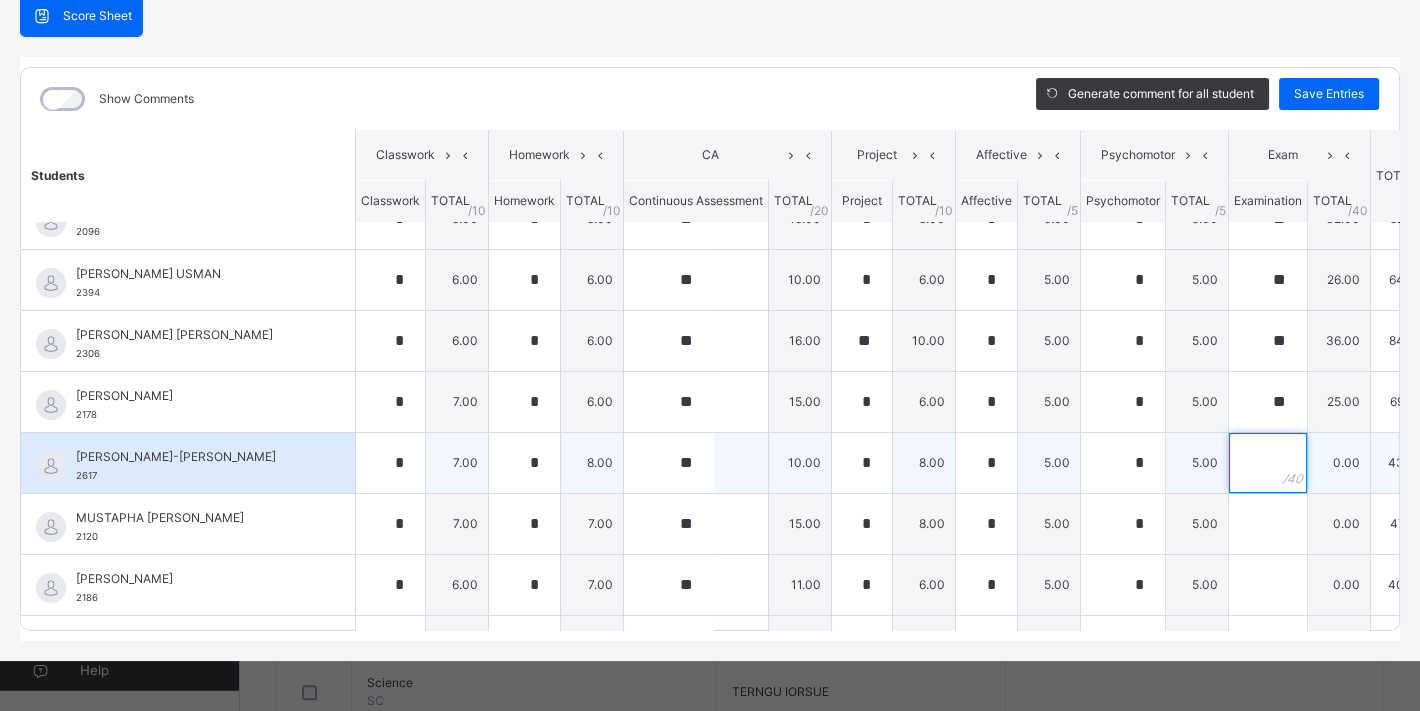 click at bounding box center [1268, 463] 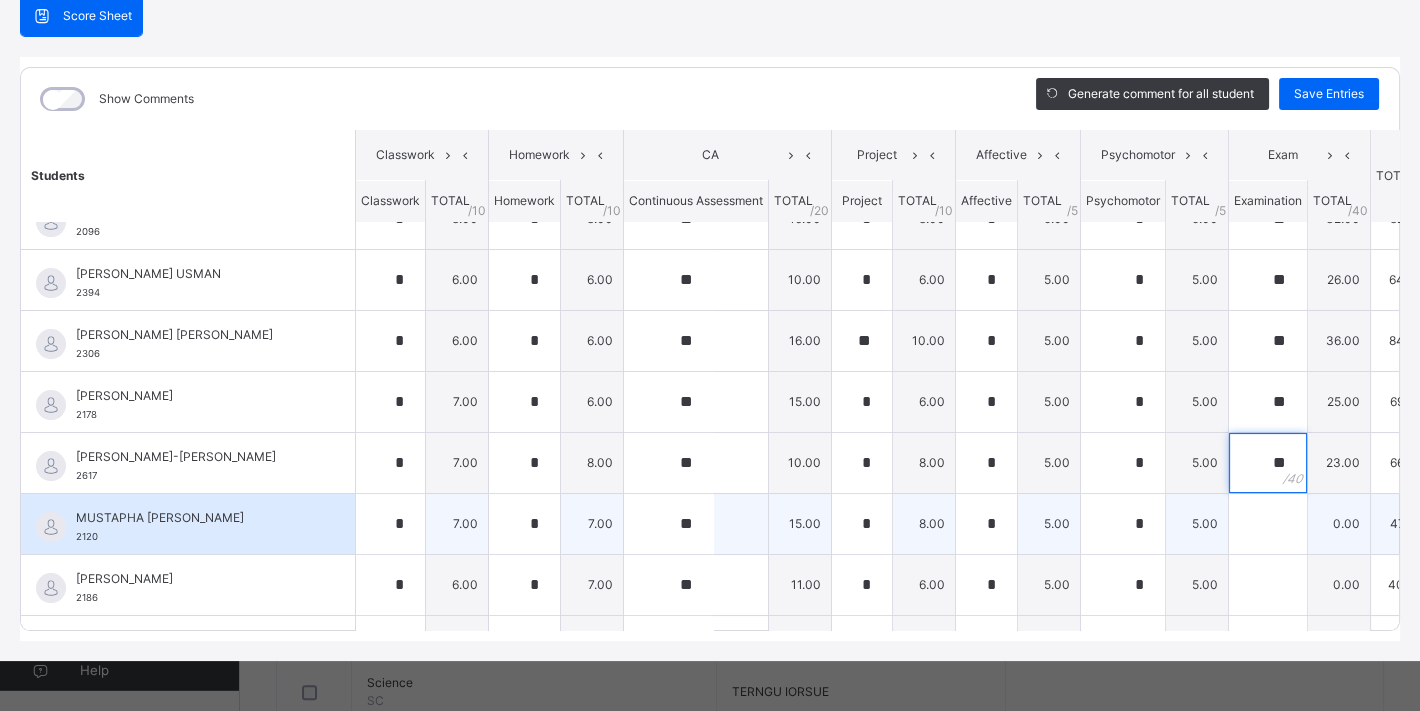 type on "**" 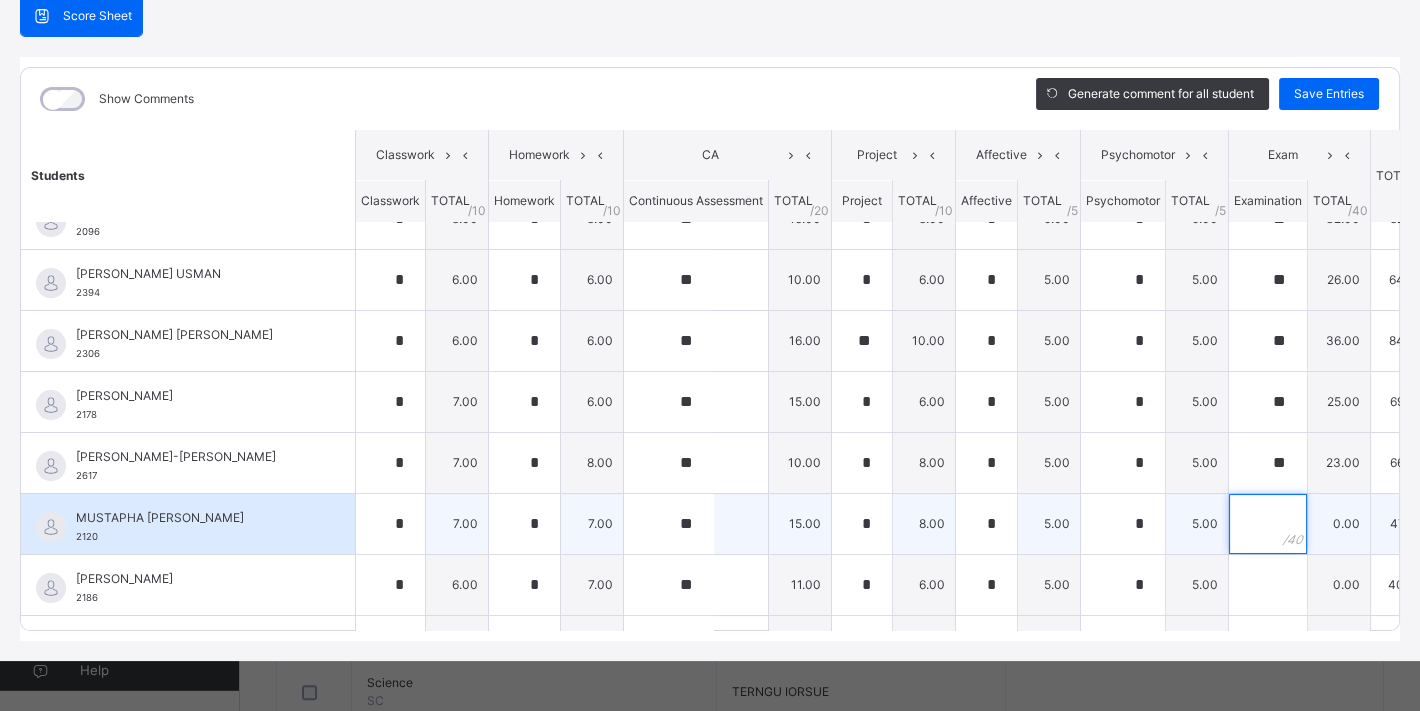 click at bounding box center [1268, 524] 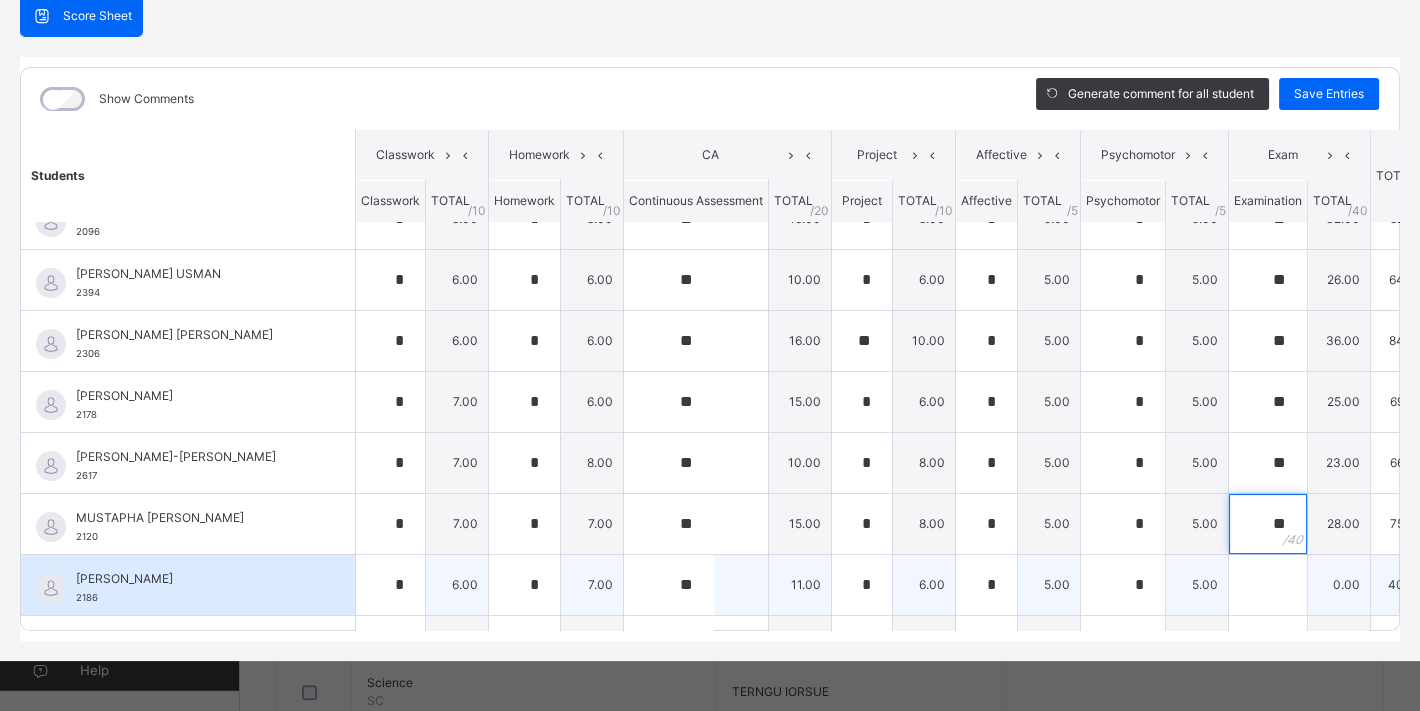 type on "**" 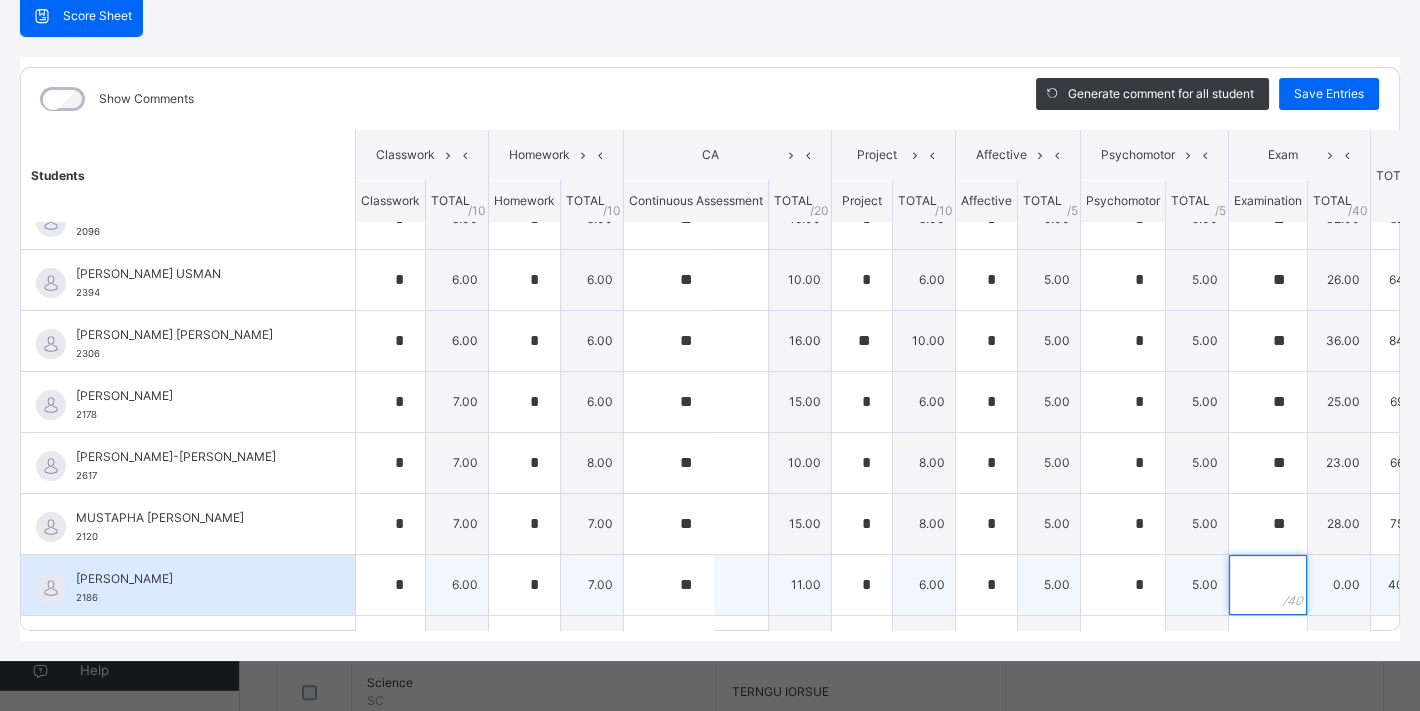 click at bounding box center [1268, 585] 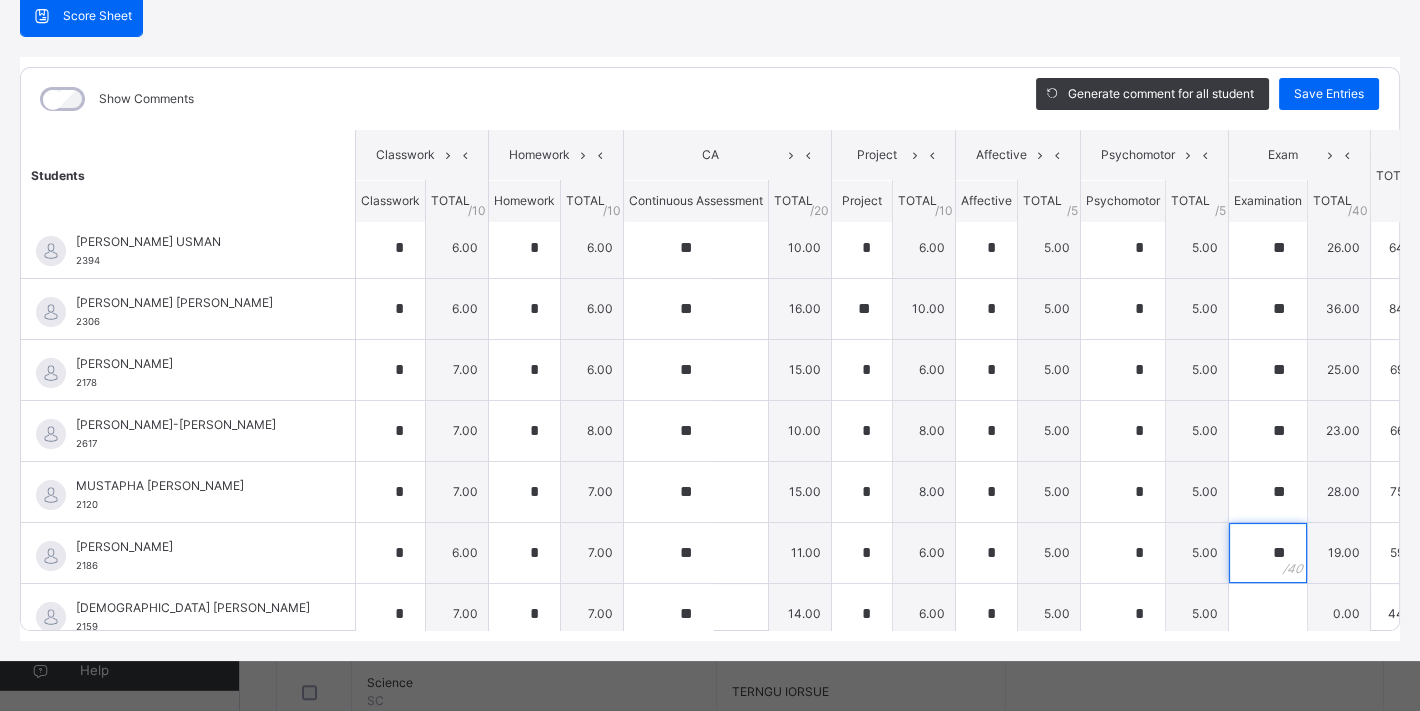 scroll, scrollTop: 639, scrollLeft: 0, axis: vertical 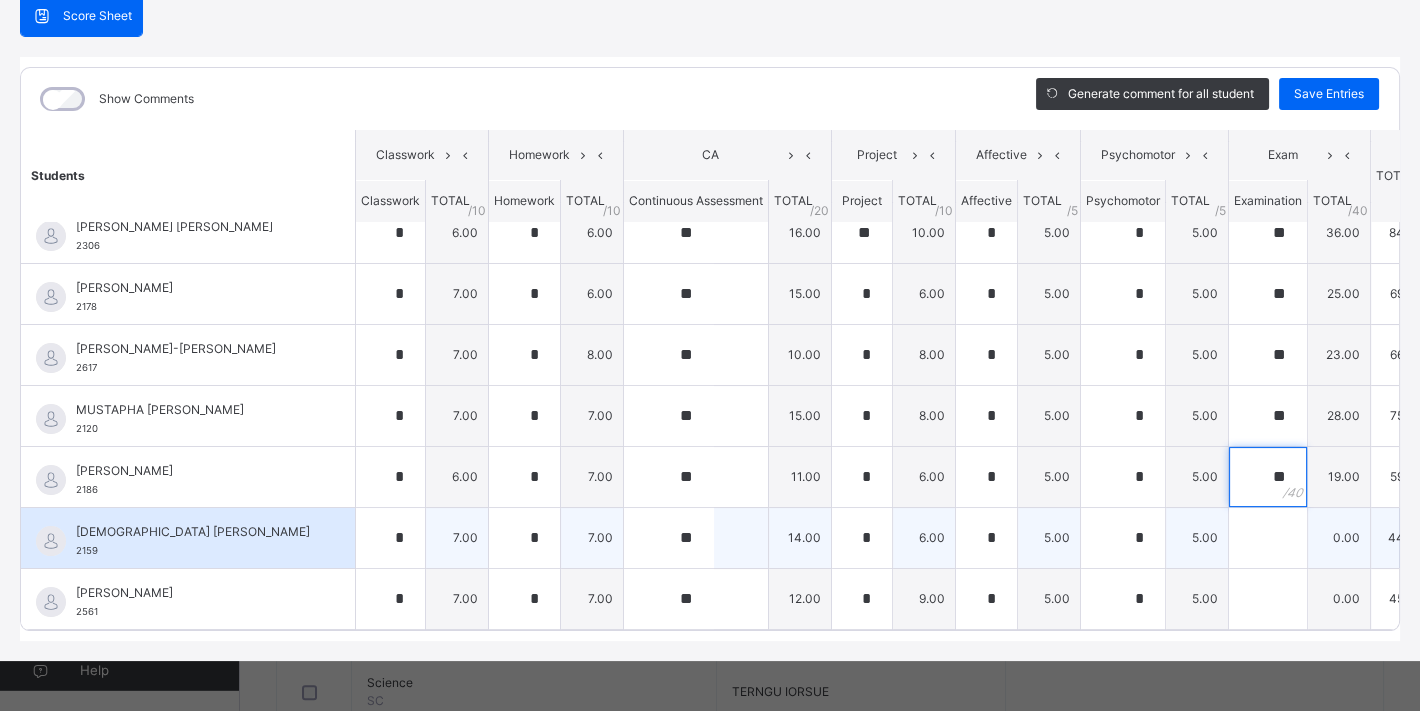 type on "**" 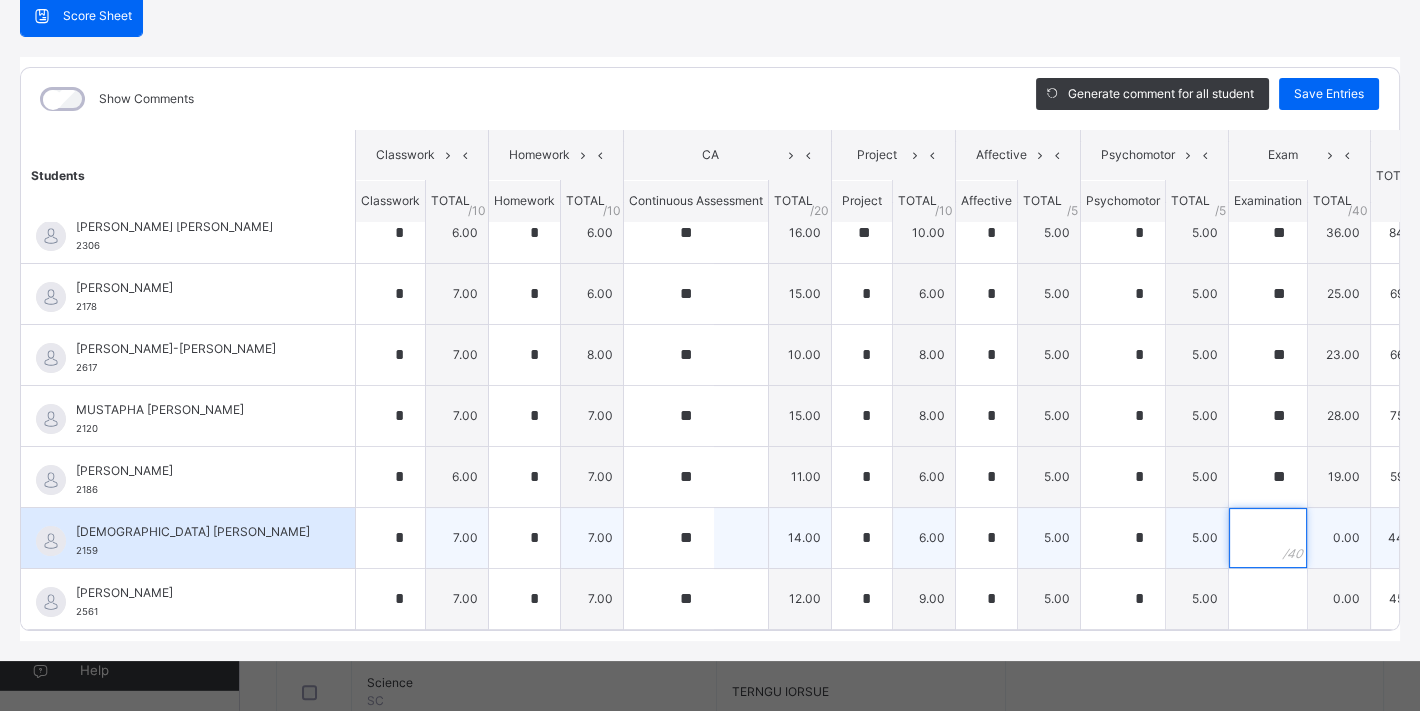 click at bounding box center (1268, 538) 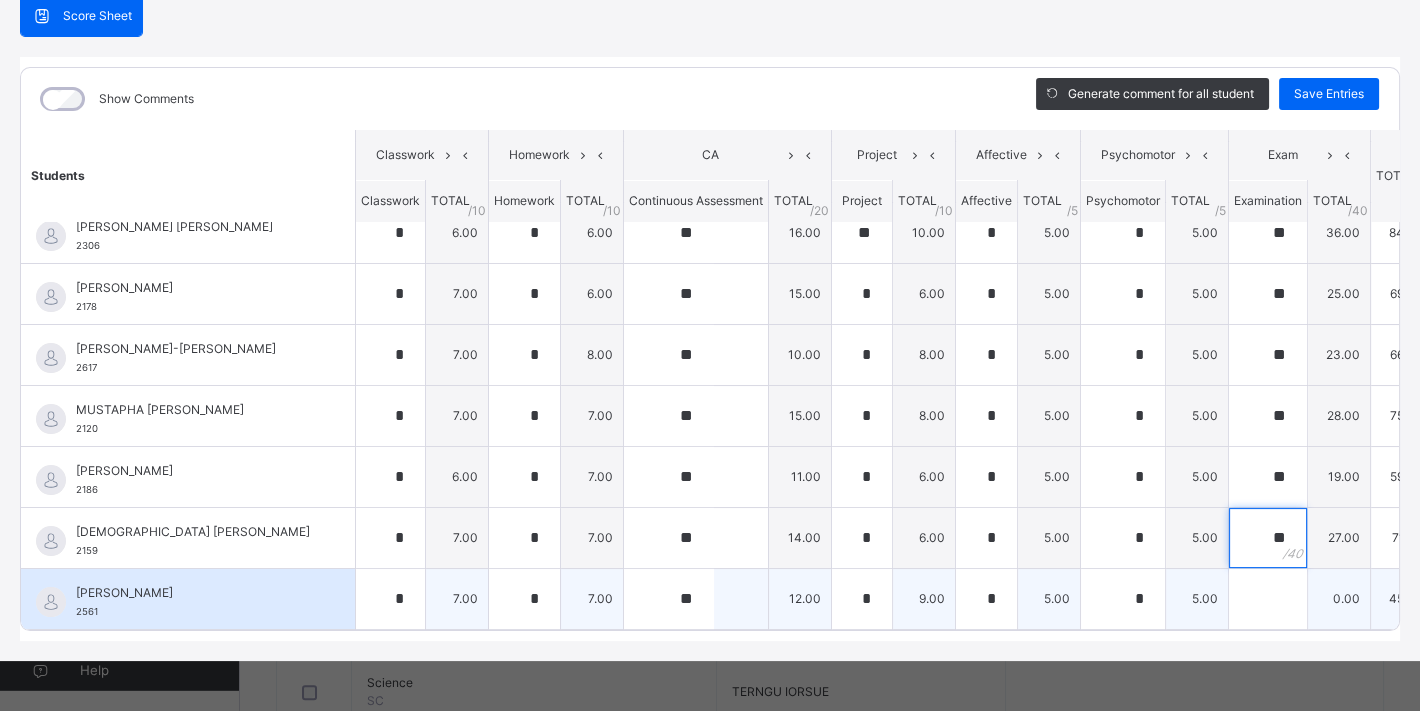 type on "**" 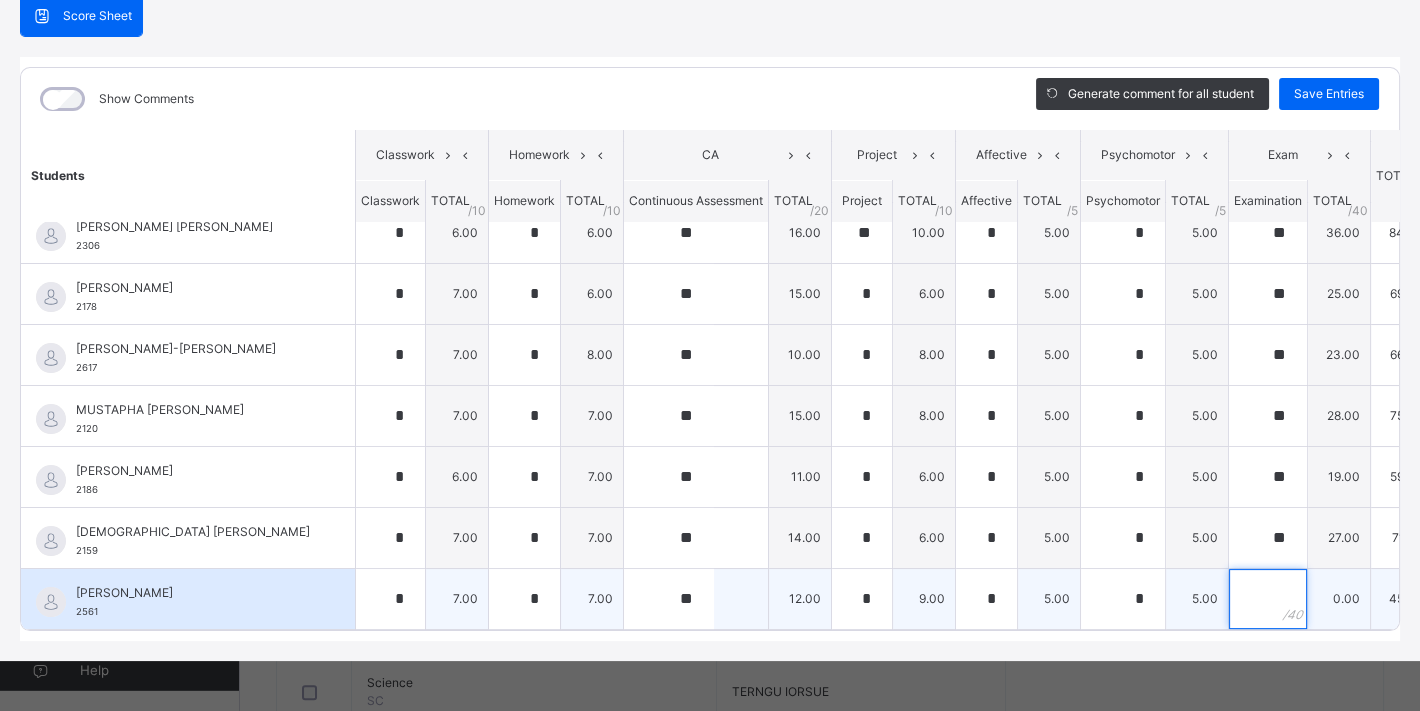 click at bounding box center [1268, 599] 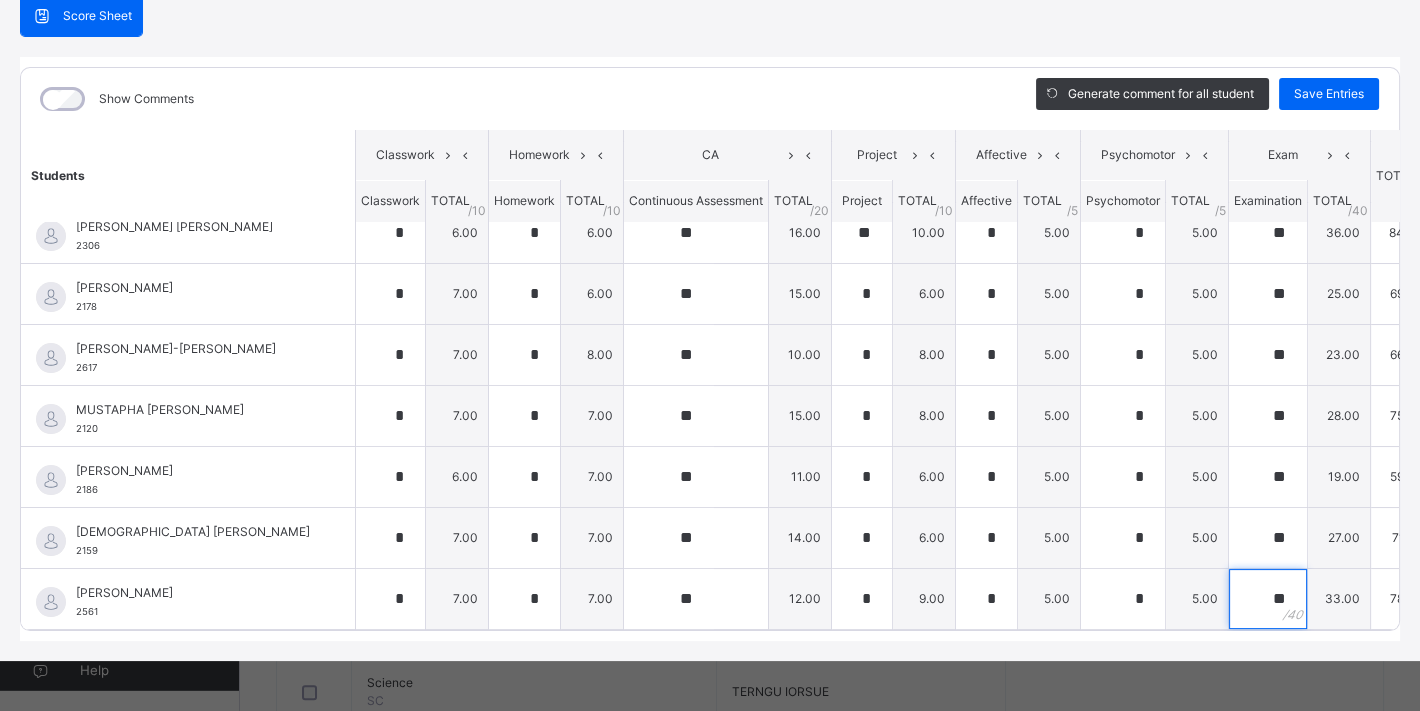 type on "**" 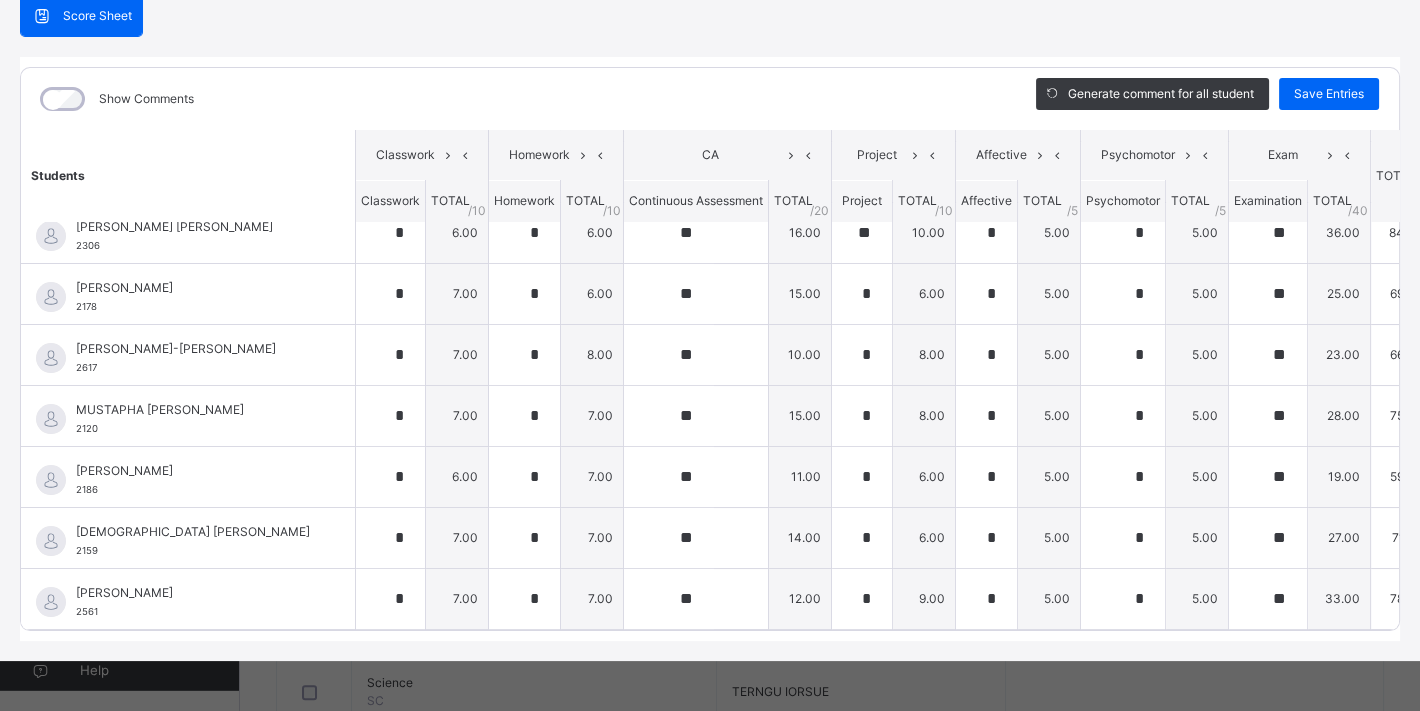 click on "Generate comment for all student   Save Entries" at bounding box center (1207, 99) 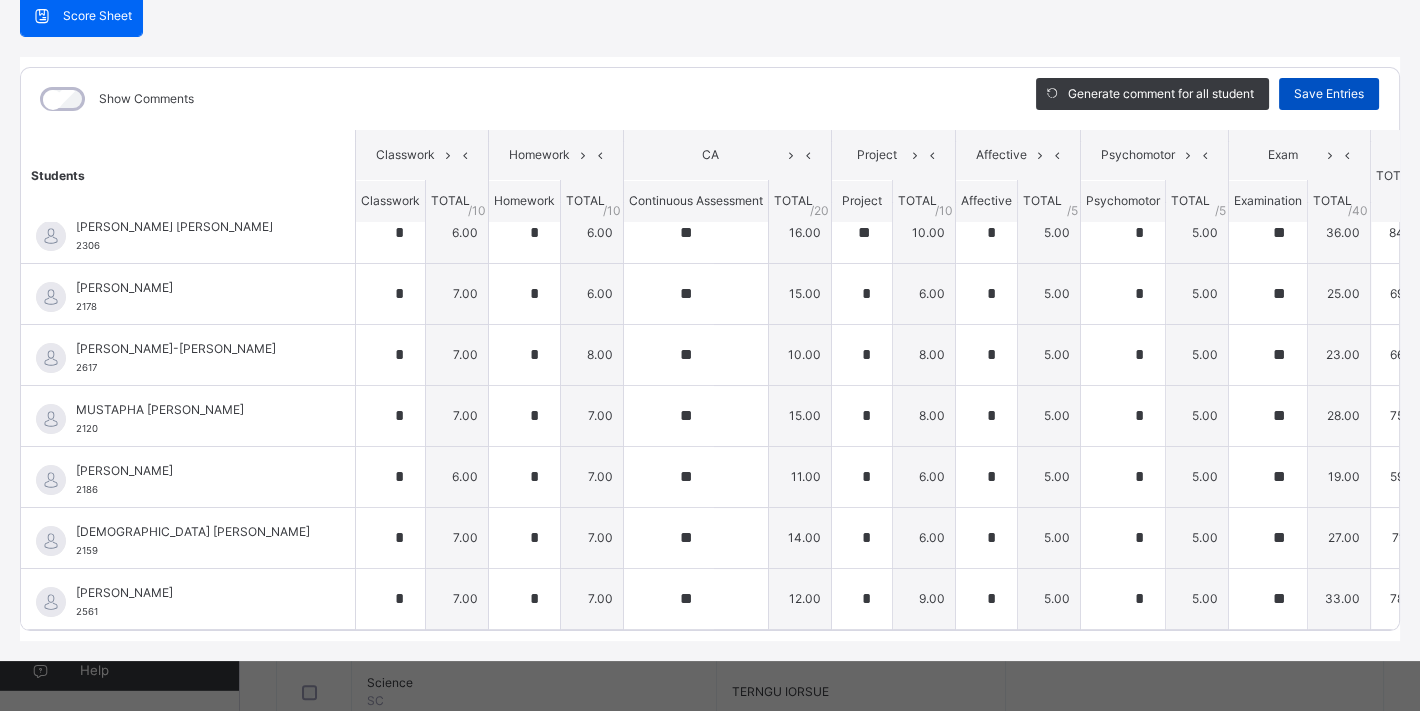 click on "Save Entries" at bounding box center [1329, 94] 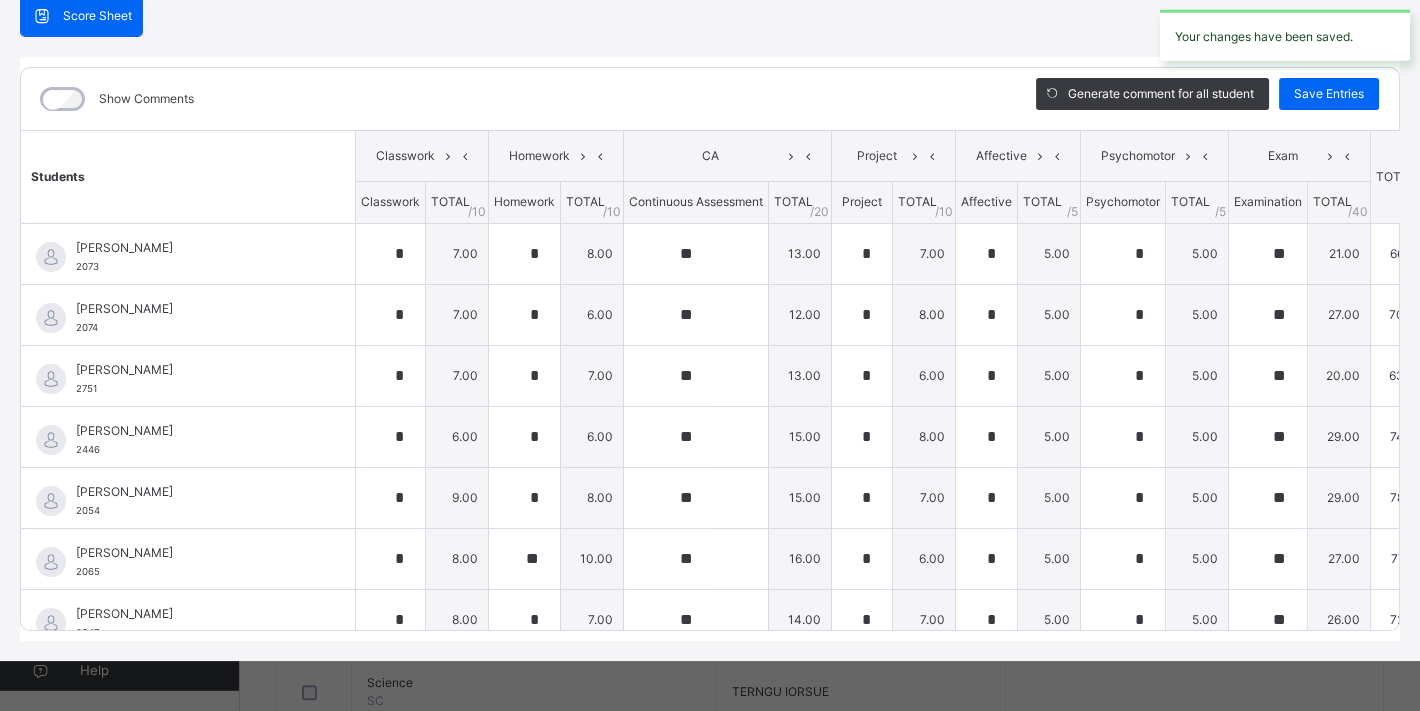 type on "*" 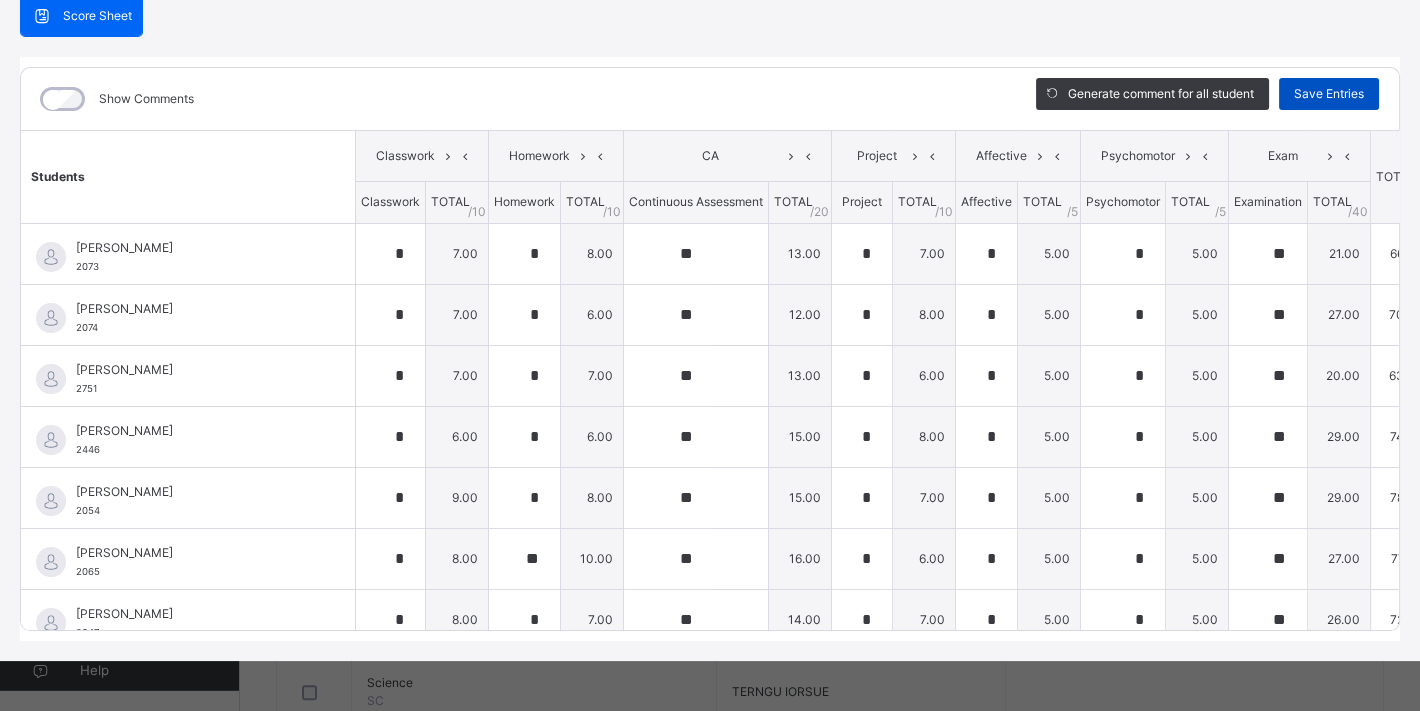 click on "Save Entries" at bounding box center [1329, 94] 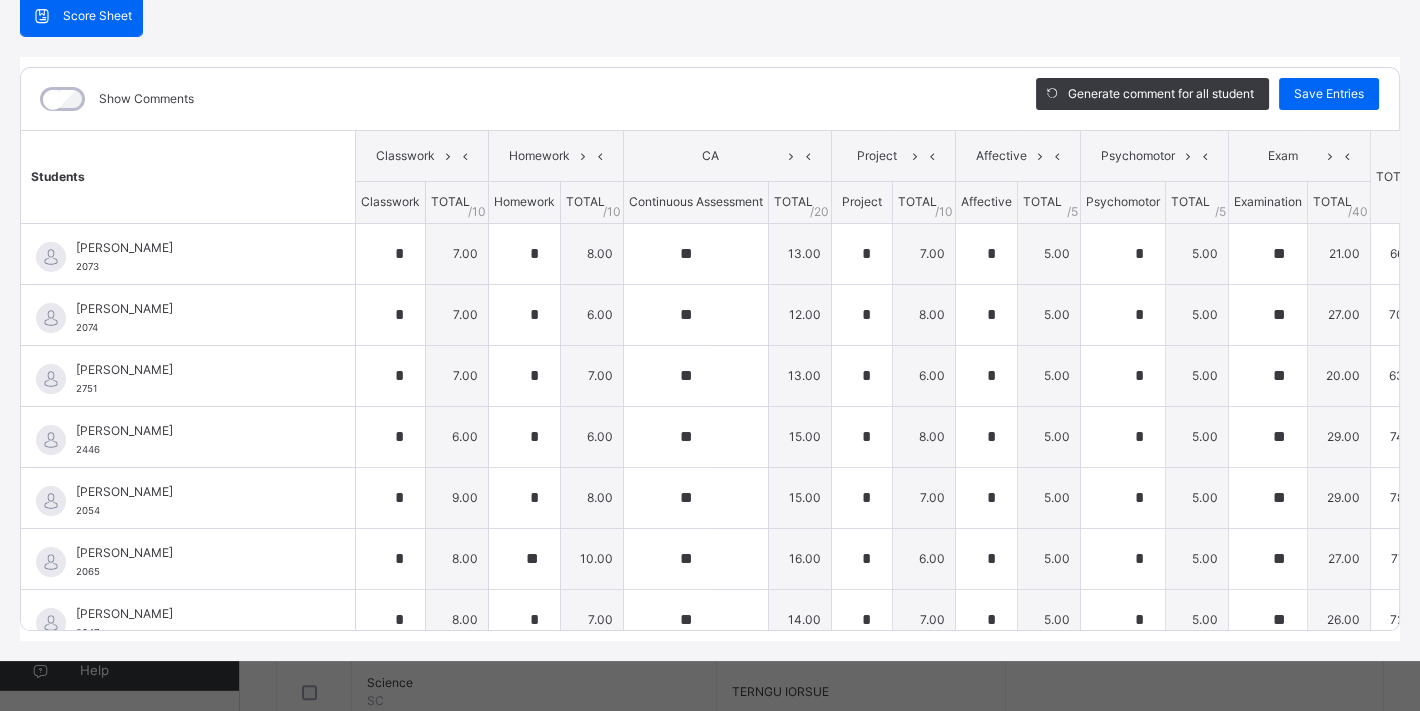 scroll, scrollTop: 0, scrollLeft: 13, axis: horizontal 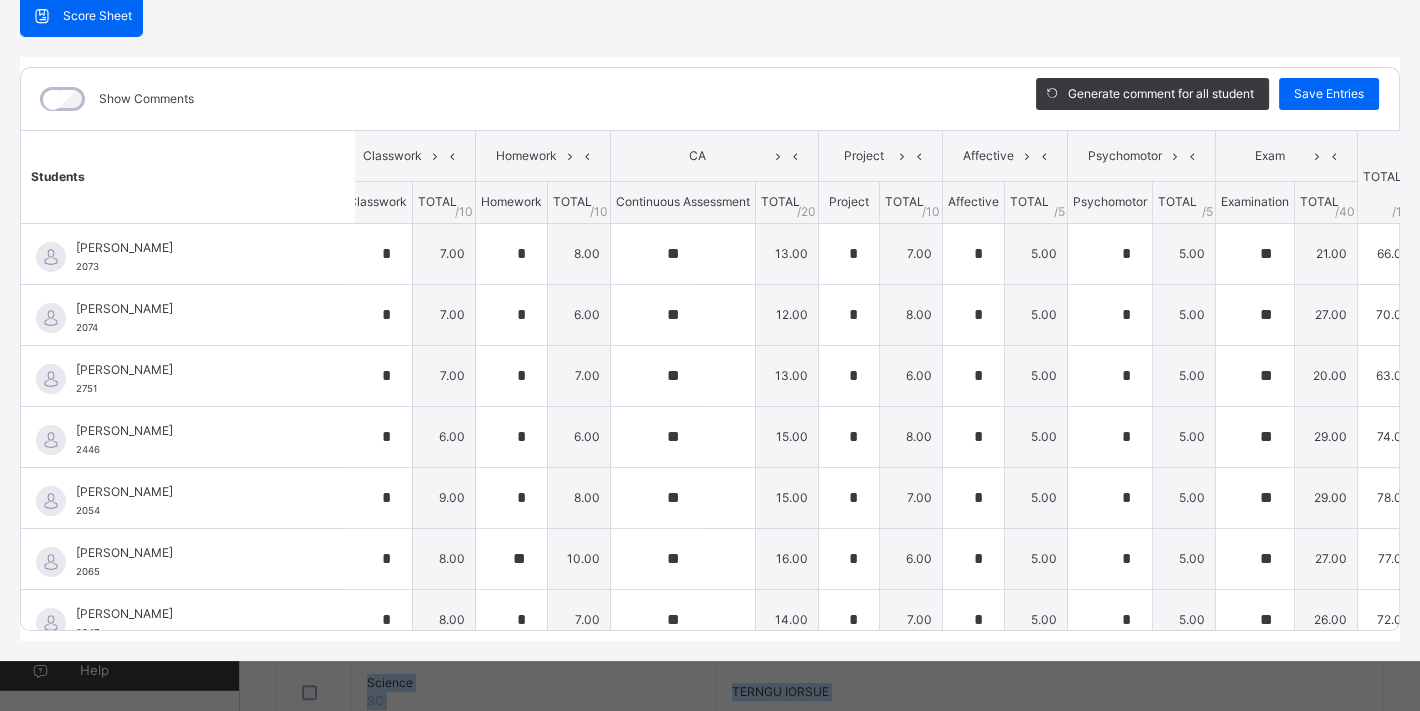 drag, startPoint x: 1396, startPoint y: 217, endPoint x: 1416, endPoint y: 45, distance: 173.15889 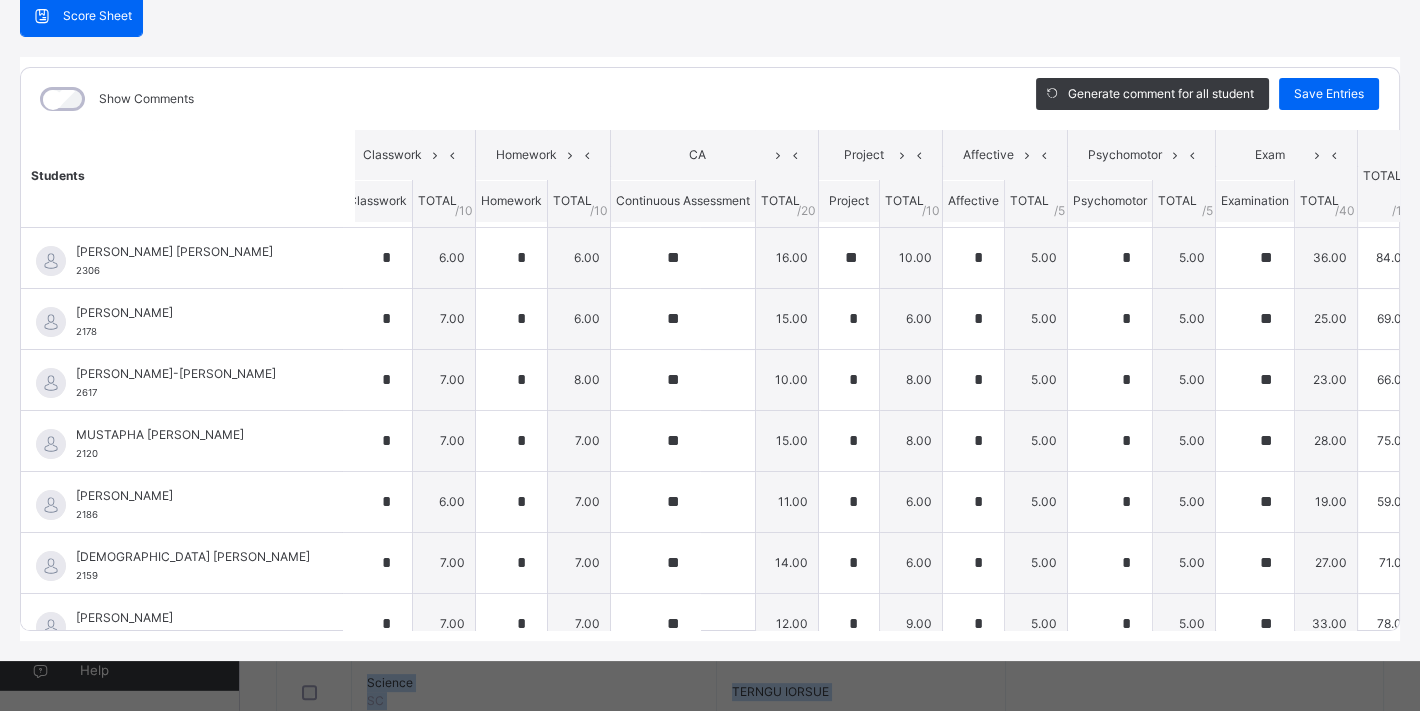 scroll, scrollTop: 639, scrollLeft: 13, axis: both 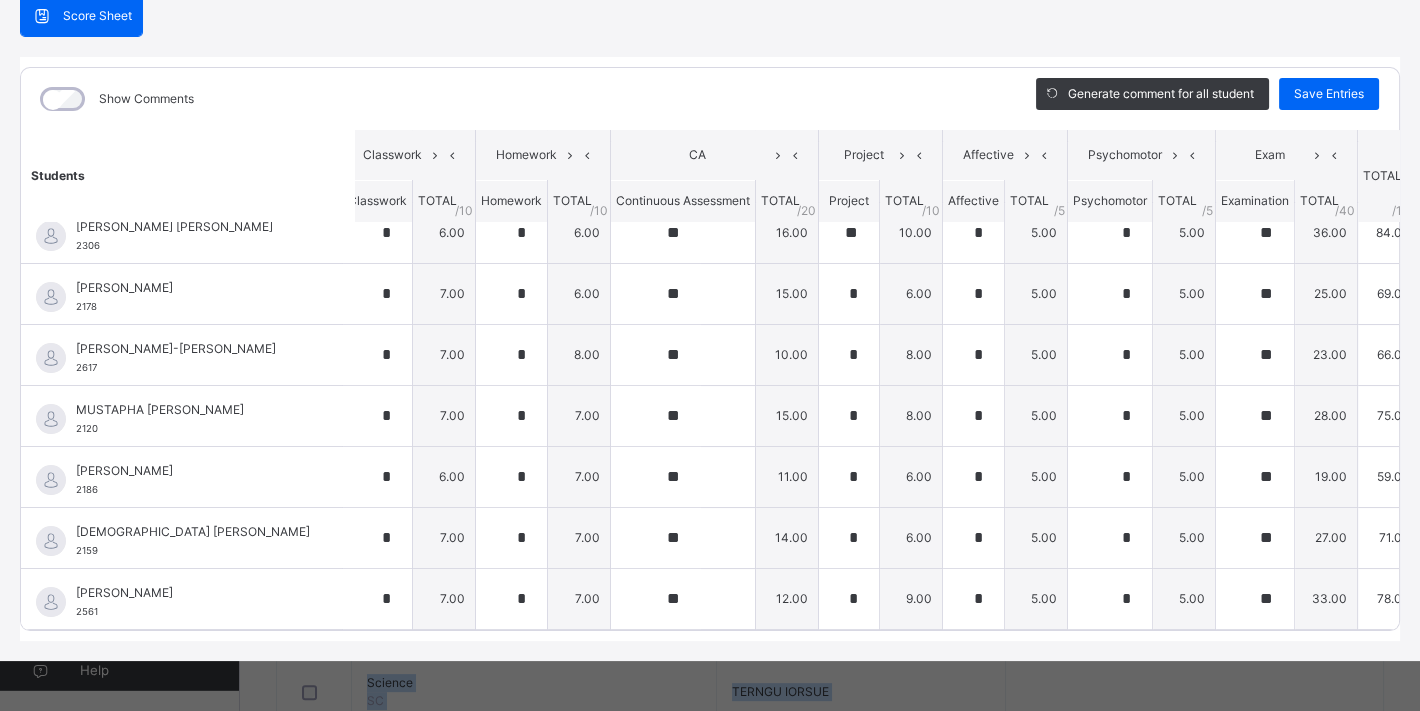 click on "Homework" at bounding box center [543, 155] 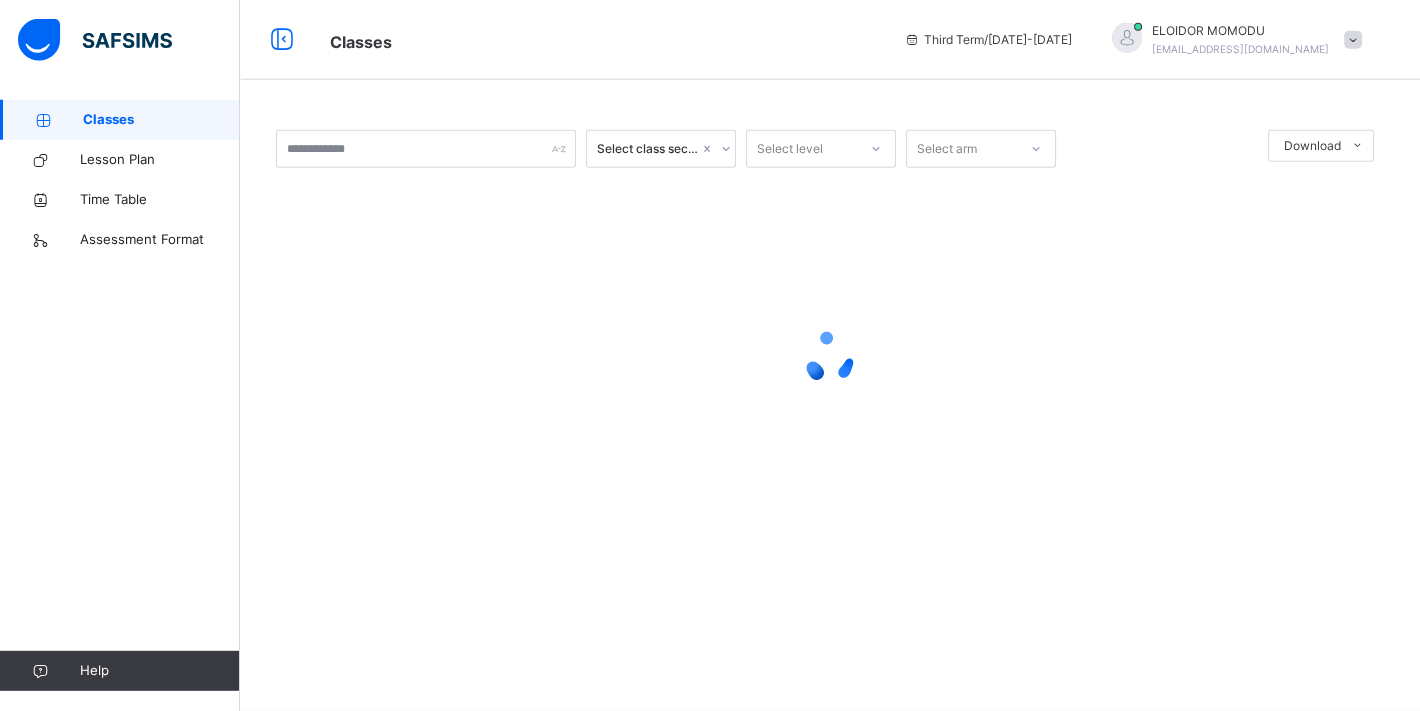 scroll, scrollTop: 0, scrollLeft: 0, axis: both 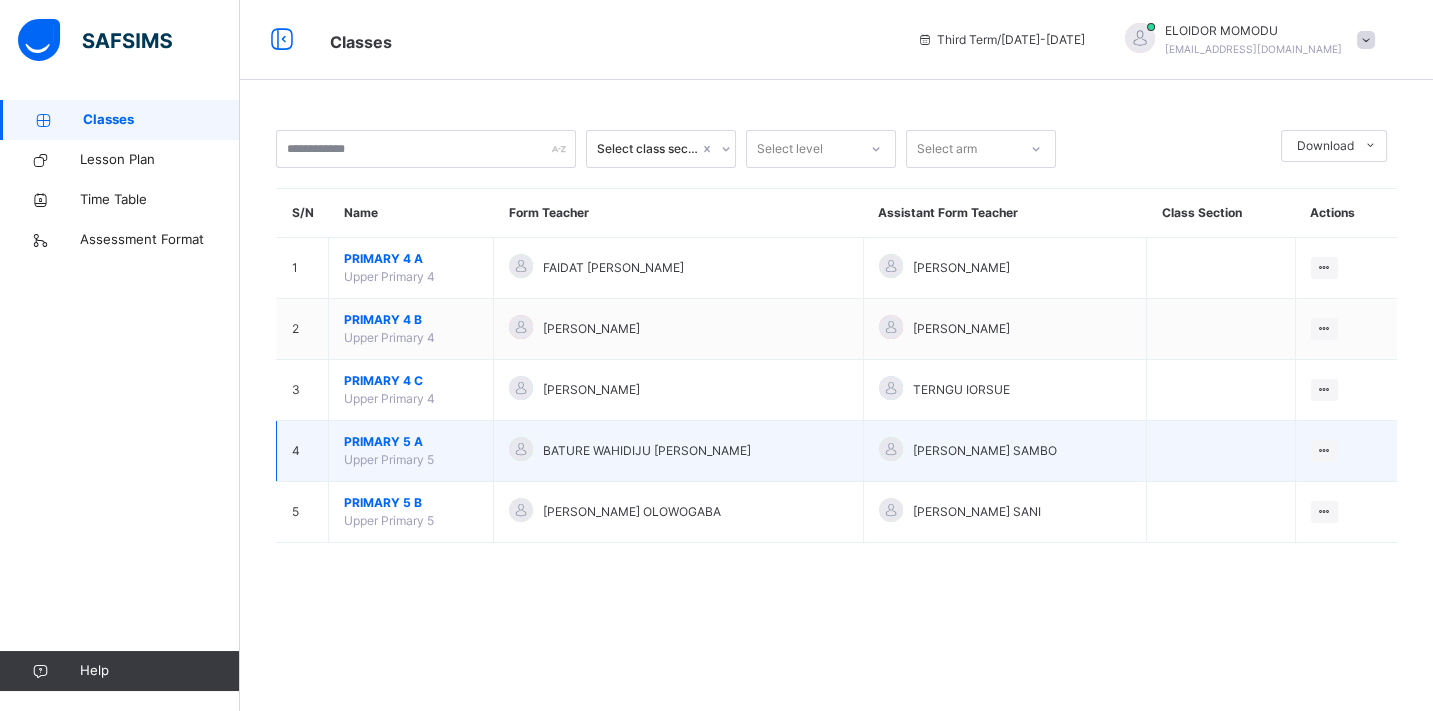 click on "PRIMARY 5   A" at bounding box center (411, 442) 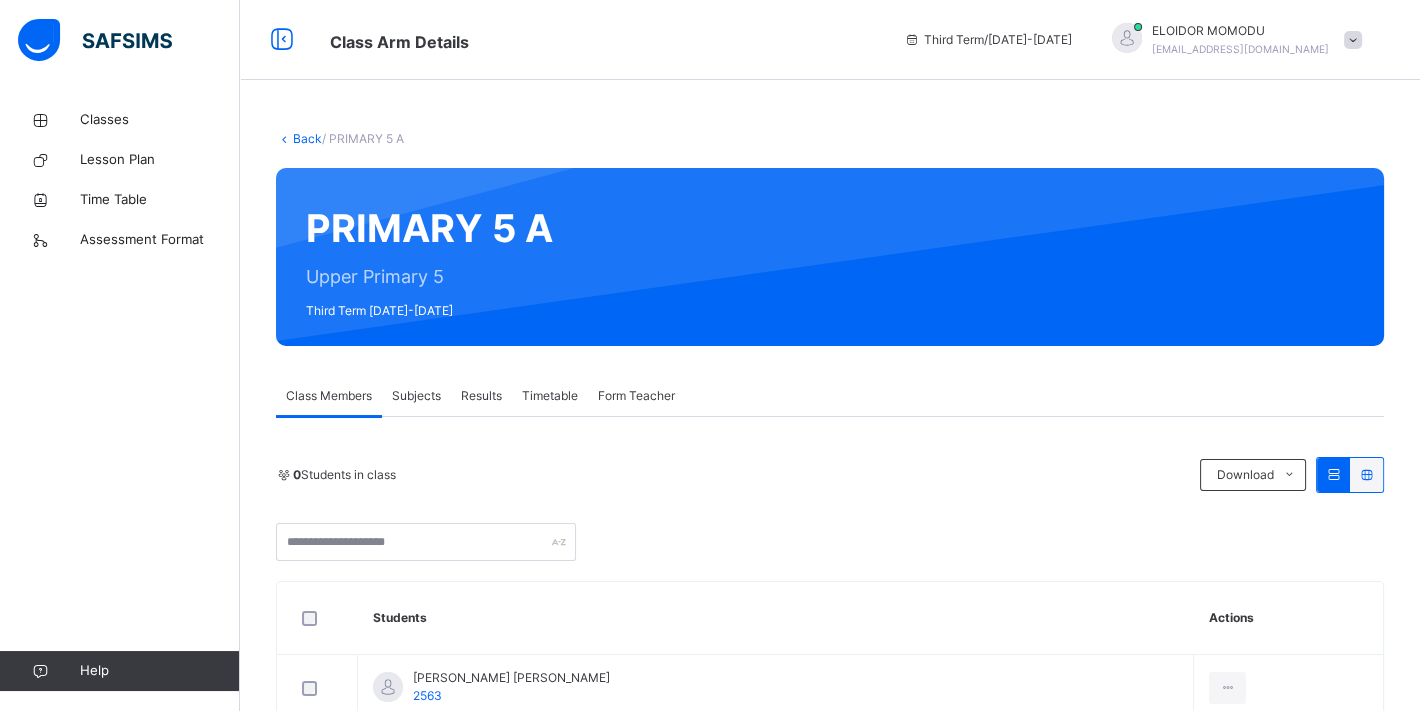 click on "Subjects" at bounding box center (416, 396) 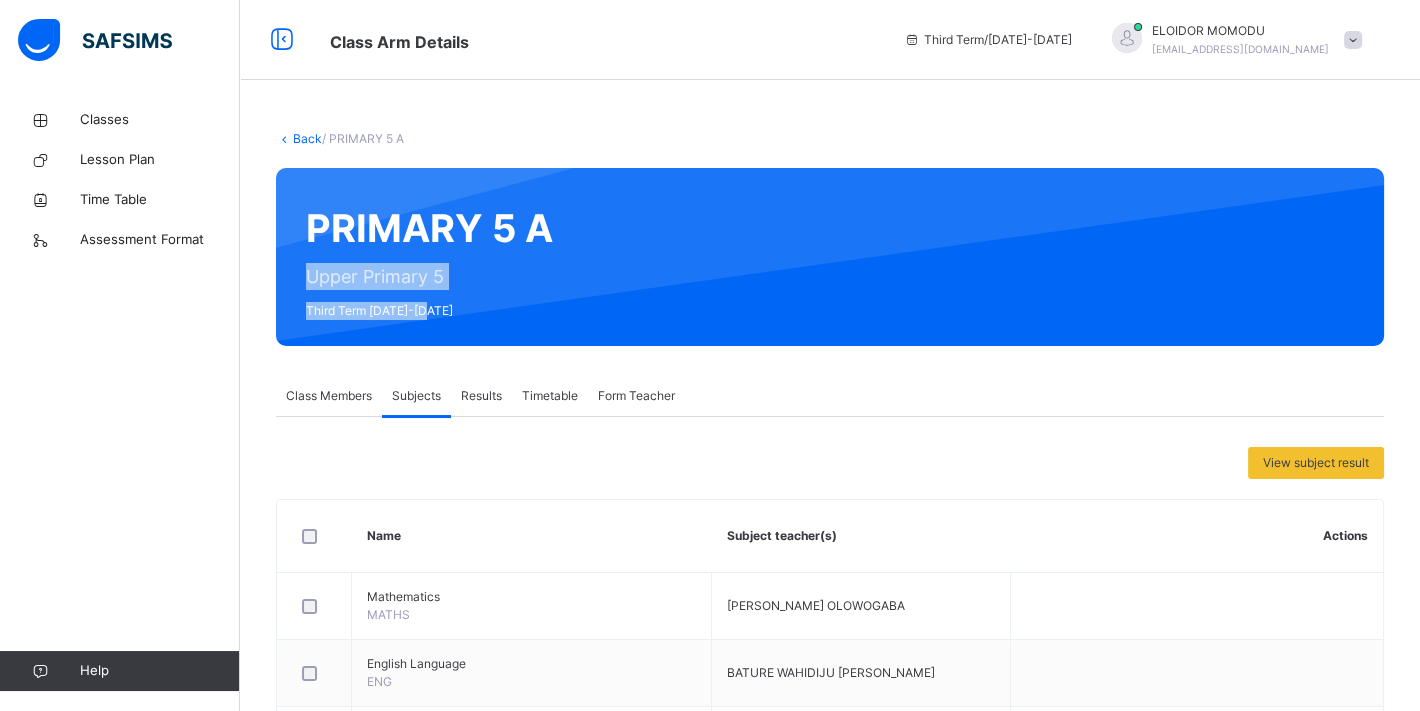 drag, startPoint x: 1419, startPoint y: 198, endPoint x: 1432, endPoint y: 311, distance: 113.74533 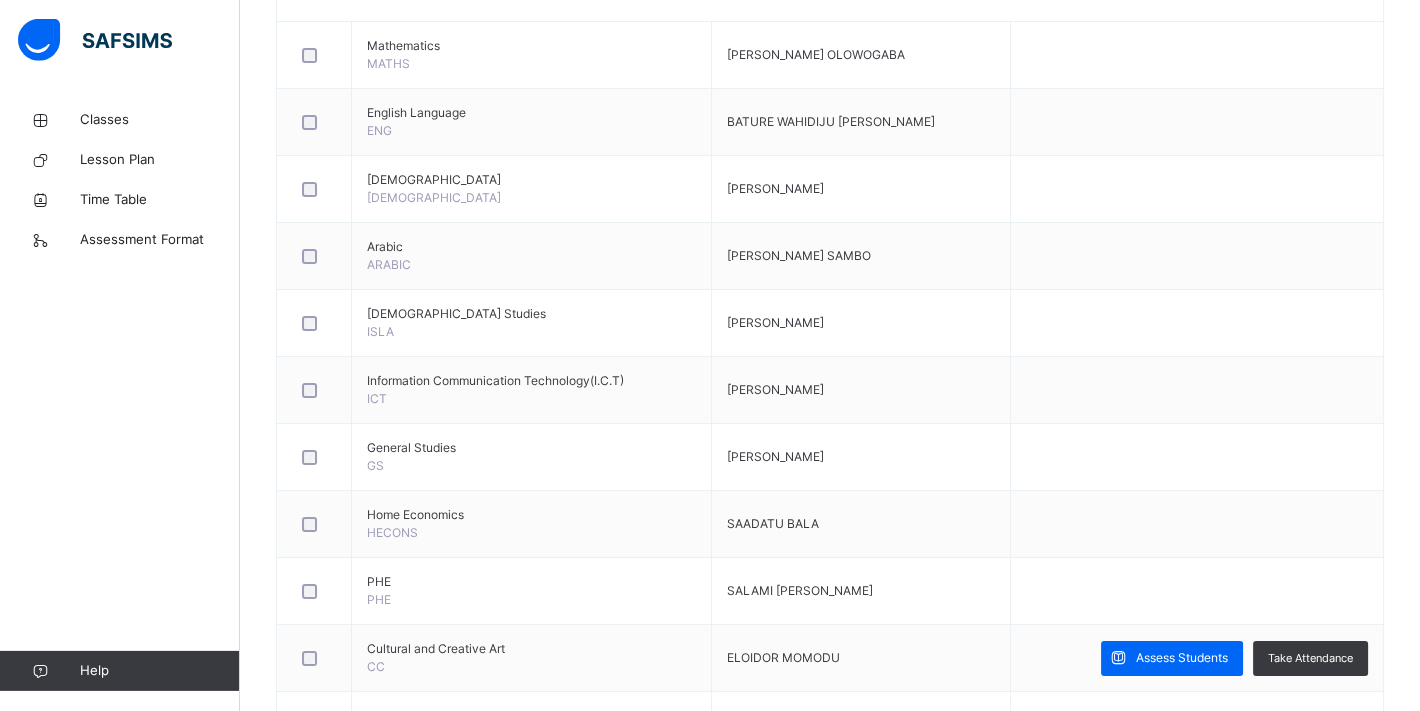 scroll, scrollTop: 552, scrollLeft: 0, axis: vertical 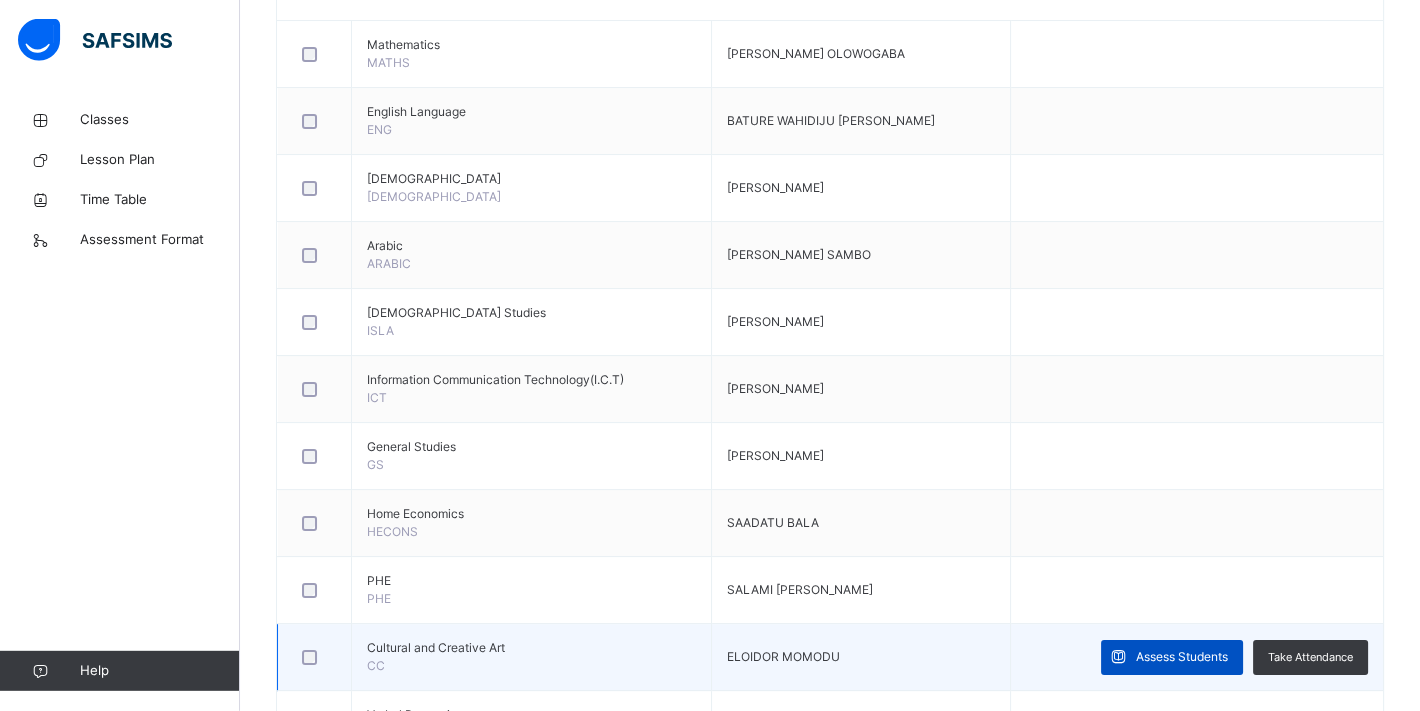 click on "Assess Students" at bounding box center [1182, 657] 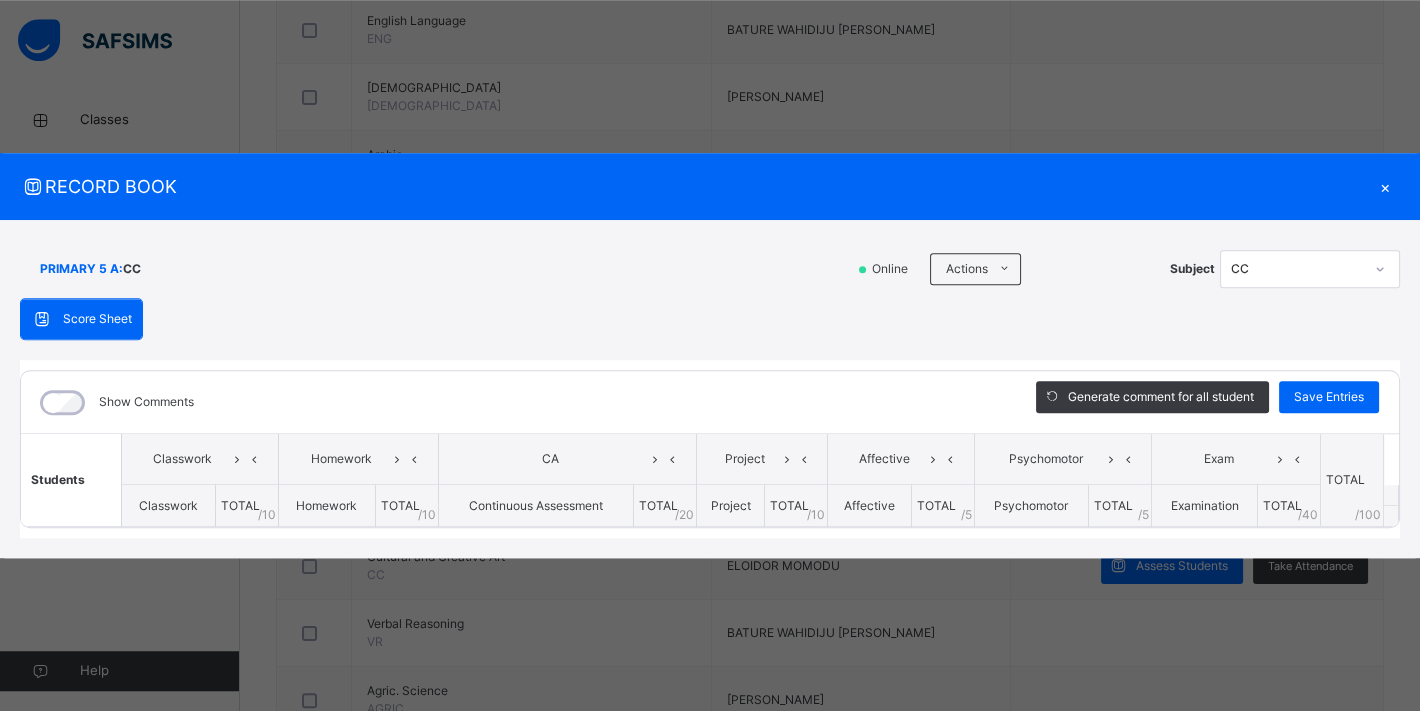 scroll, scrollTop: 715, scrollLeft: 0, axis: vertical 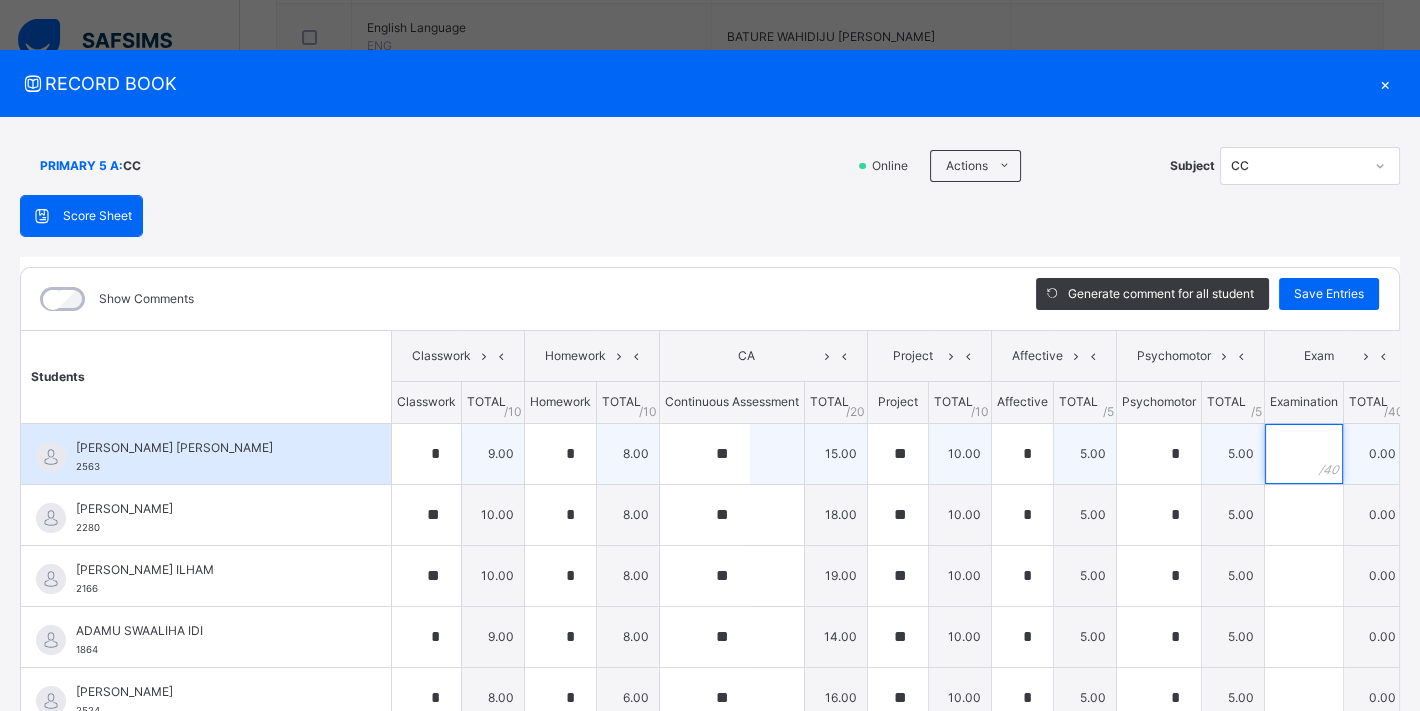 click at bounding box center [1304, 454] 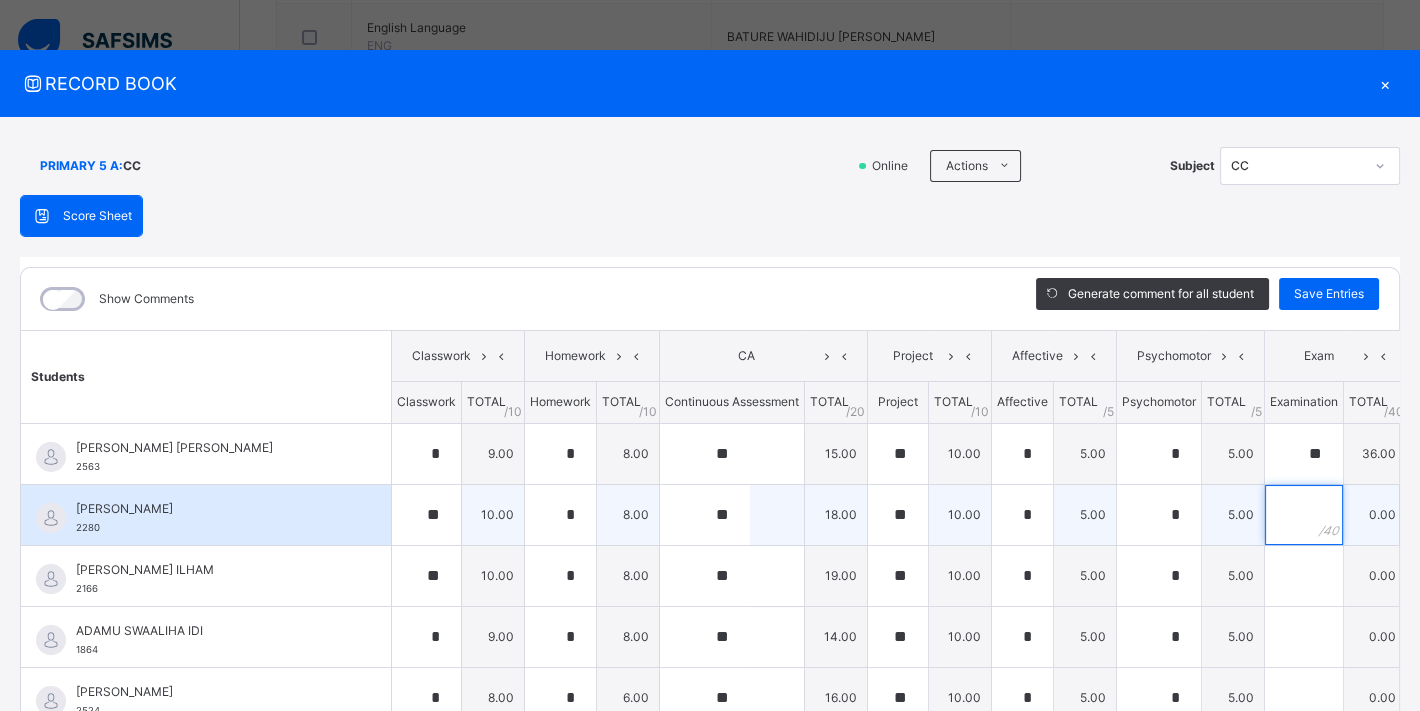 click at bounding box center (1304, 515) 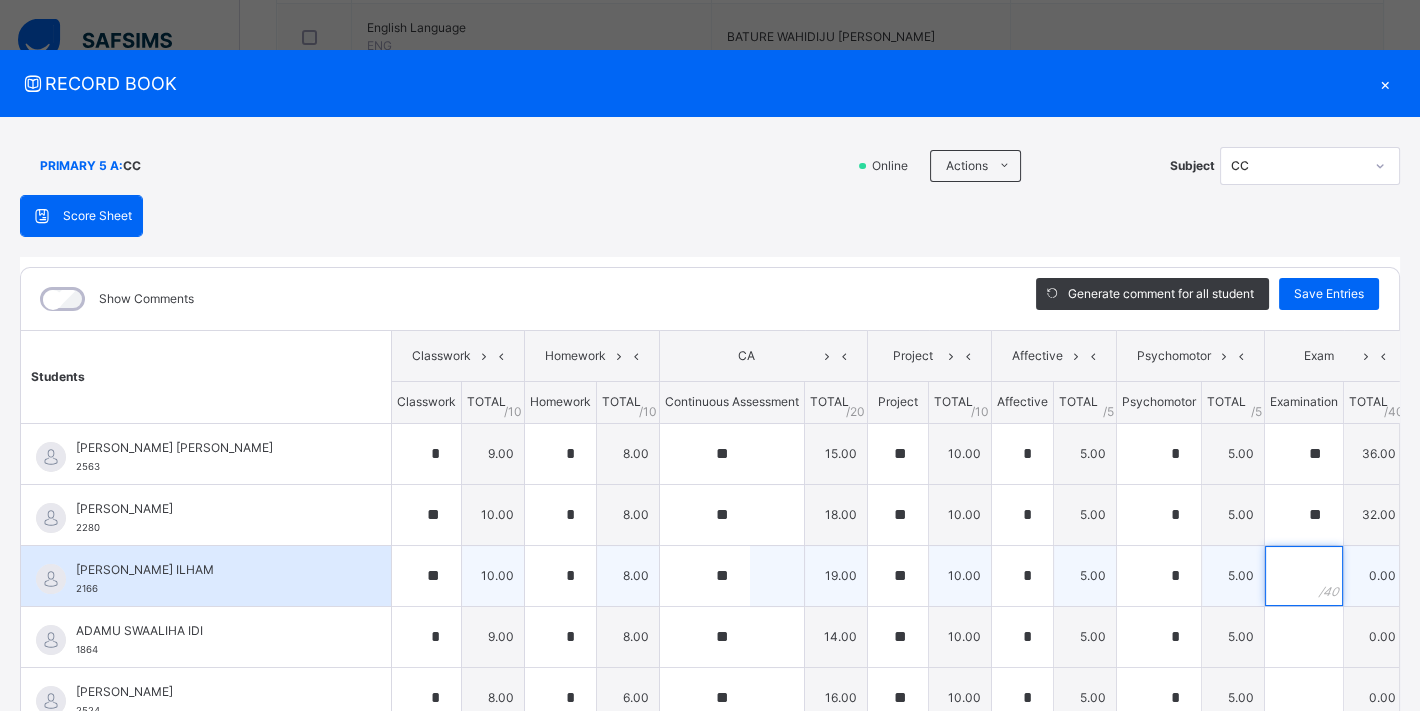 click at bounding box center (1304, 576) 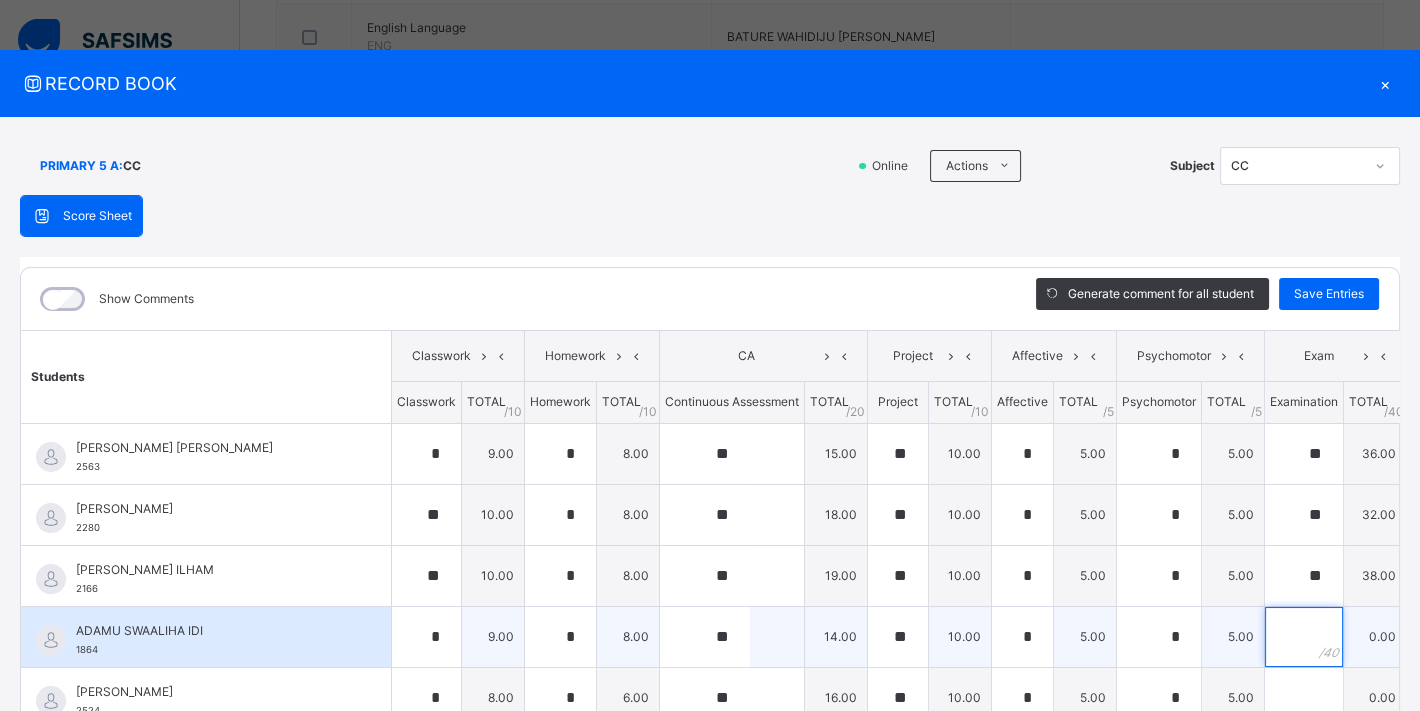 click at bounding box center (1304, 637) 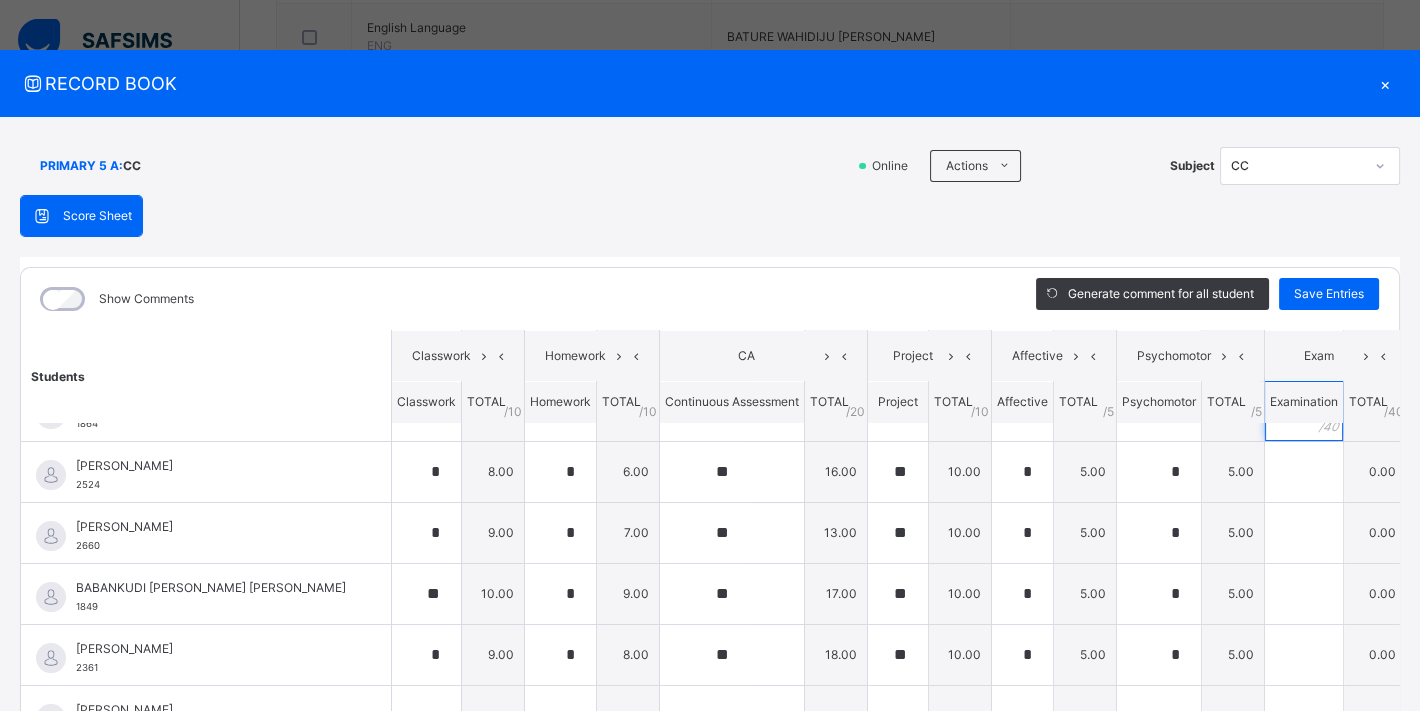 scroll, scrollTop: 235, scrollLeft: 0, axis: vertical 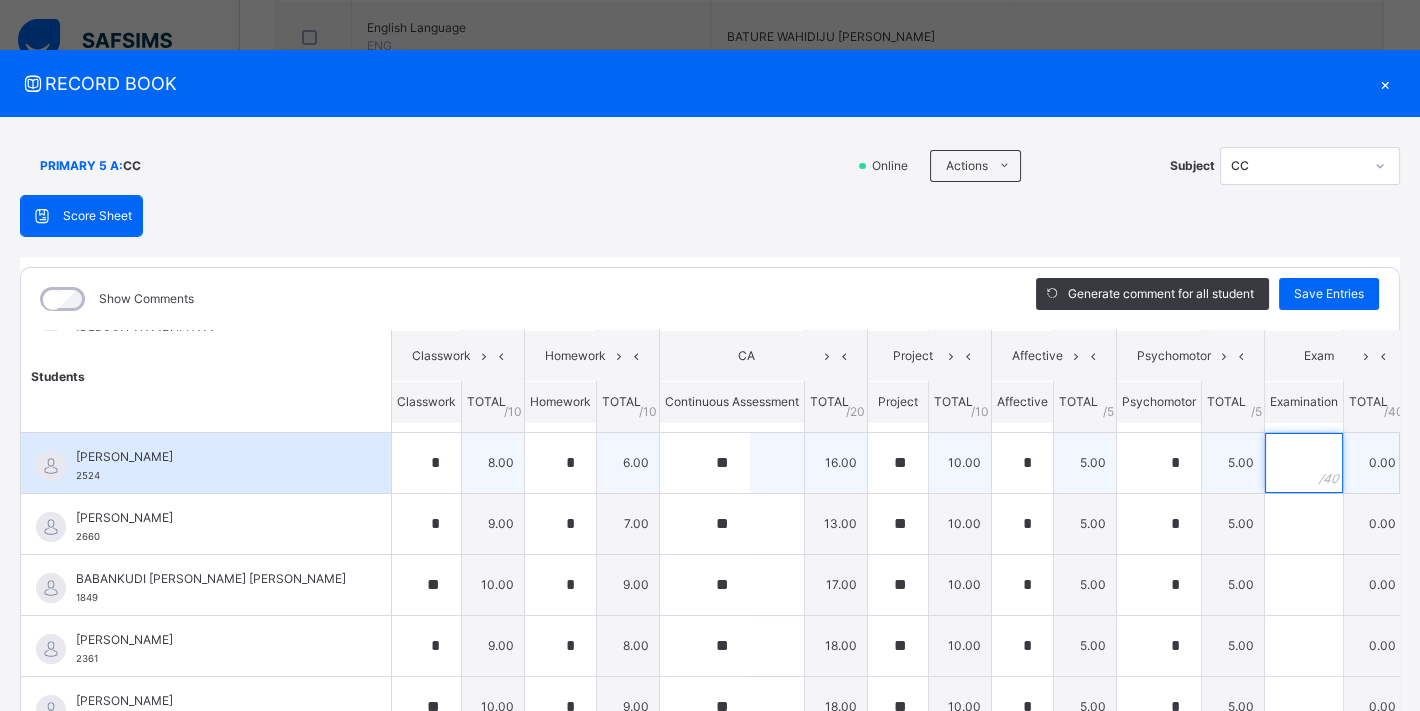 click at bounding box center [1304, 463] 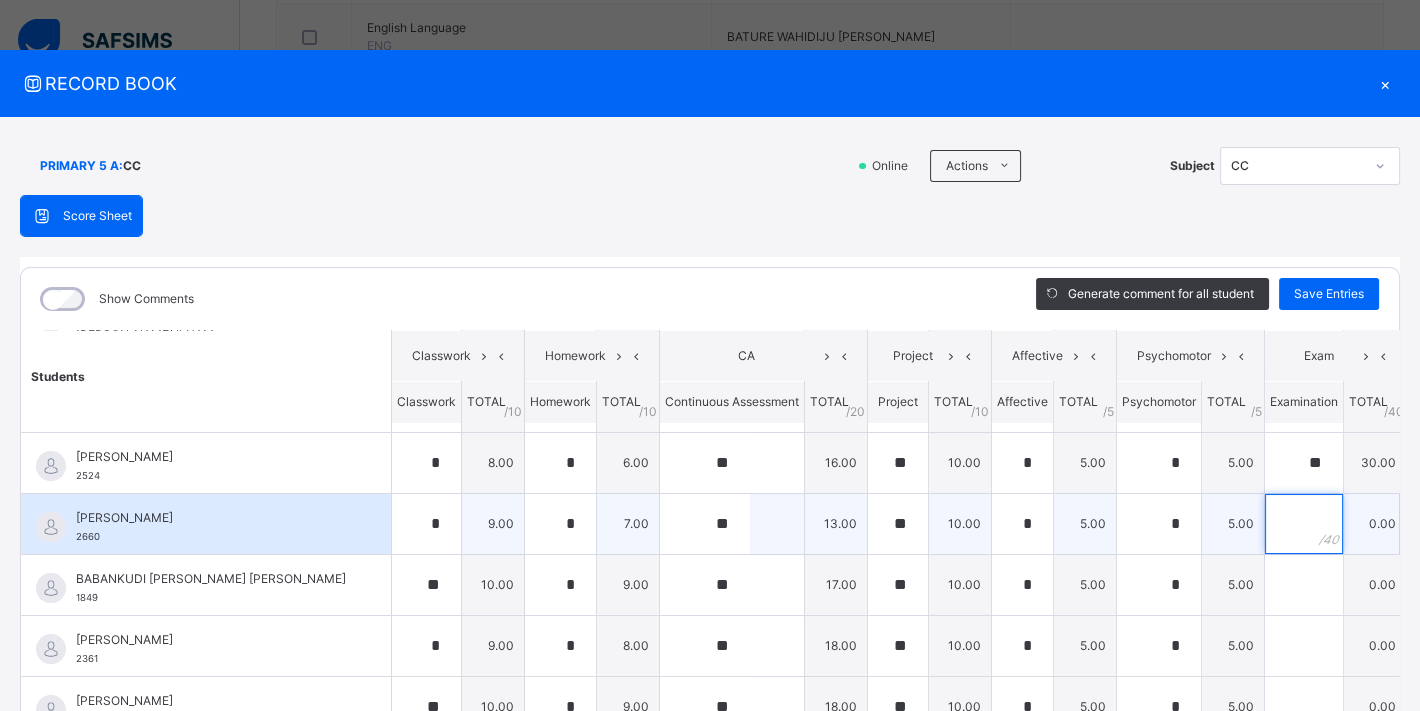 click at bounding box center [1304, 524] 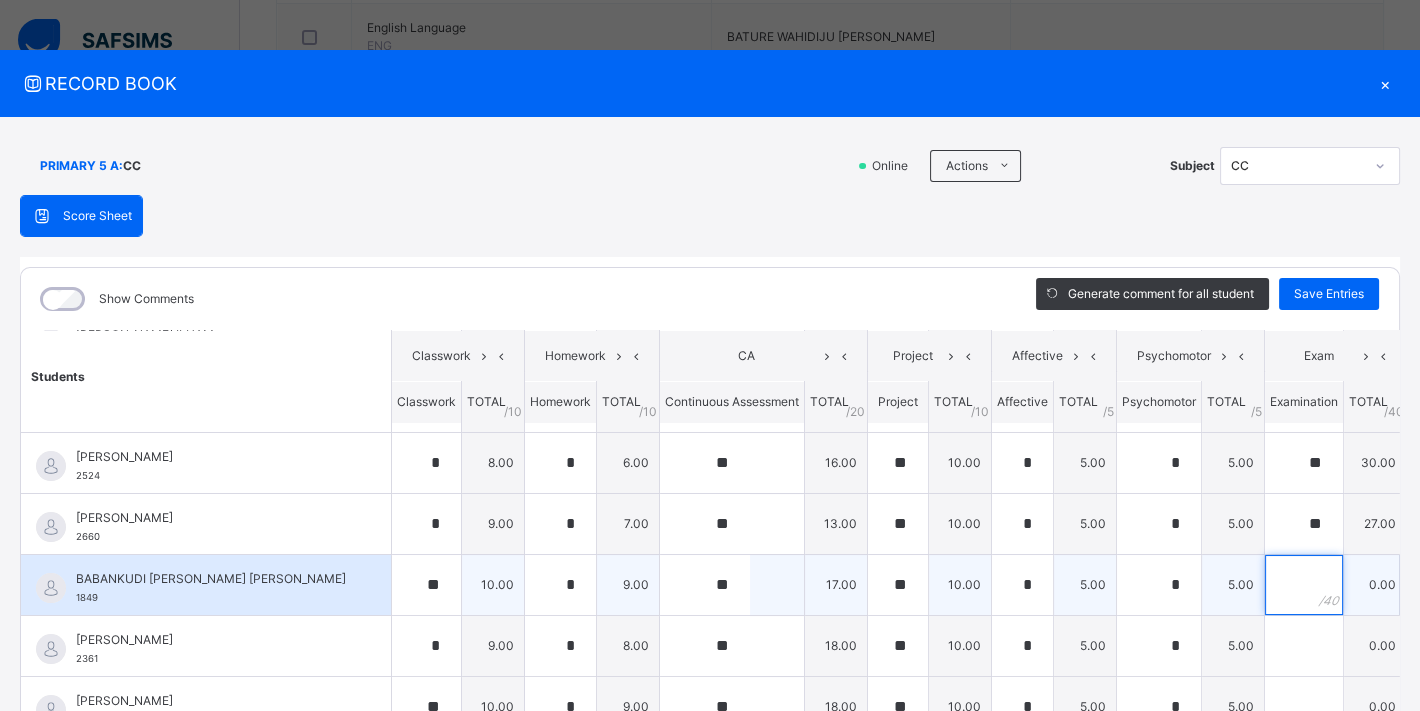 click at bounding box center [1304, 585] 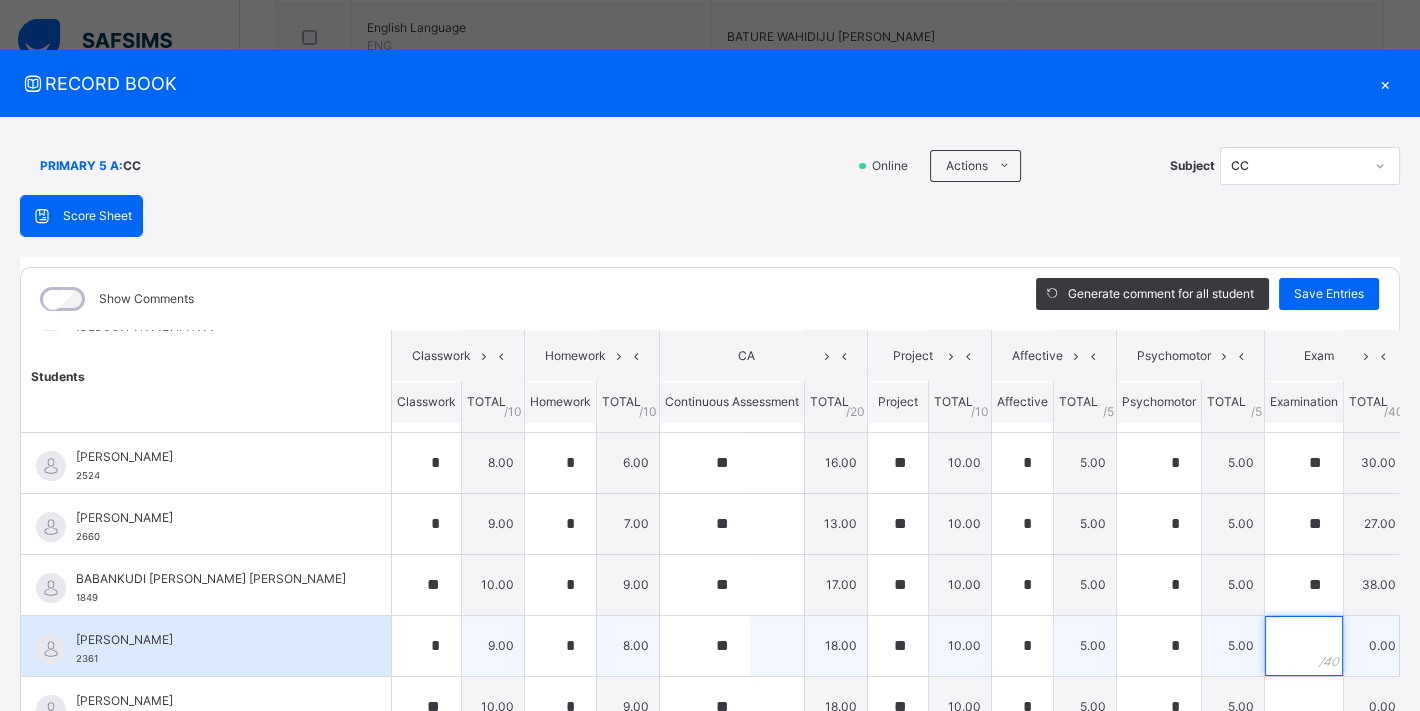 click at bounding box center [1304, 646] 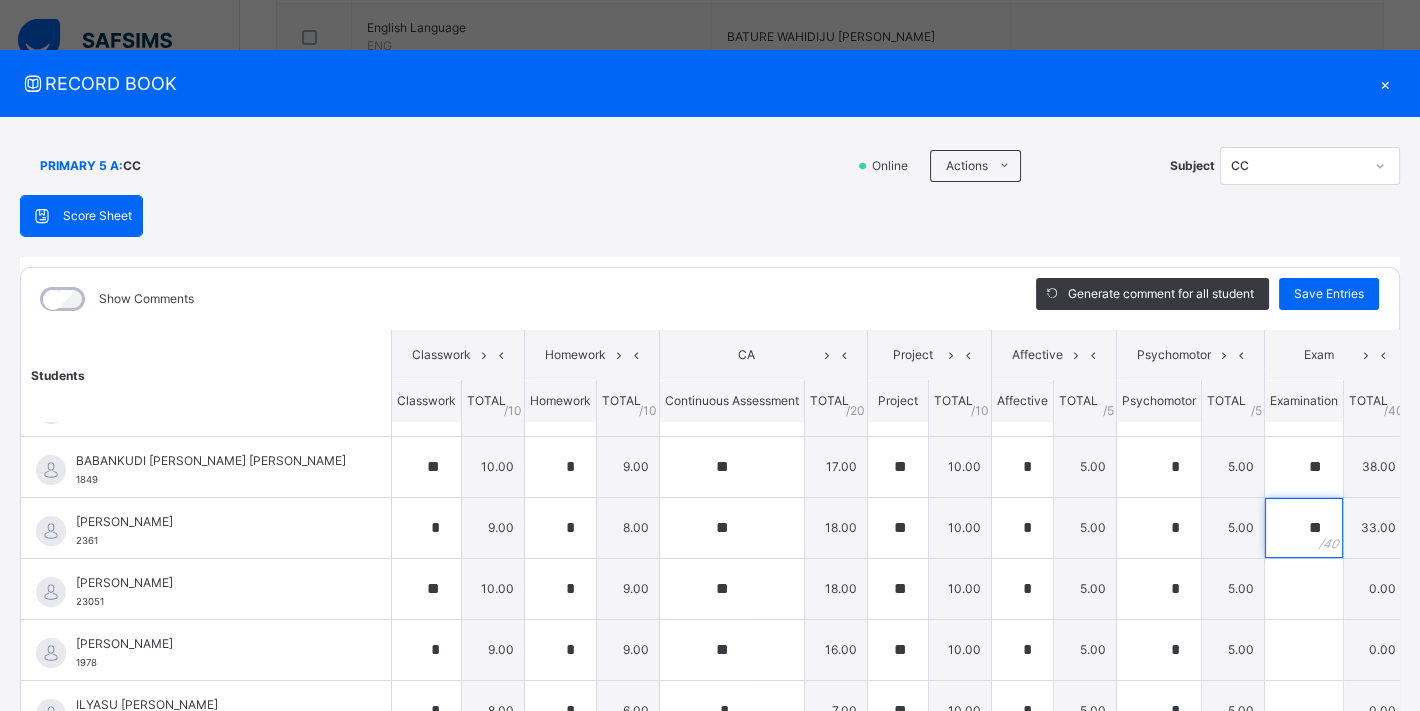 scroll, scrollTop: 399, scrollLeft: 0, axis: vertical 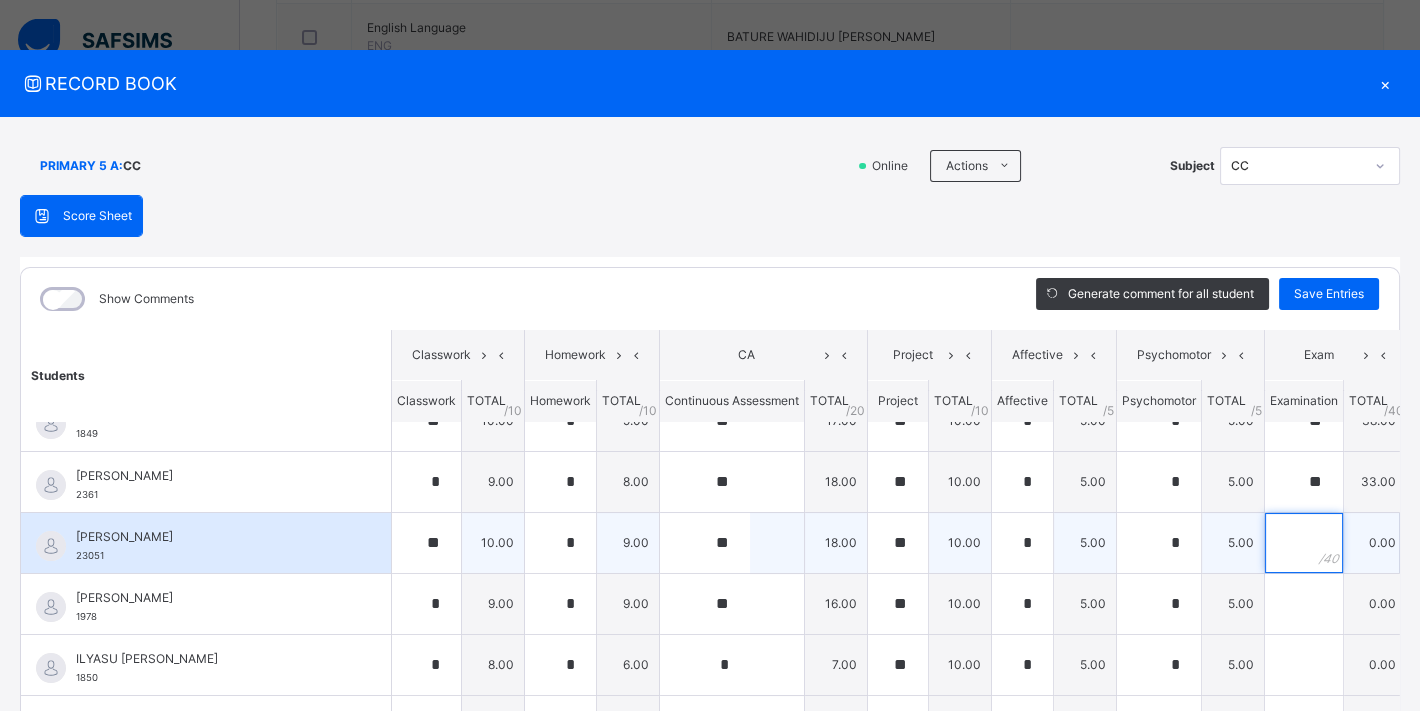 click at bounding box center [1304, 543] 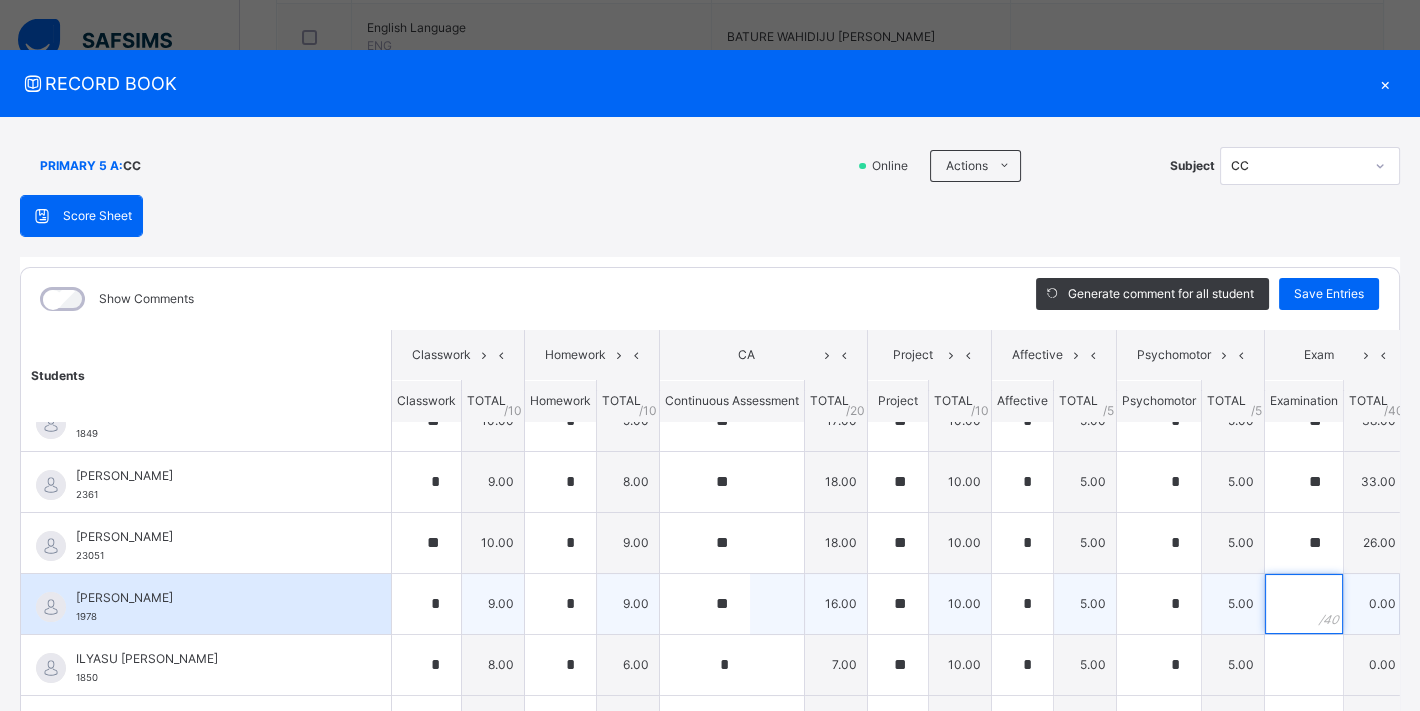 click at bounding box center [1304, 604] 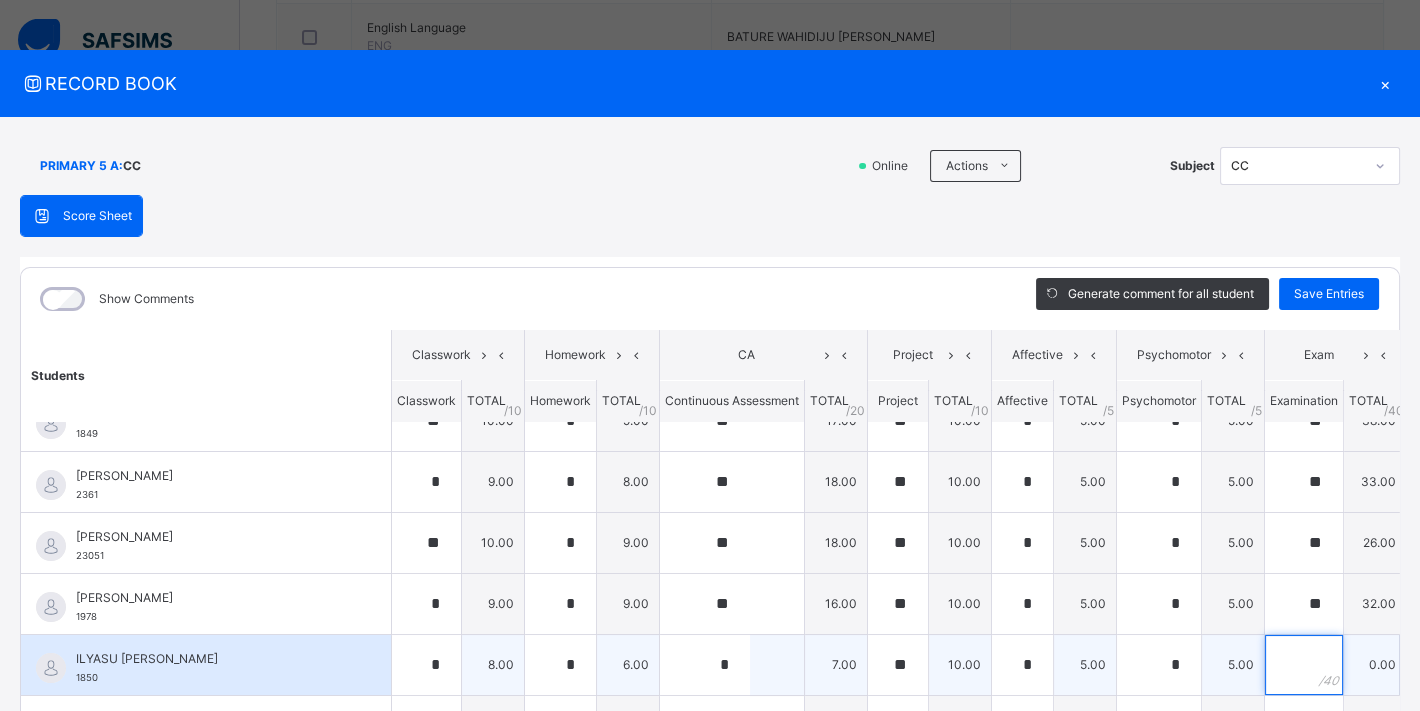 click at bounding box center [1304, 665] 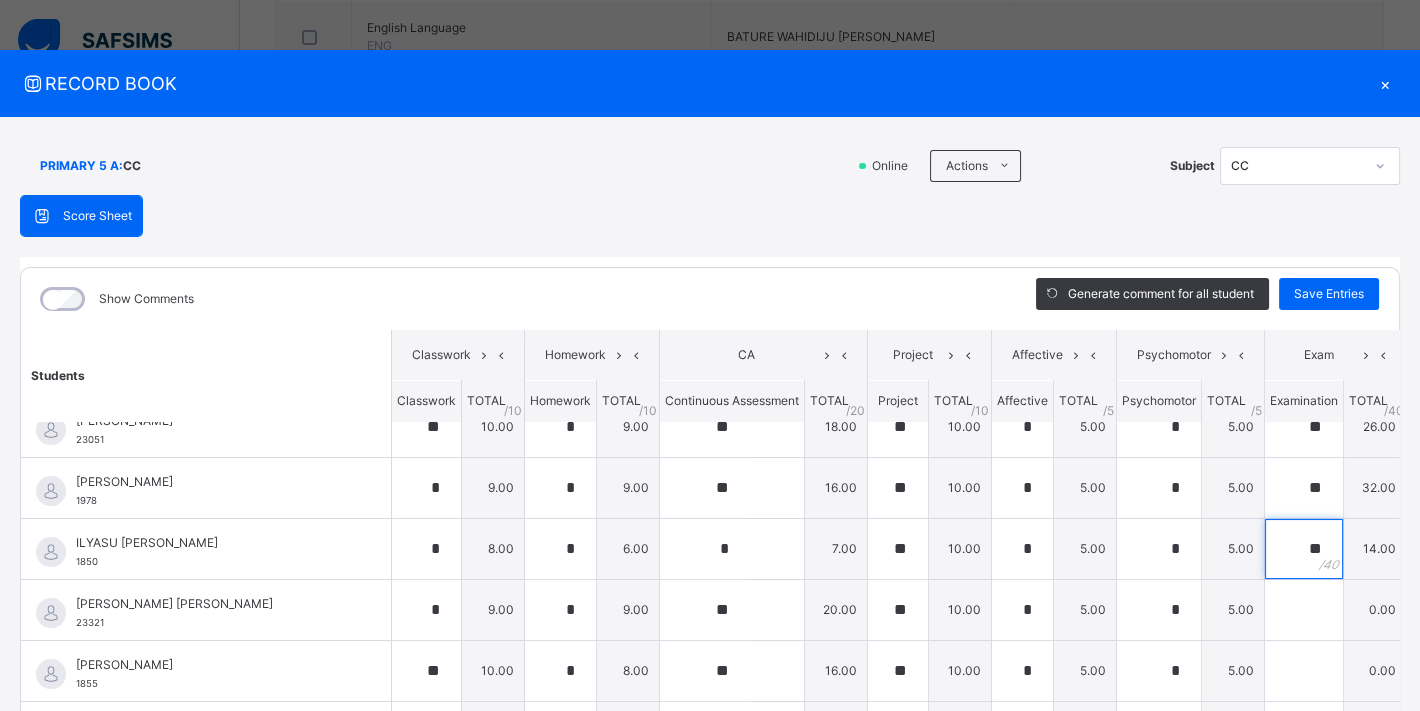 scroll, scrollTop: 519, scrollLeft: 0, axis: vertical 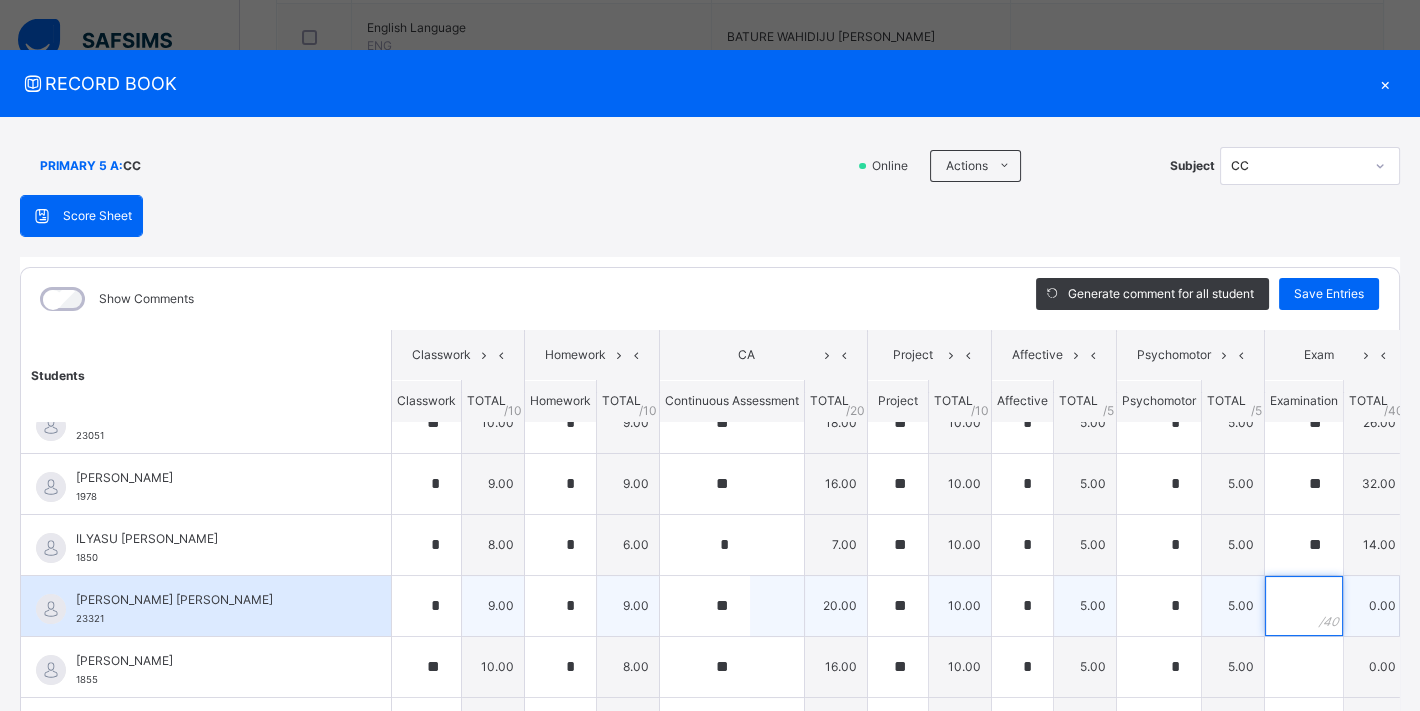 click at bounding box center [1304, 606] 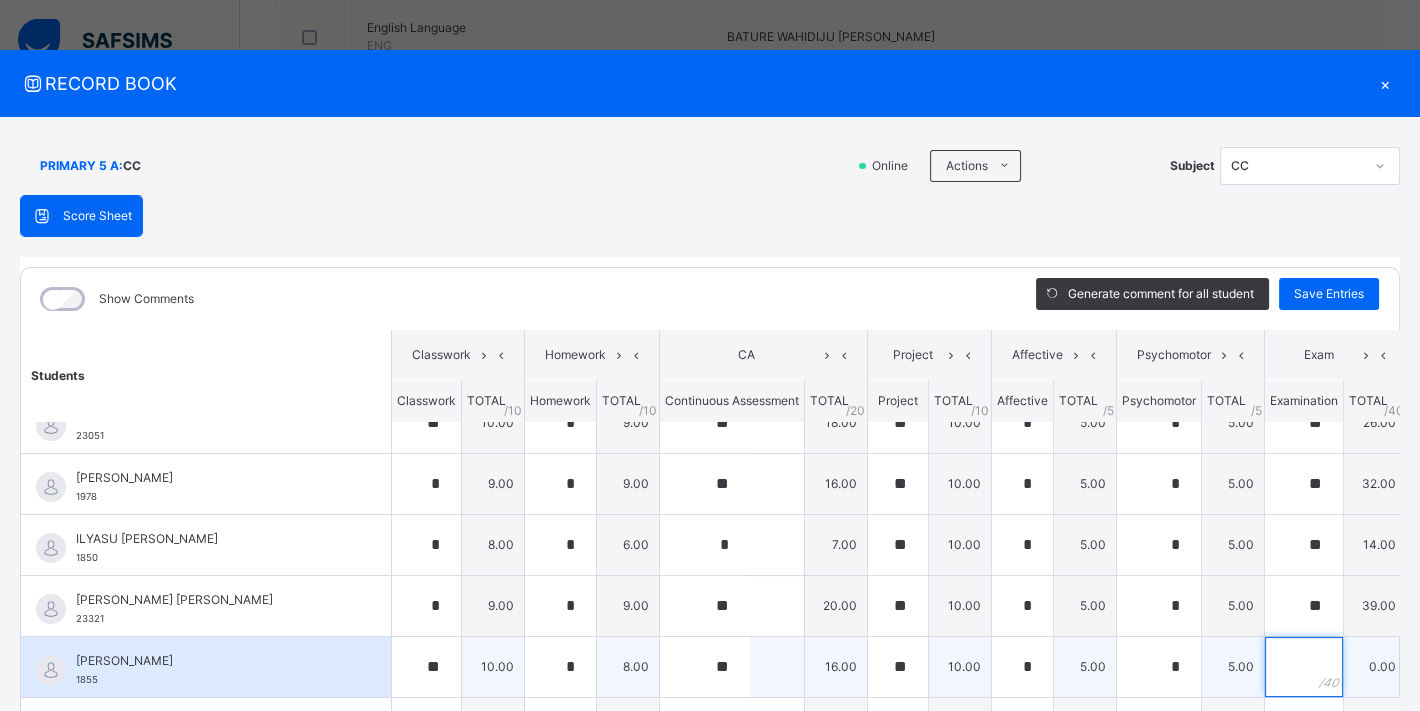 click at bounding box center (1304, 667) 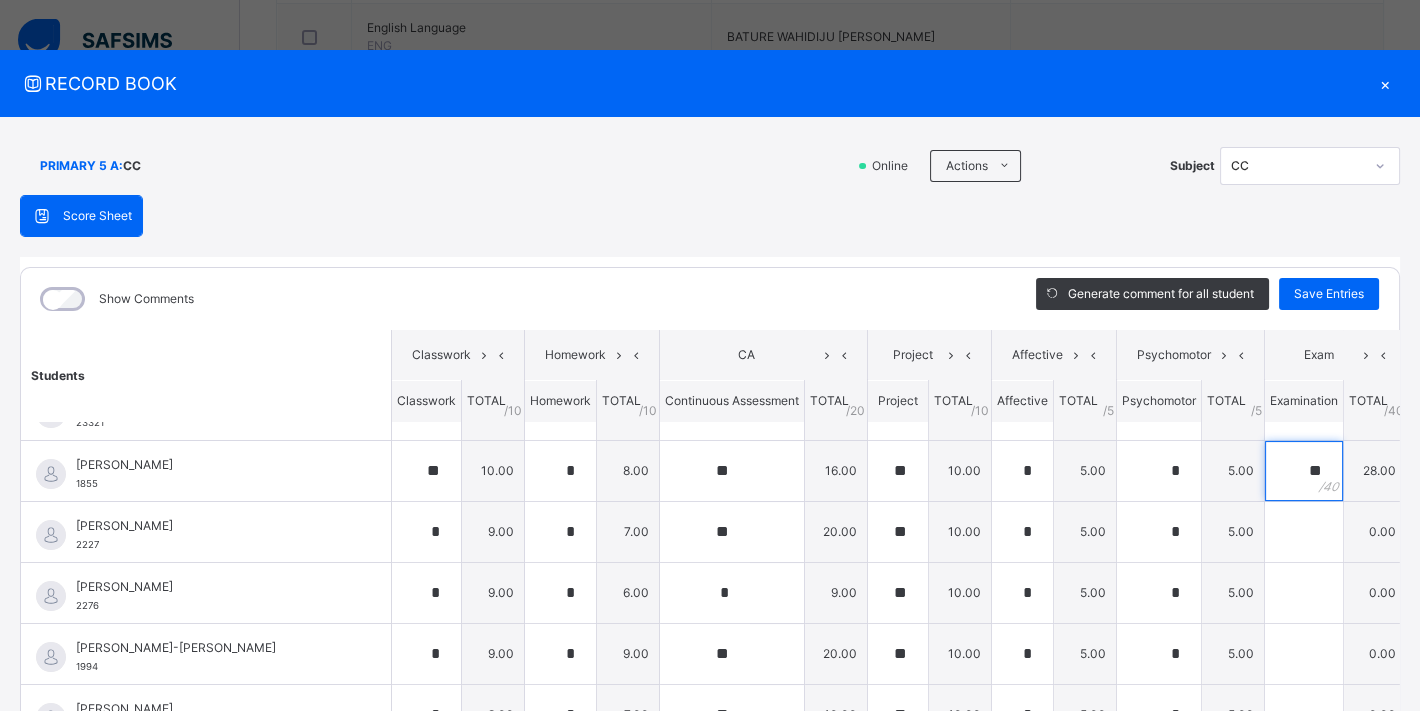 scroll, scrollTop: 740, scrollLeft: 0, axis: vertical 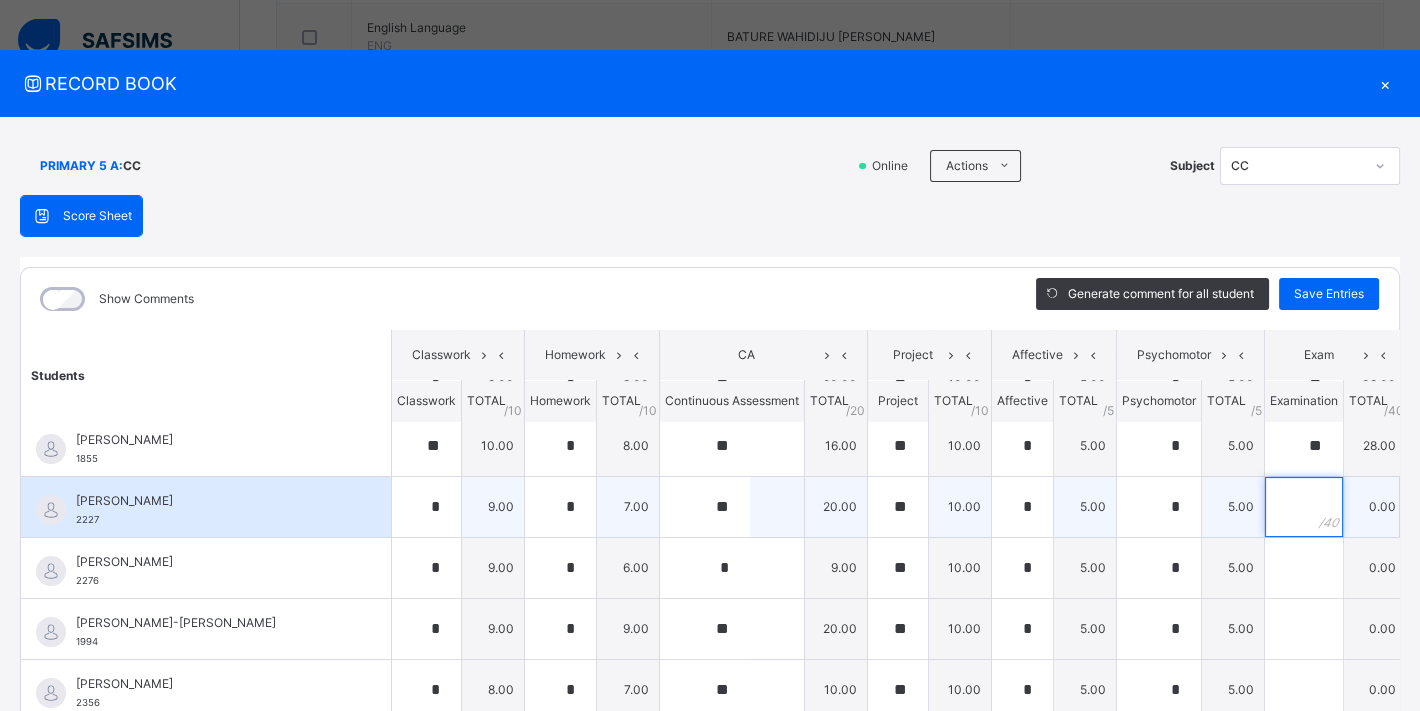 click at bounding box center (1304, 507) 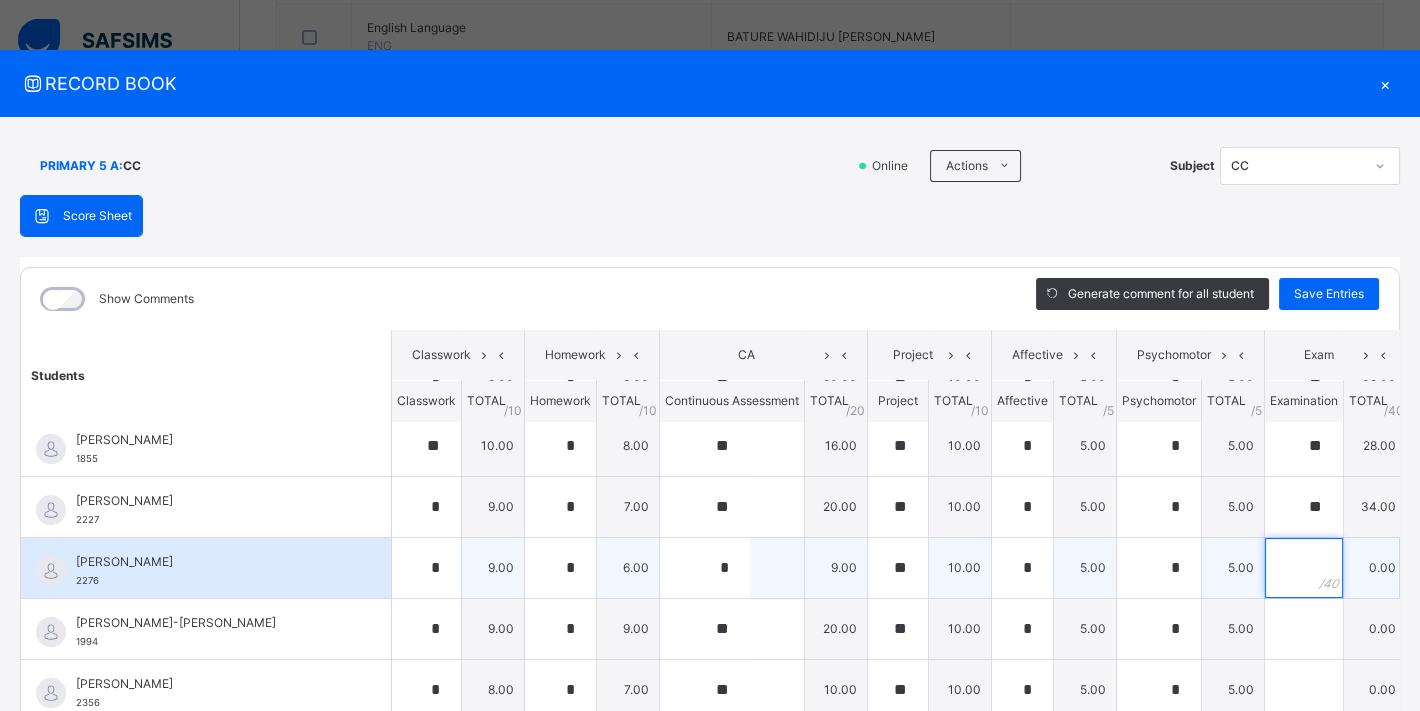 click at bounding box center [1304, 568] 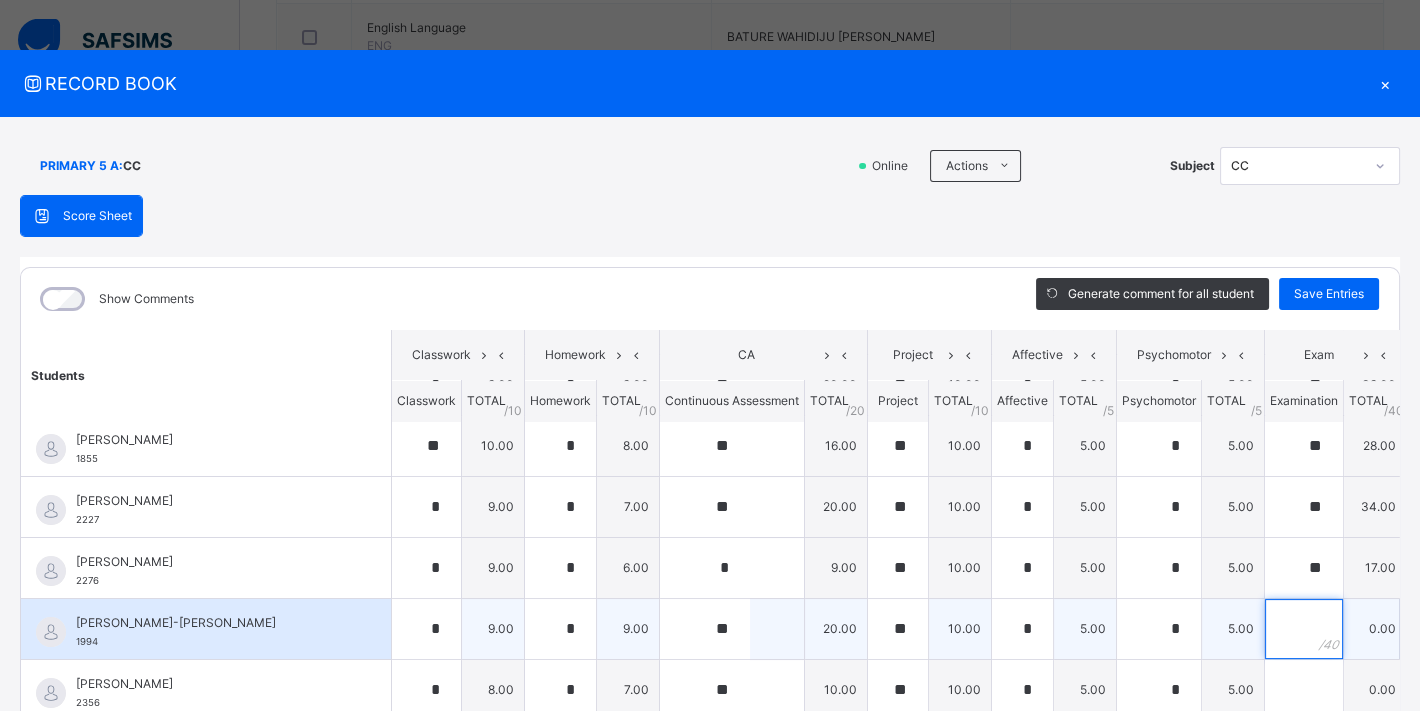 click at bounding box center [1304, 629] 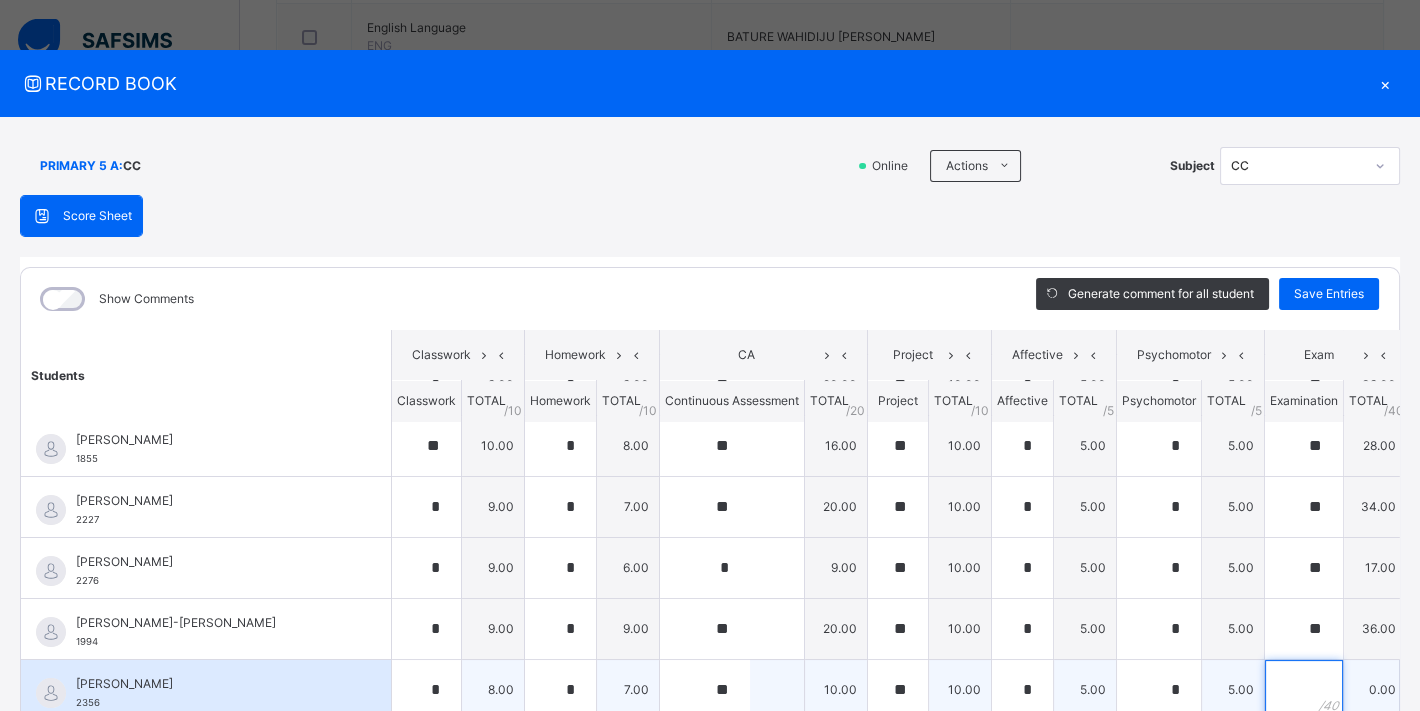 click at bounding box center (1304, 690) 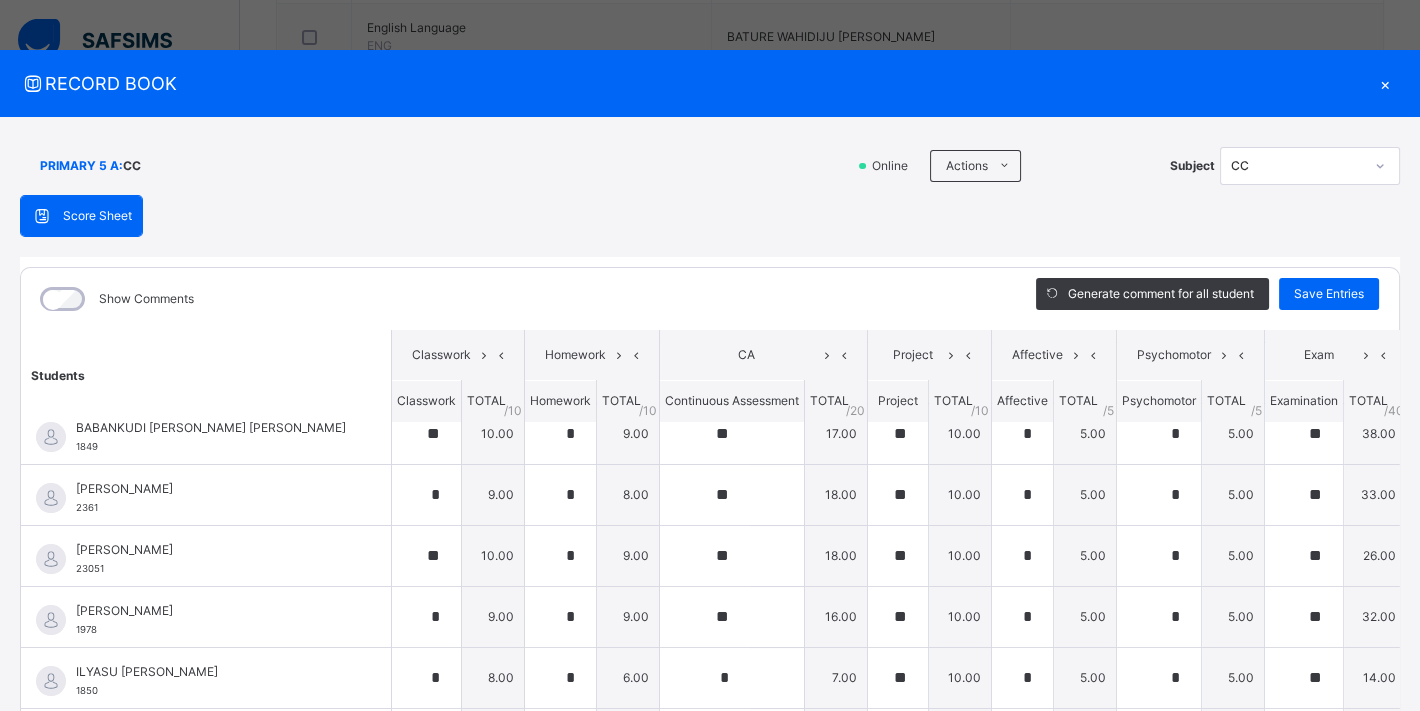scroll, scrollTop: 374, scrollLeft: 0, axis: vertical 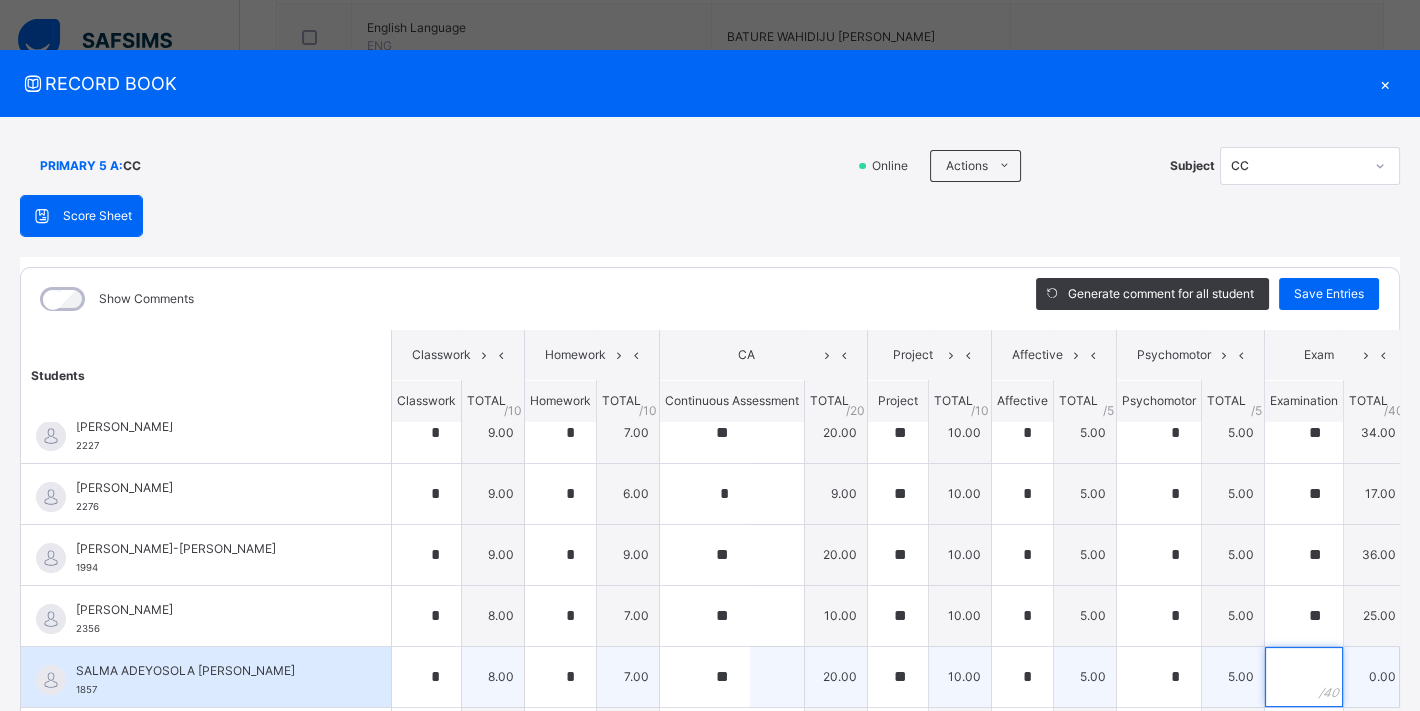 click at bounding box center (1304, 677) 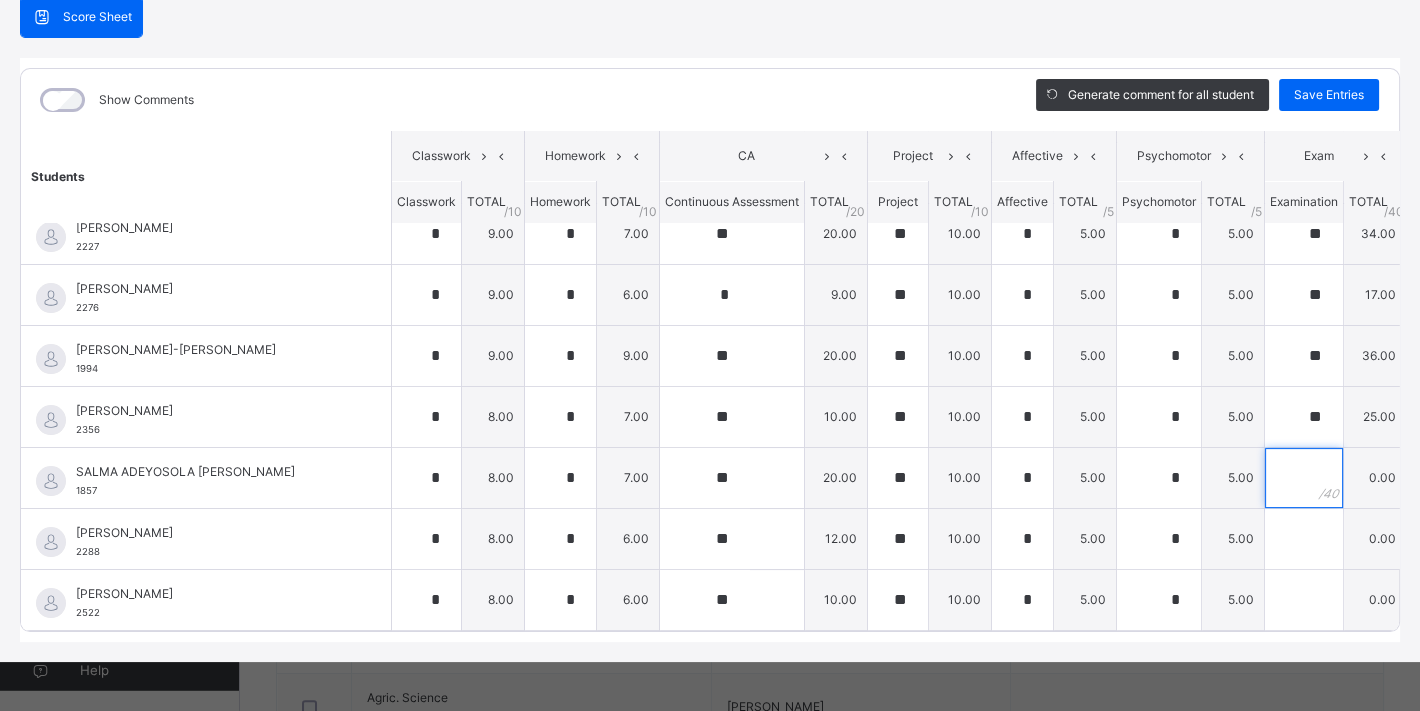 scroll, scrollTop: 212, scrollLeft: 0, axis: vertical 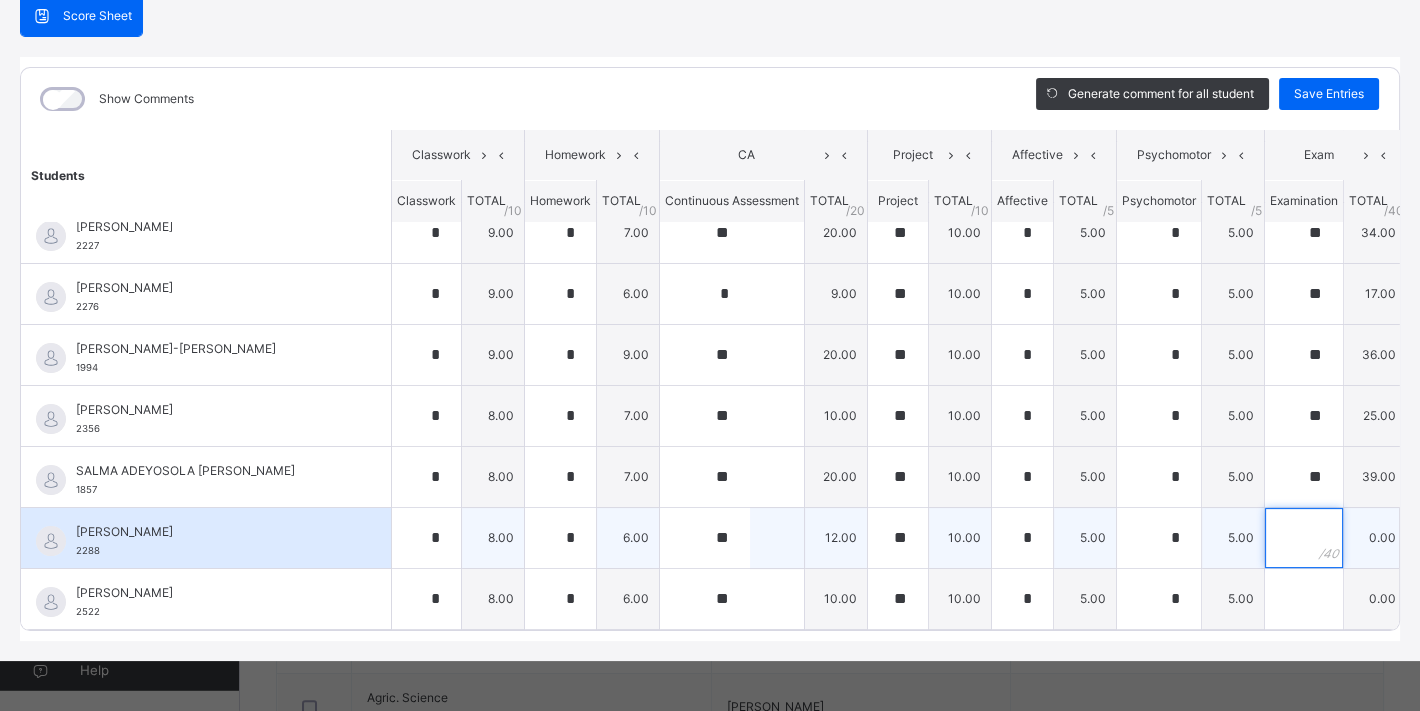 click at bounding box center (1304, 538) 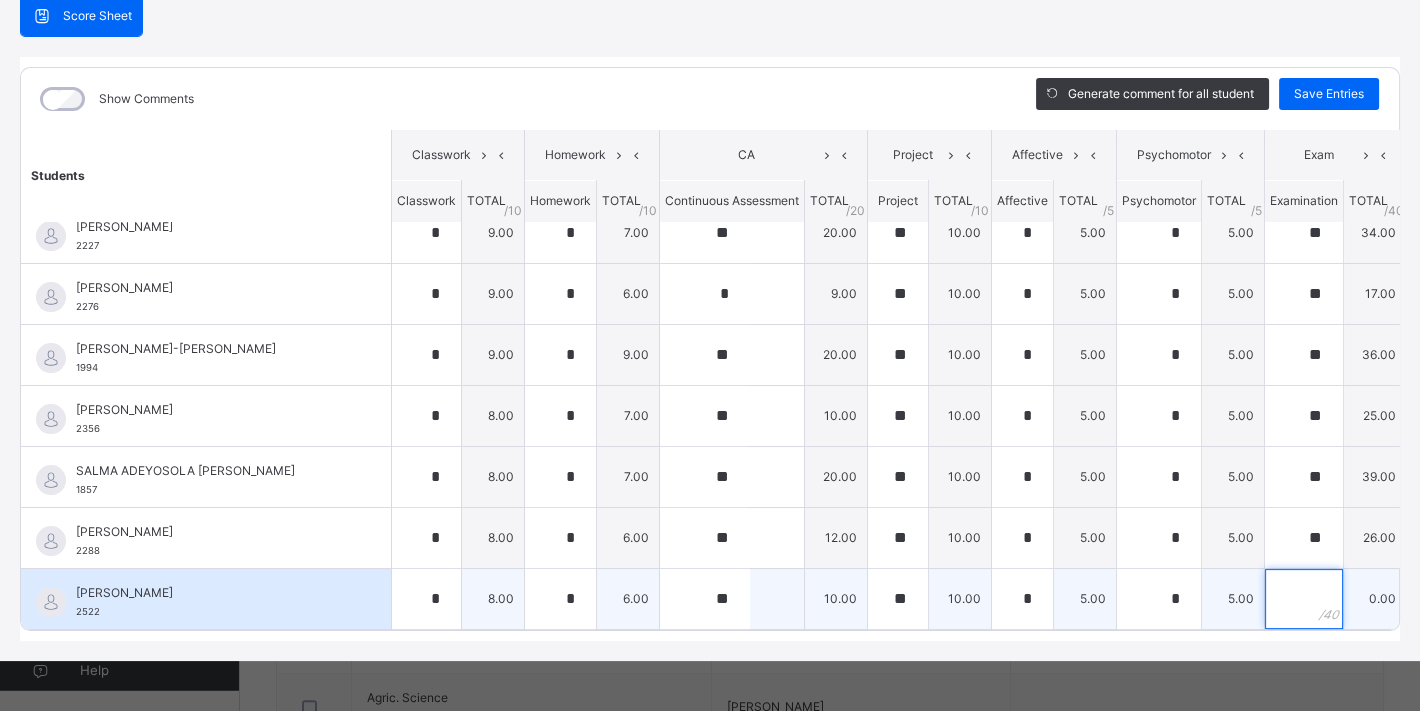 click at bounding box center [1304, 599] 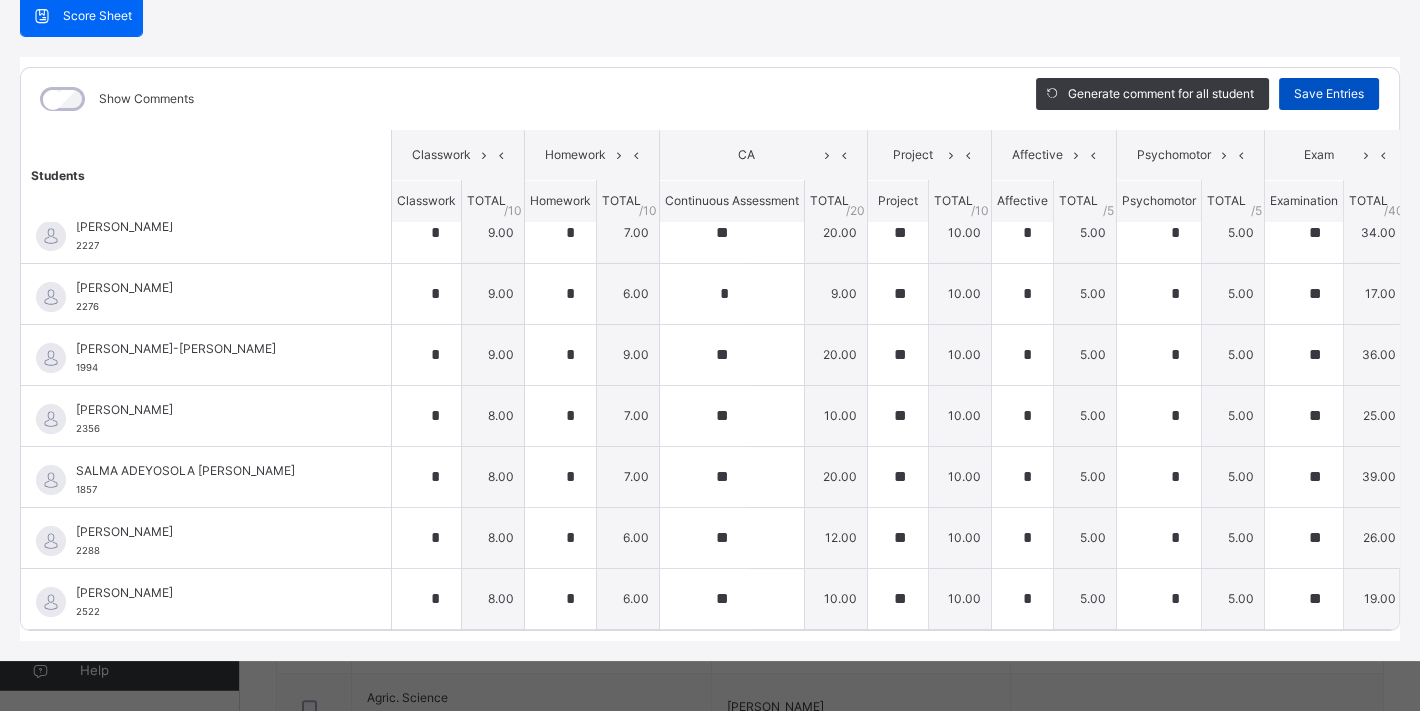 click on "Save Entries" at bounding box center [1329, 94] 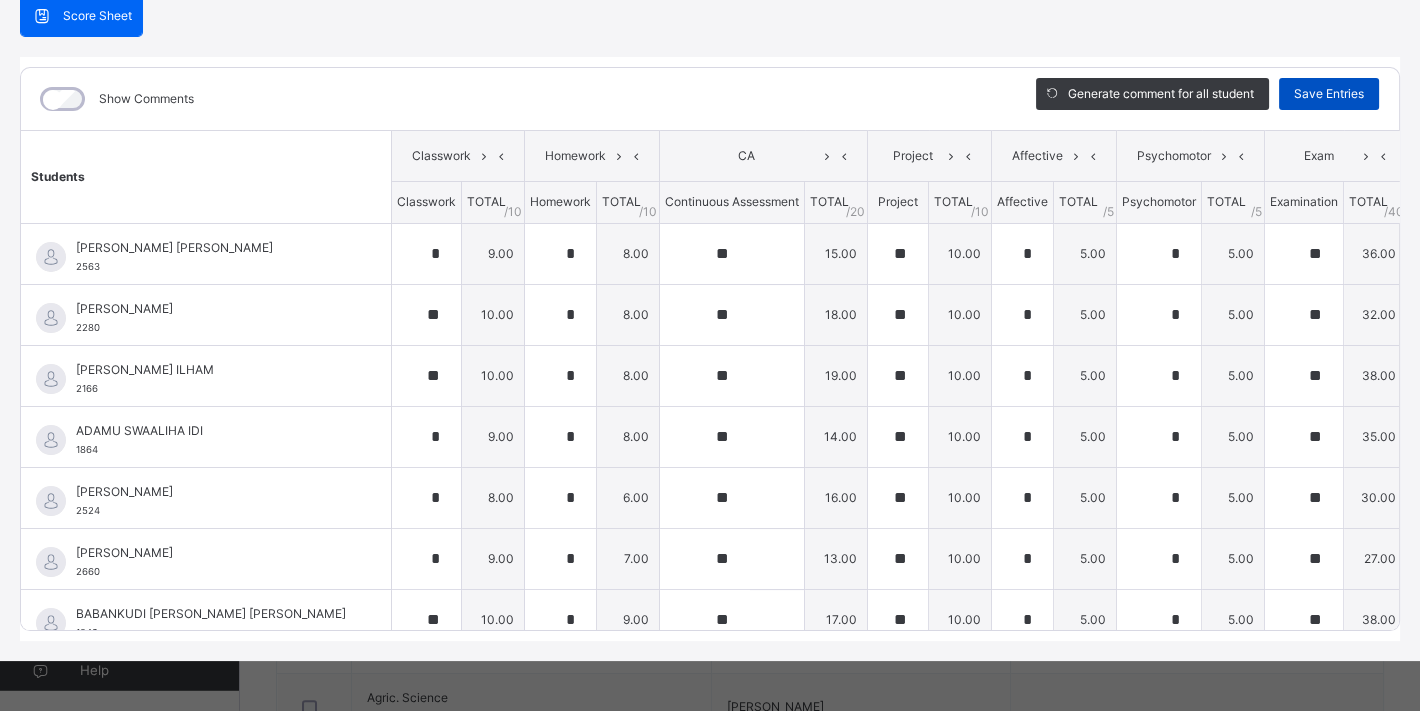 click on "Save Entries" at bounding box center (1329, 94) 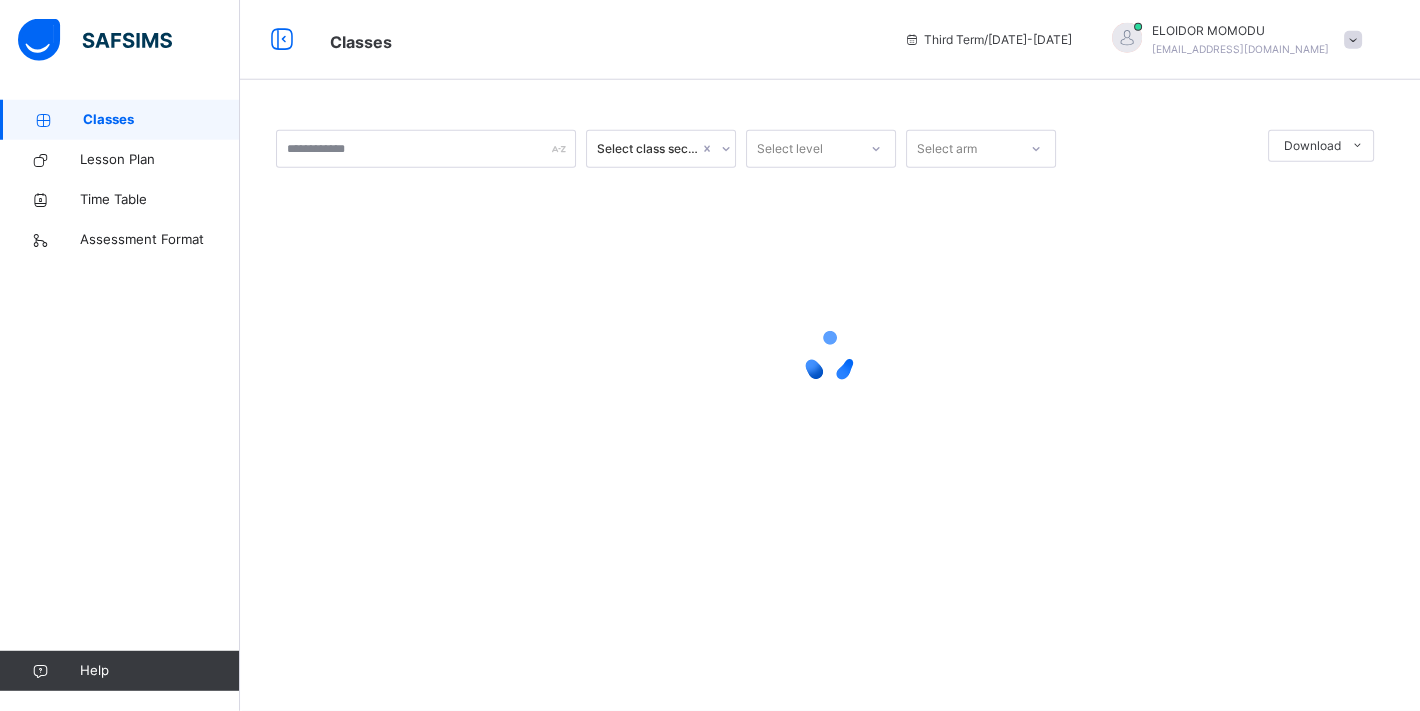 scroll, scrollTop: 0, scrollLeft: 0, axis: both 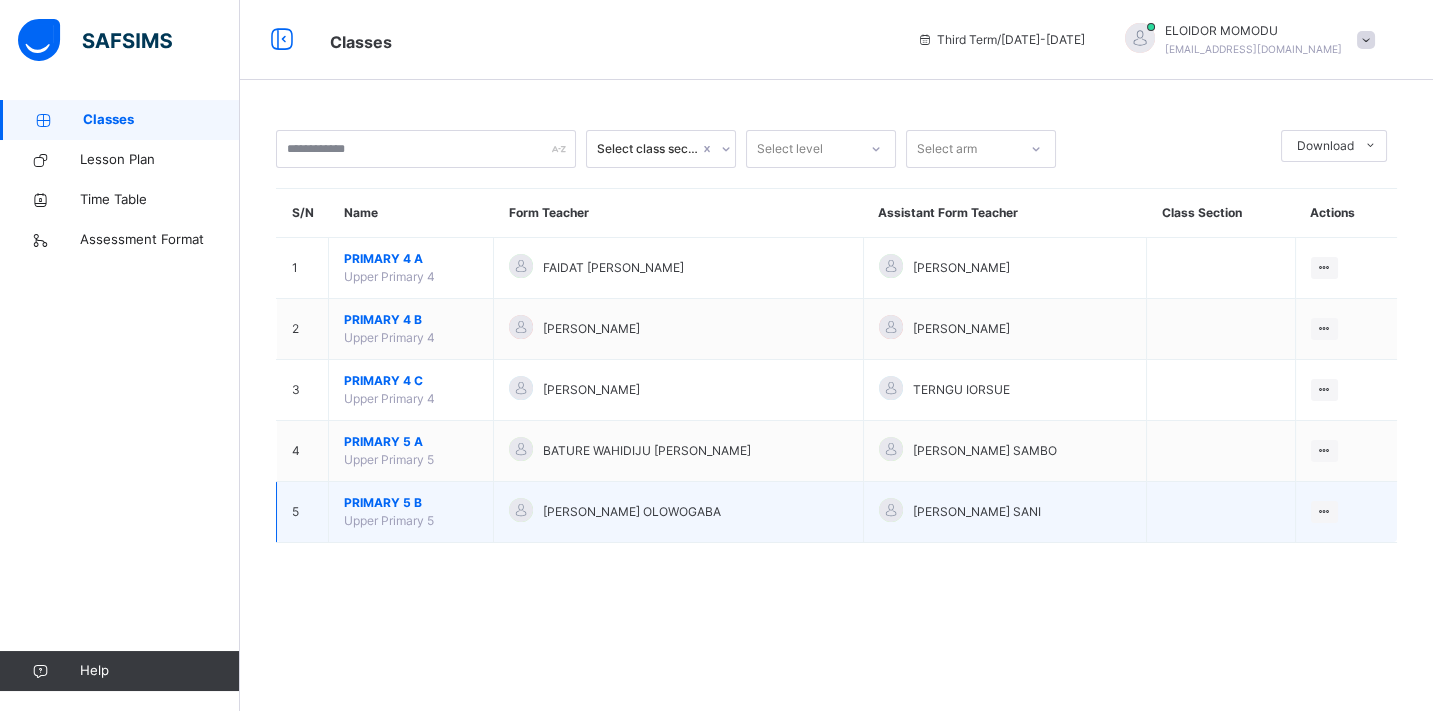 click on "PRIMARY 5   B" at bounding box center [411, 503] 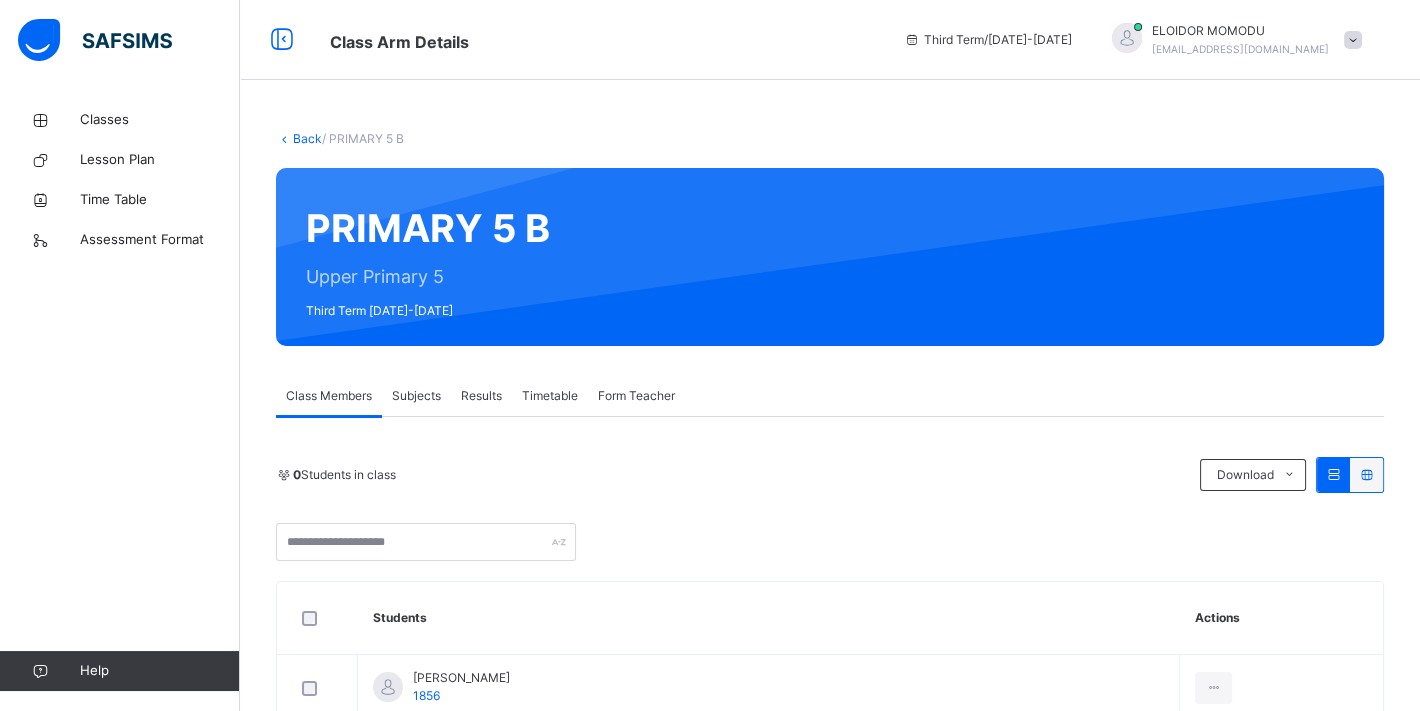 click on "Subjects" at bounding box center (416, 396) 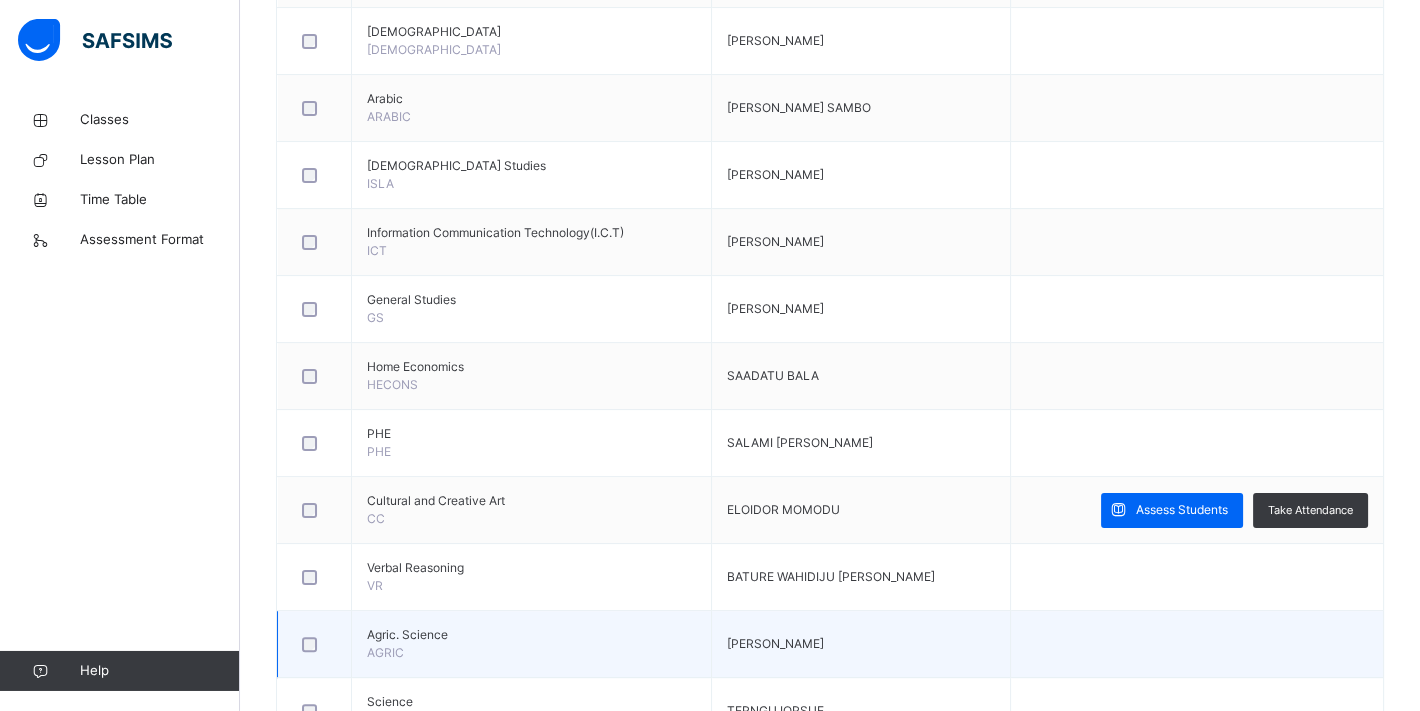 scroll, scrollTop: 729, scrollLeft: 0, axis: vertical 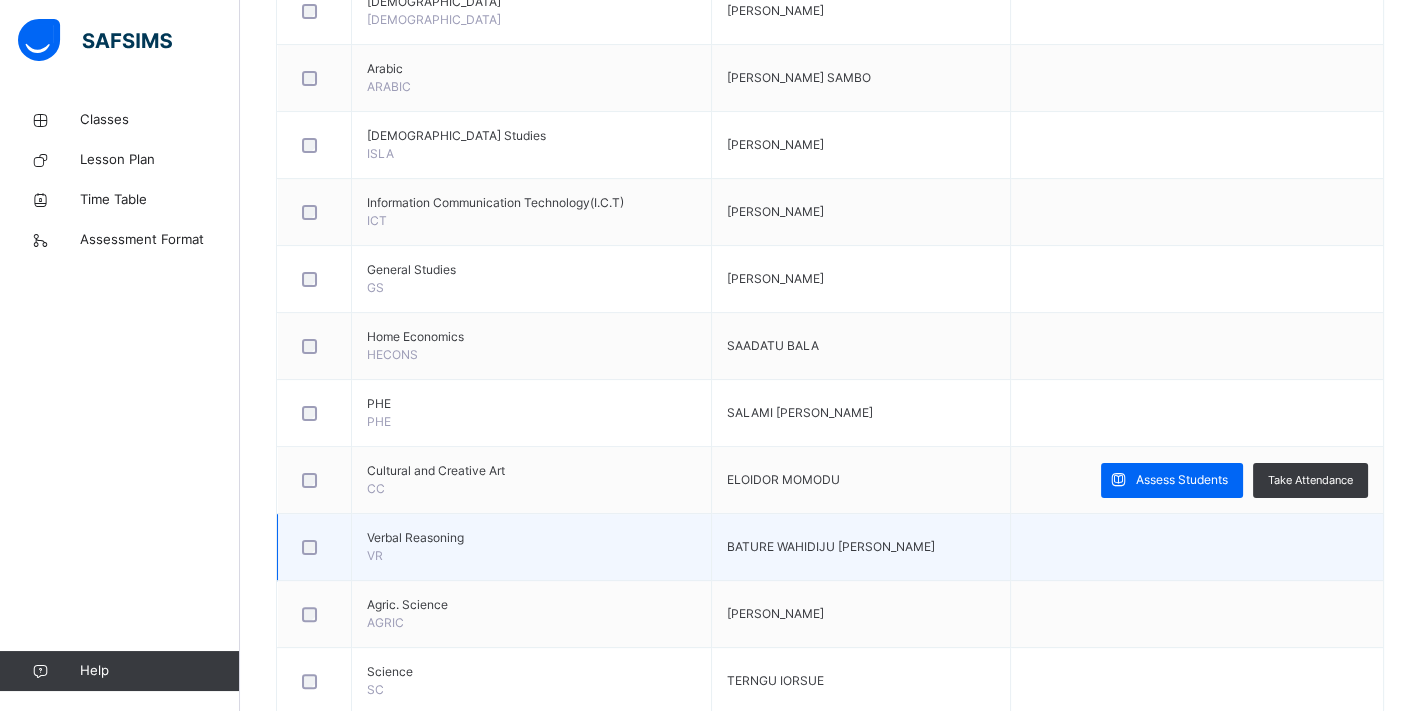 click at bounding box center (314, 480) 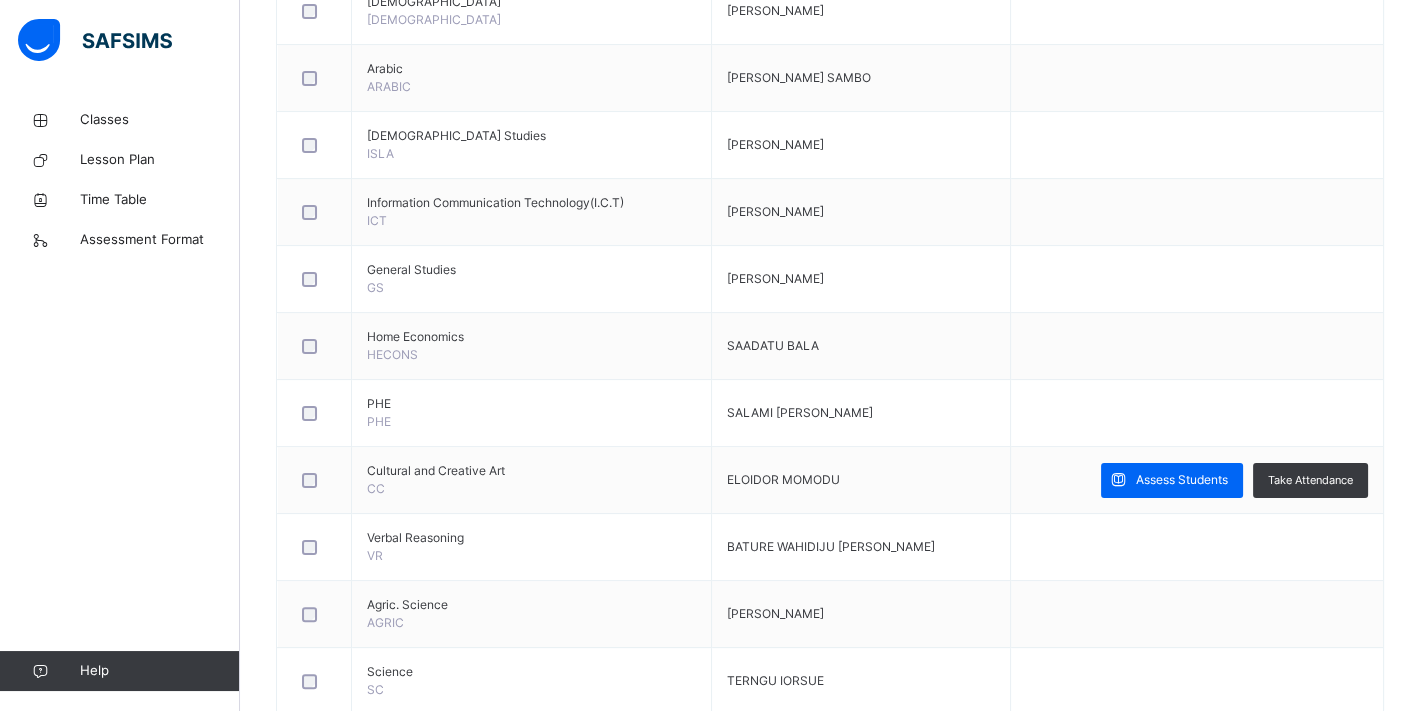 click on "Assess Students" at bounding box center (1182, 480) 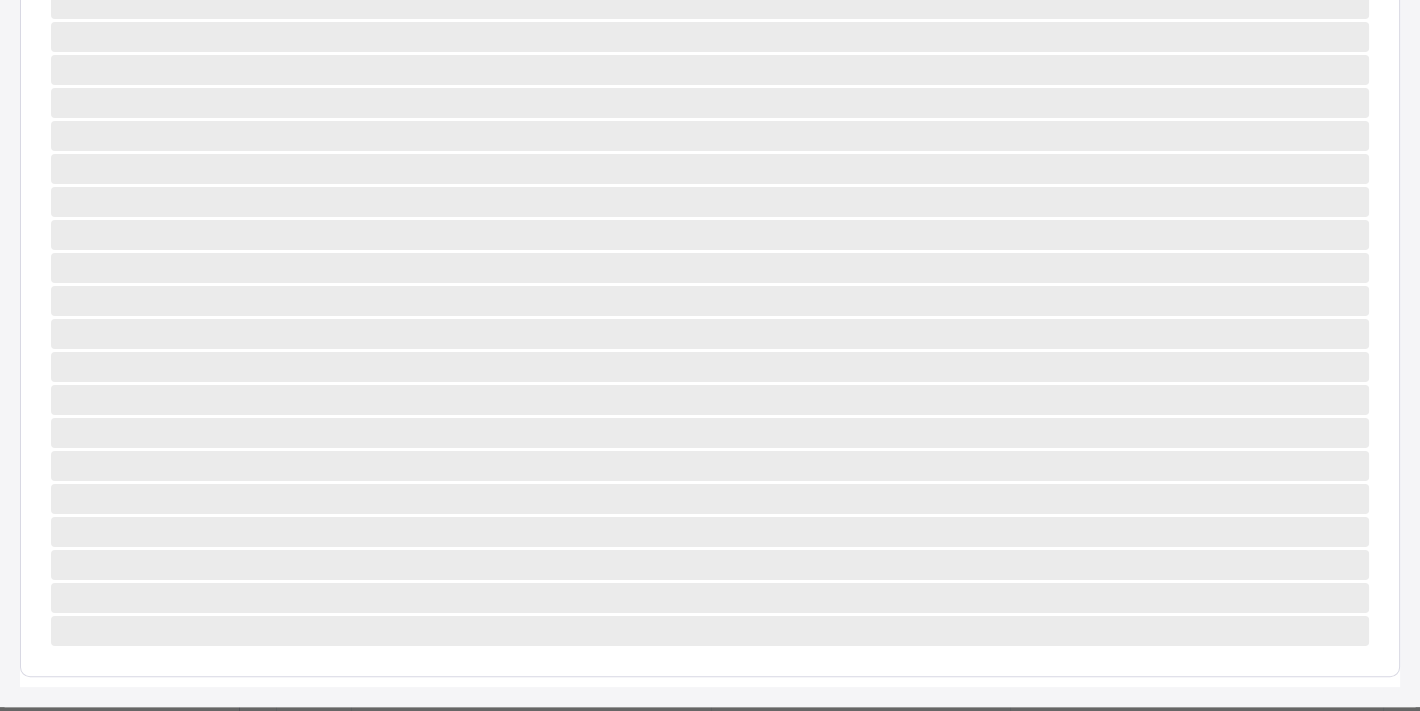 scroll, scrollTop: 682, scrollLeft: 0, axis: vertical 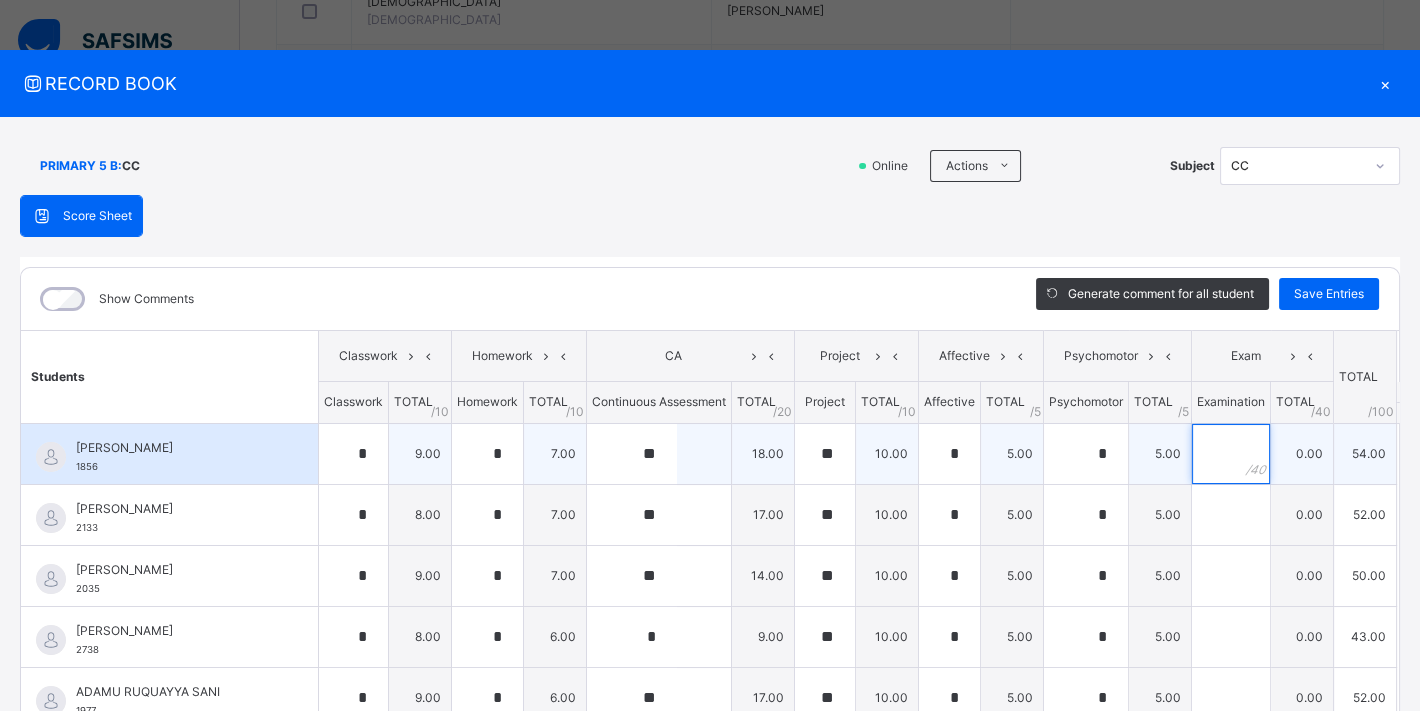 click at bounding box center (1231, 454) 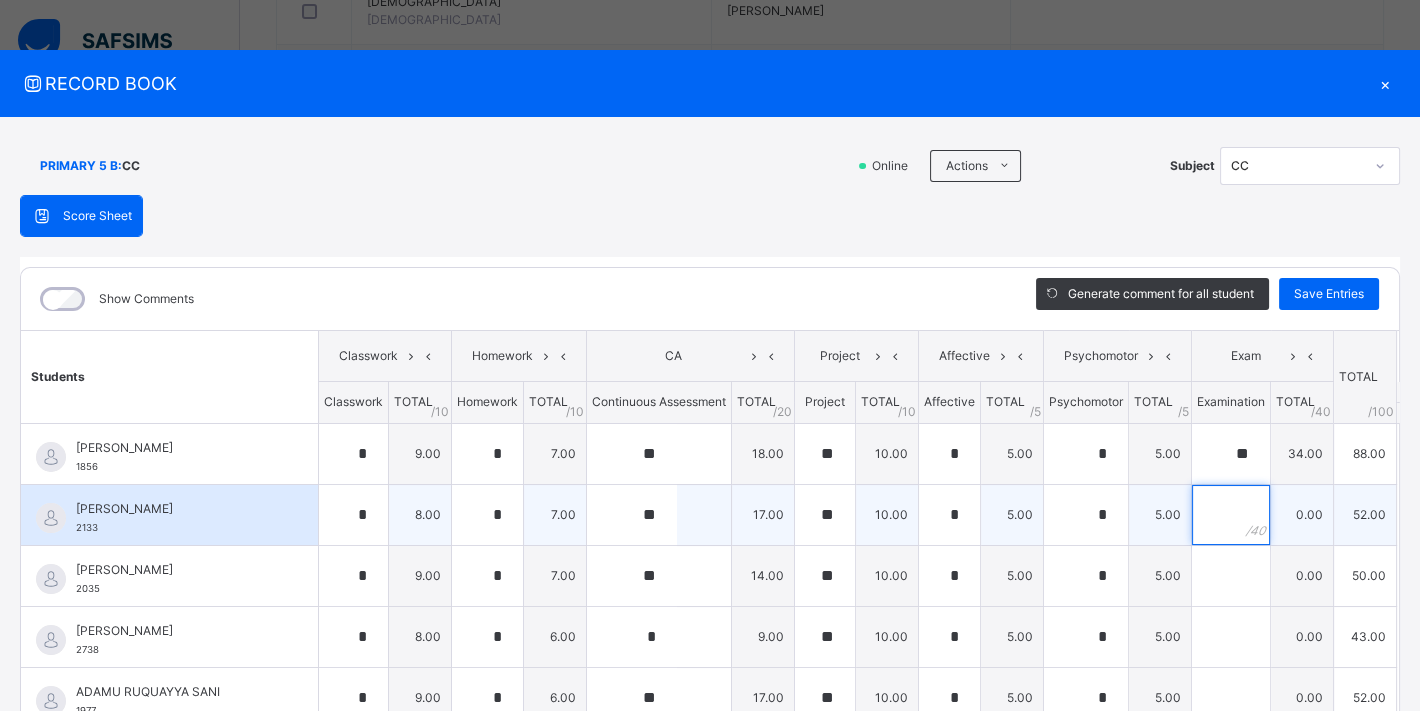 click at bounding box center (1231, 515) 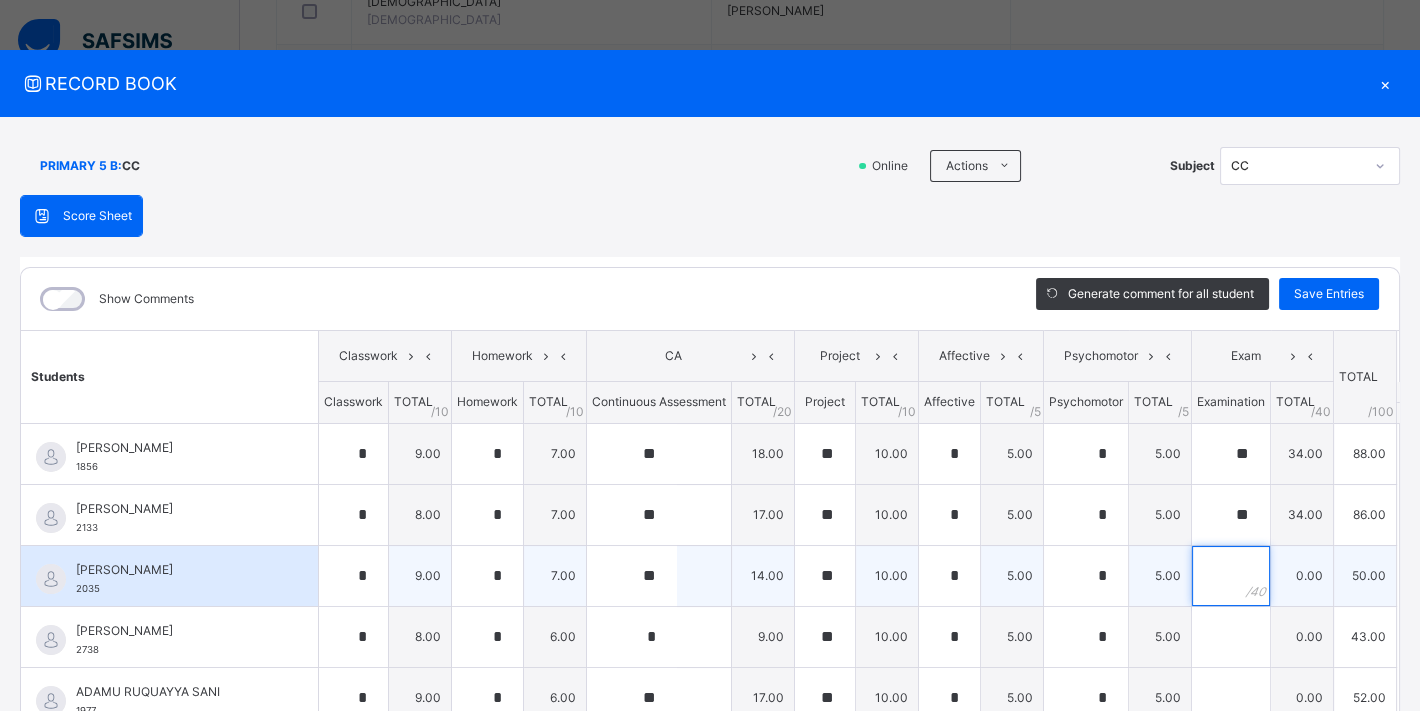 click at bounding box center (1231, 576) 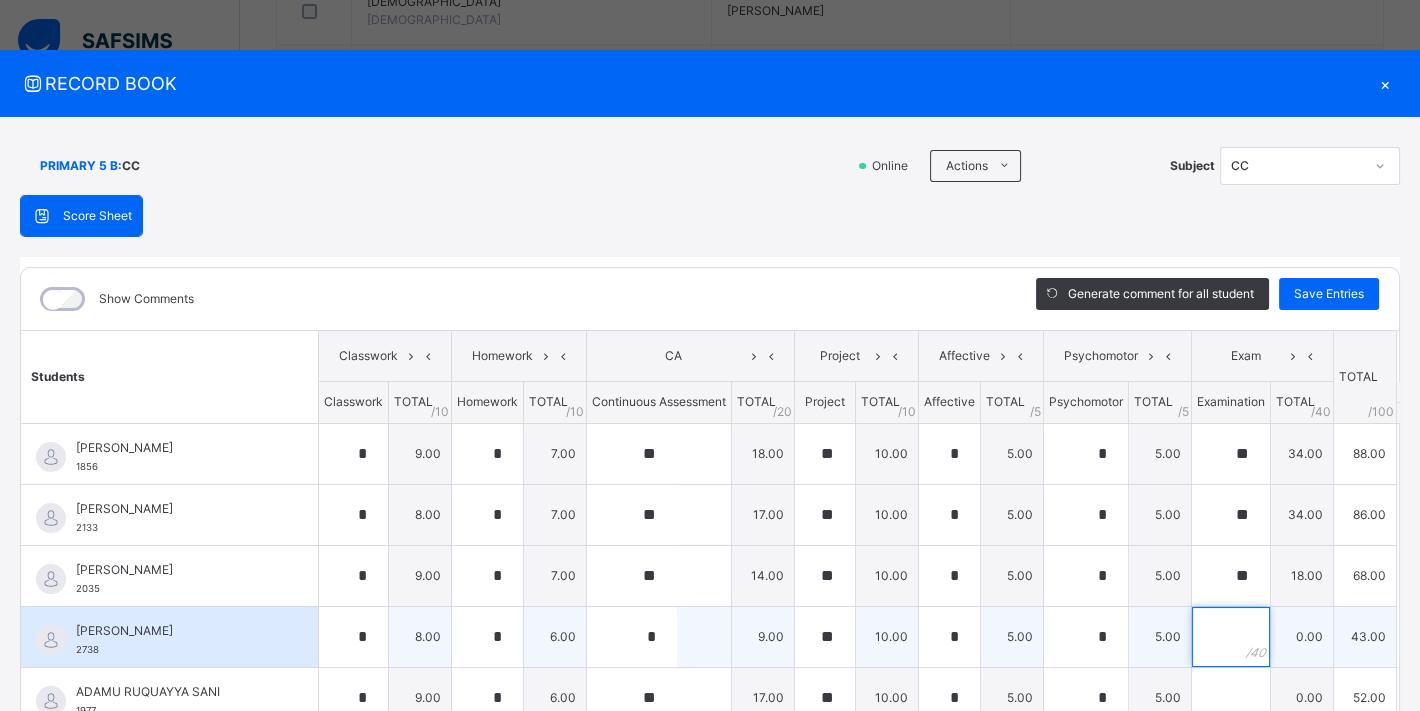 click at bounding box center (1231, 637) 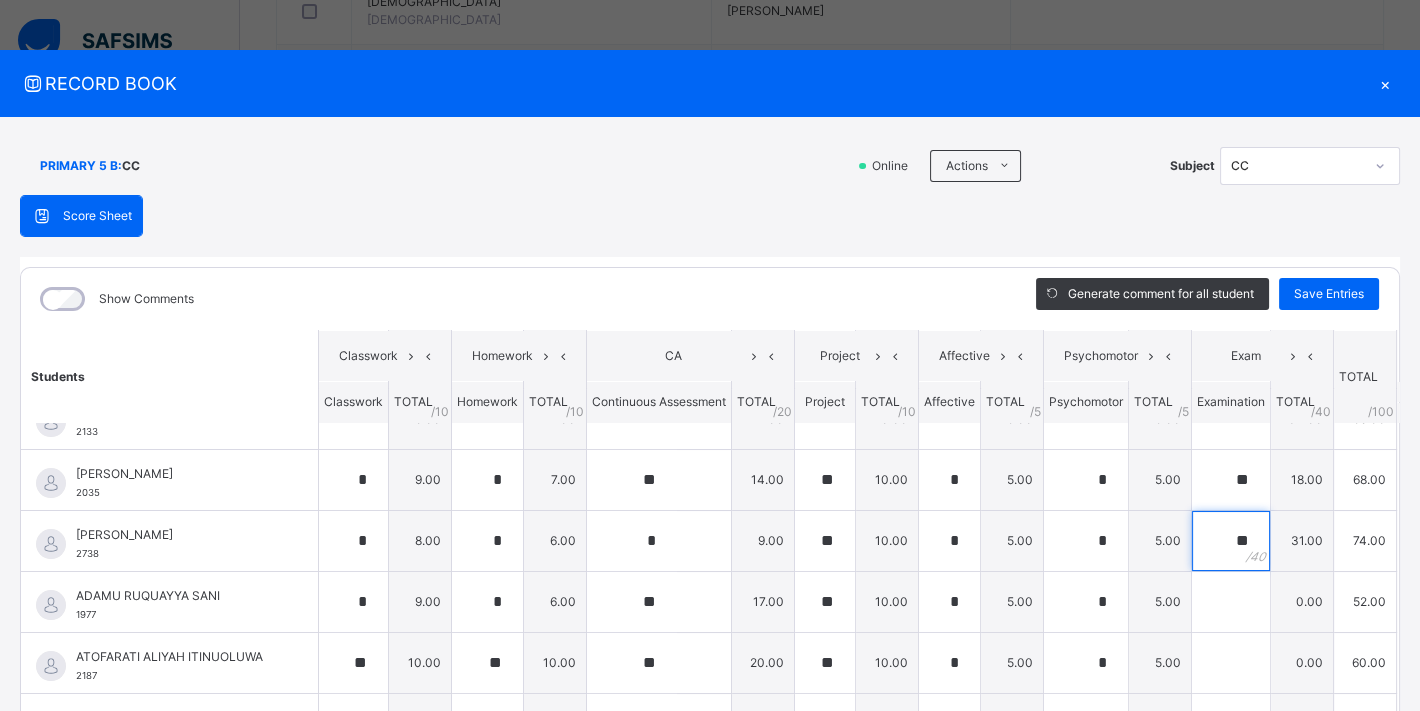 scroll, scrollTop: 128, scrollLeft: 0, axis: vertical 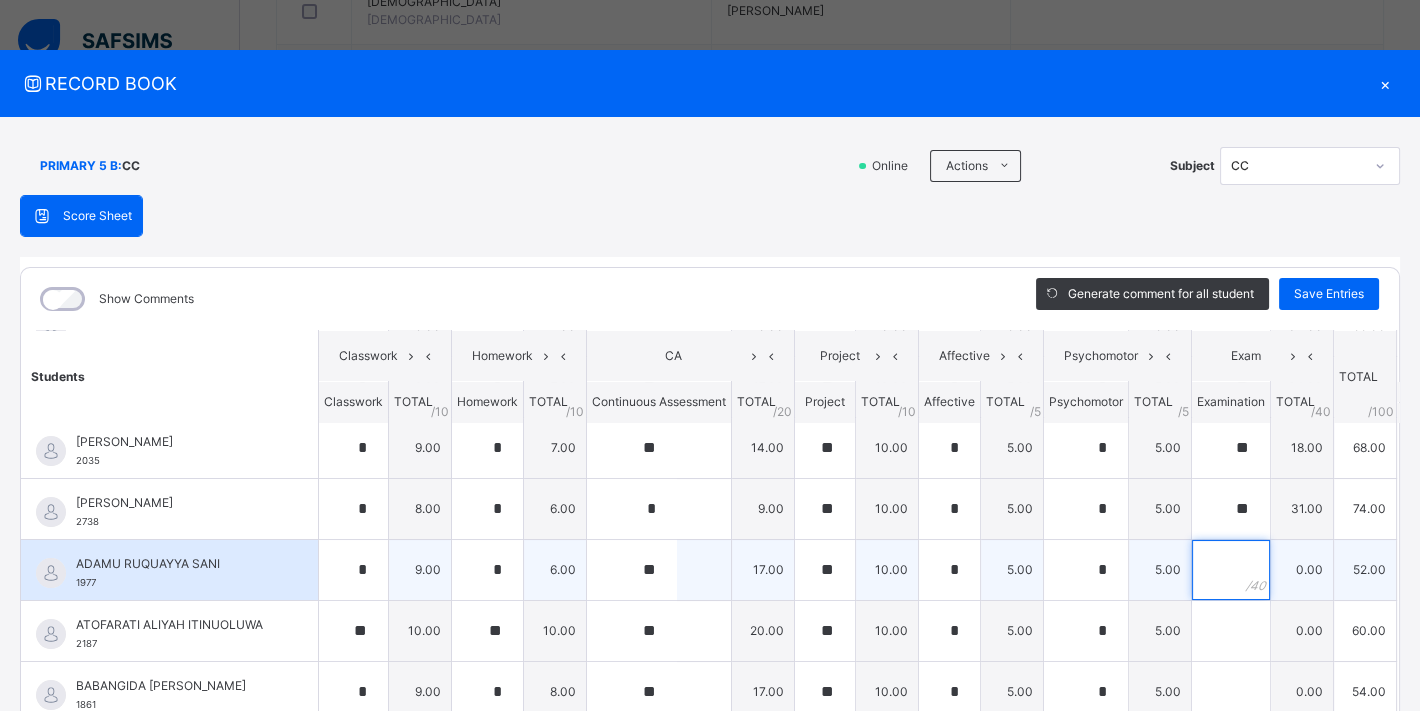 click at bounding box center (1231, 570) 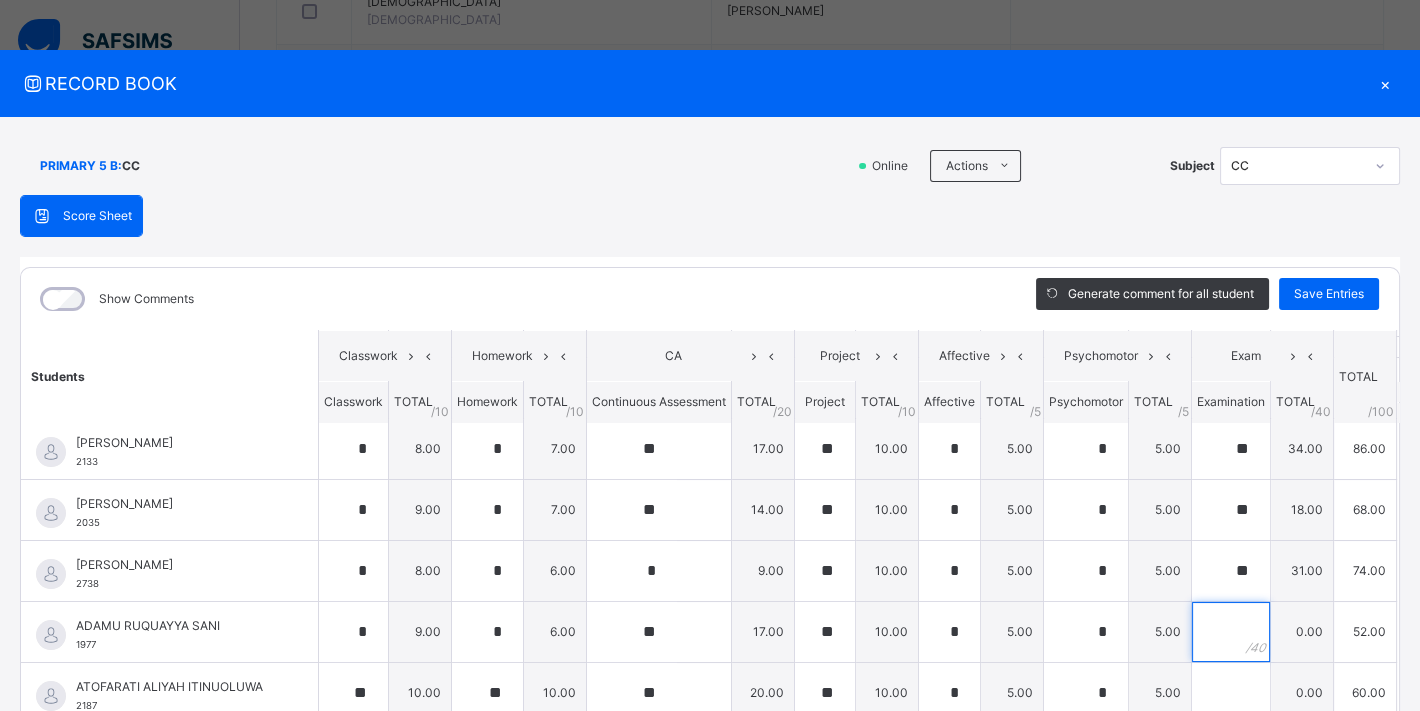 scroll, scrollTop: 38, scrollLeft: 0, axis: vertical 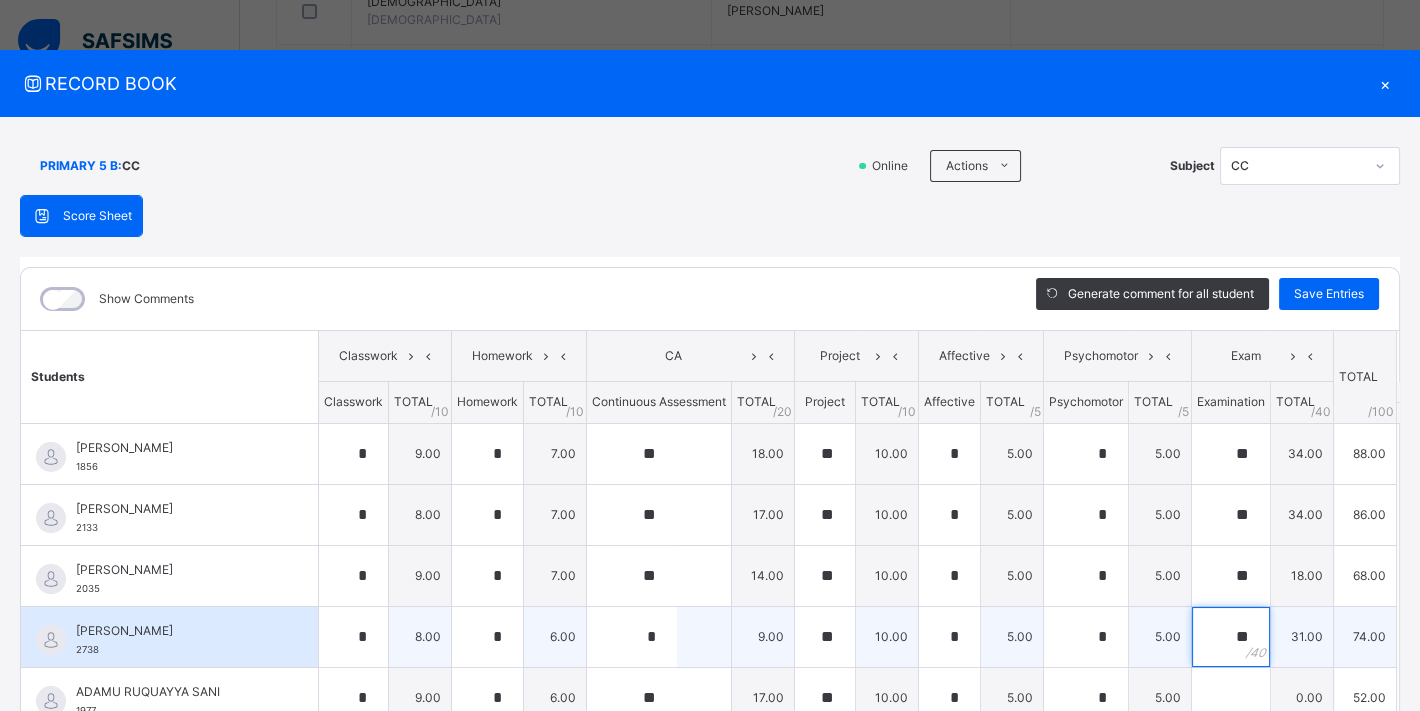 click on "**" at bounding box center (1231, 637) 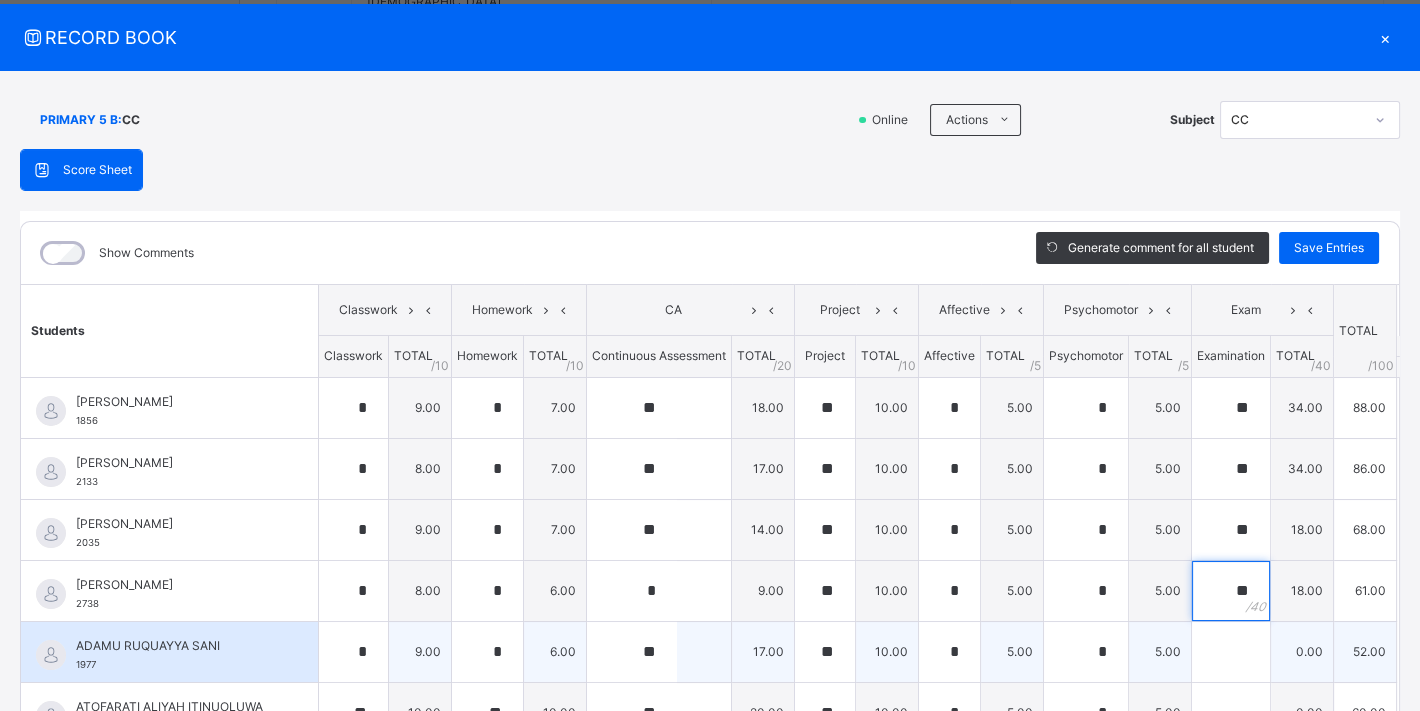scroll, scrollTop: 74, scrollLeft: 0, axis: vertical 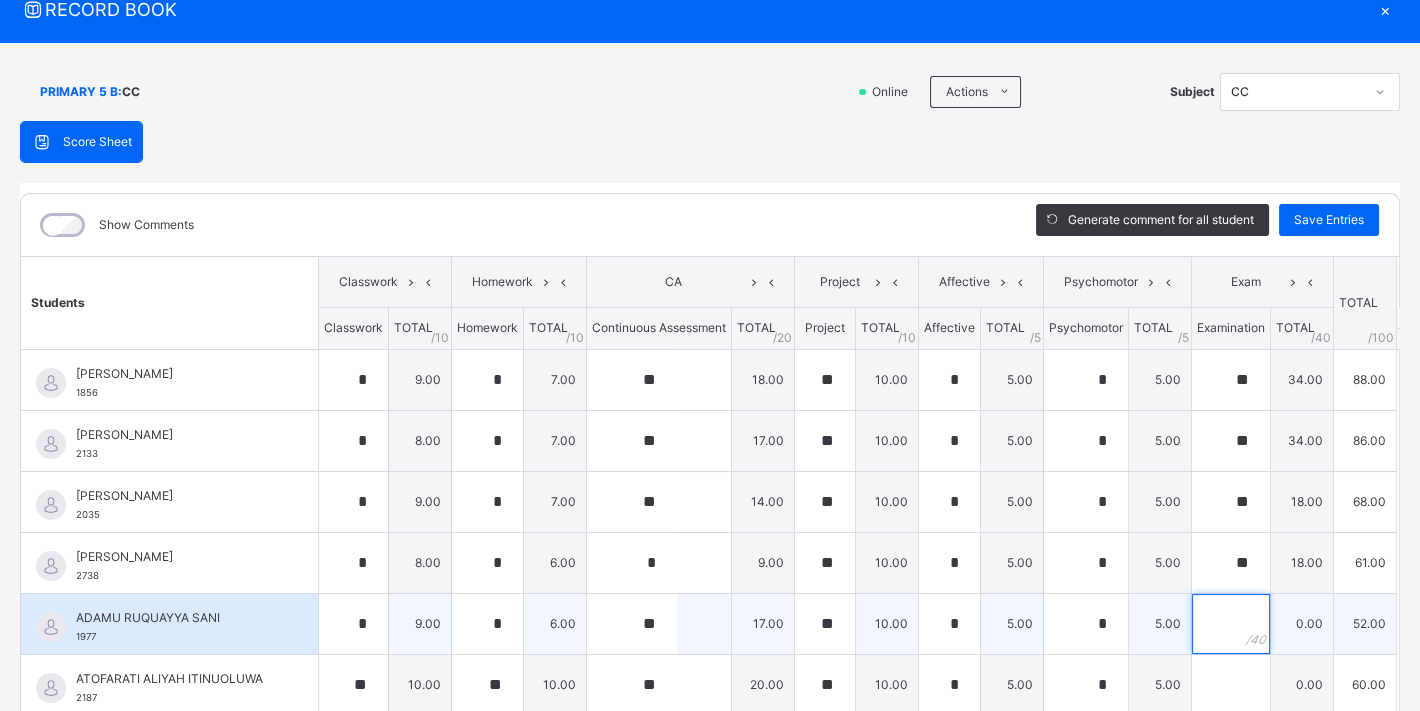 click at bounding box center [1231, 624] 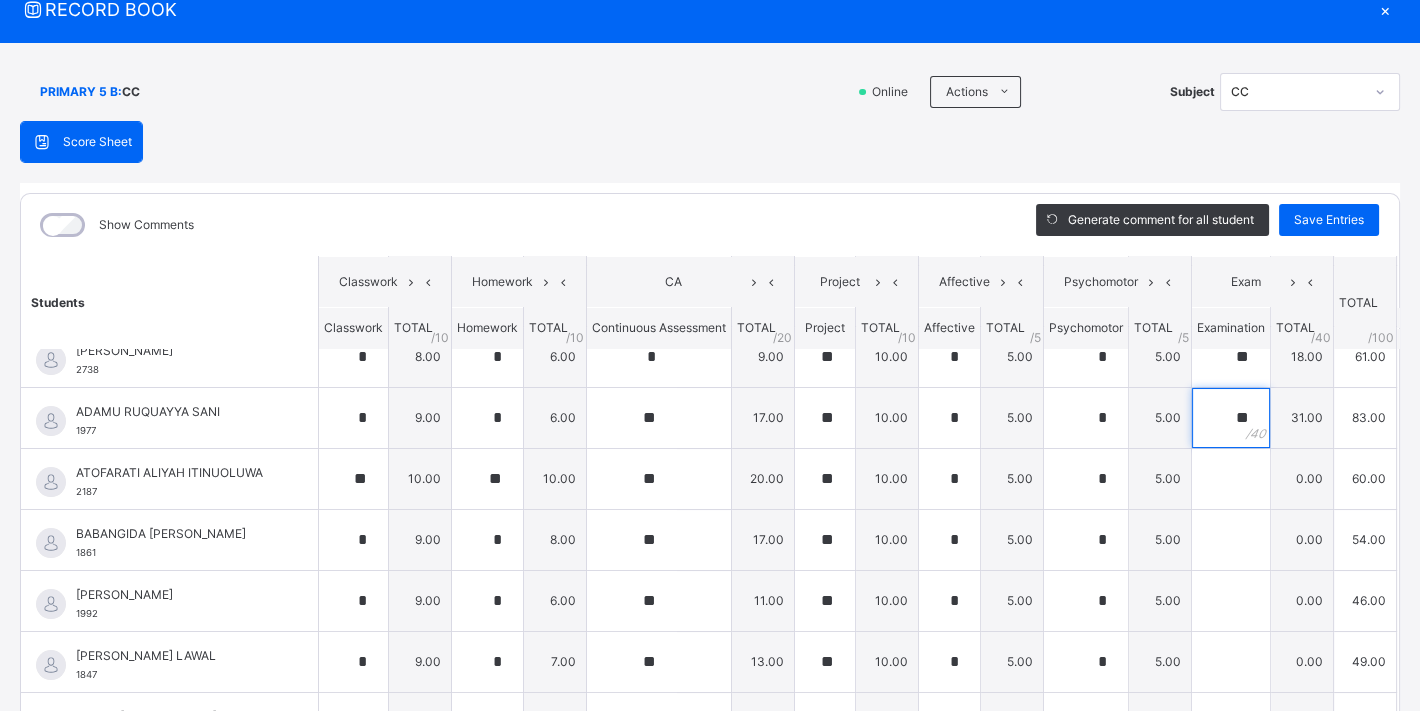 scroll, scrollTop: 208, scrollLeft: 0, axis: vertical 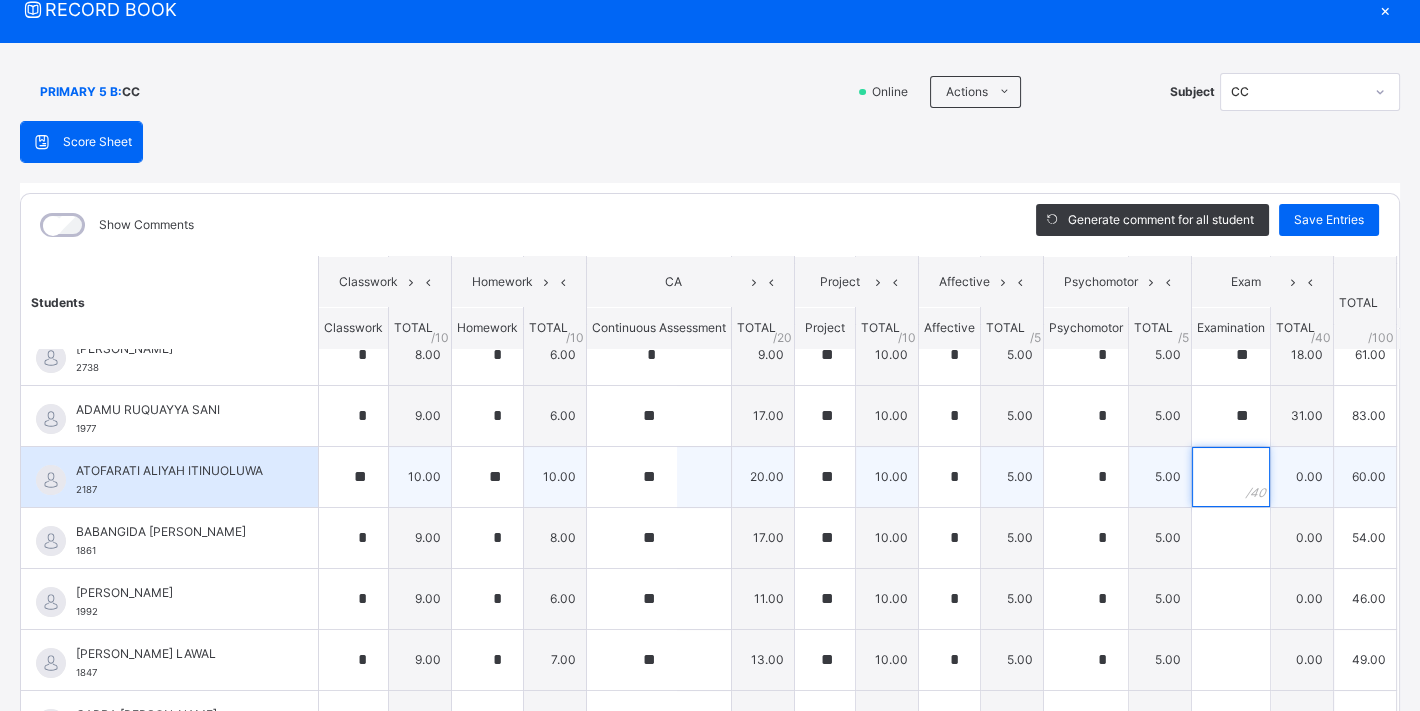 click at bounding box center (1231, 477) 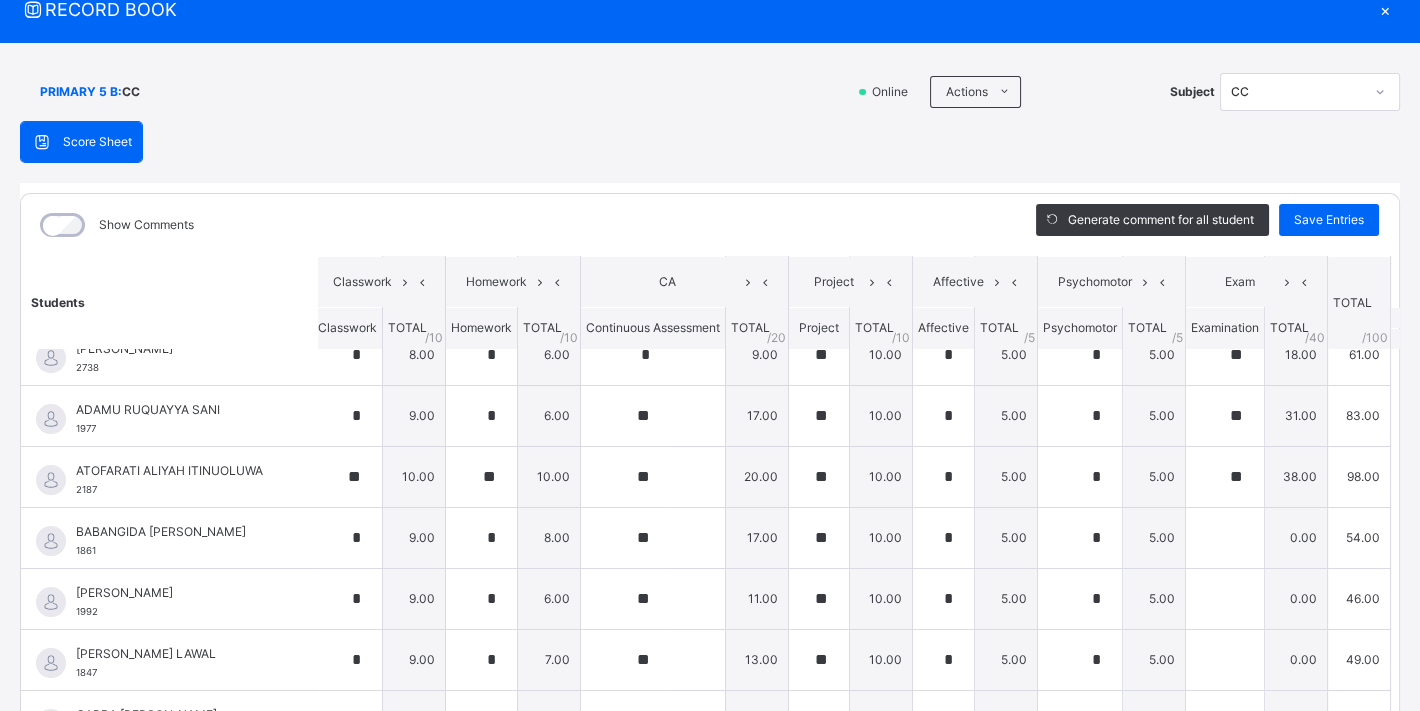 scroll, scrollTop: 208, scrollLeft: 13, axis: both 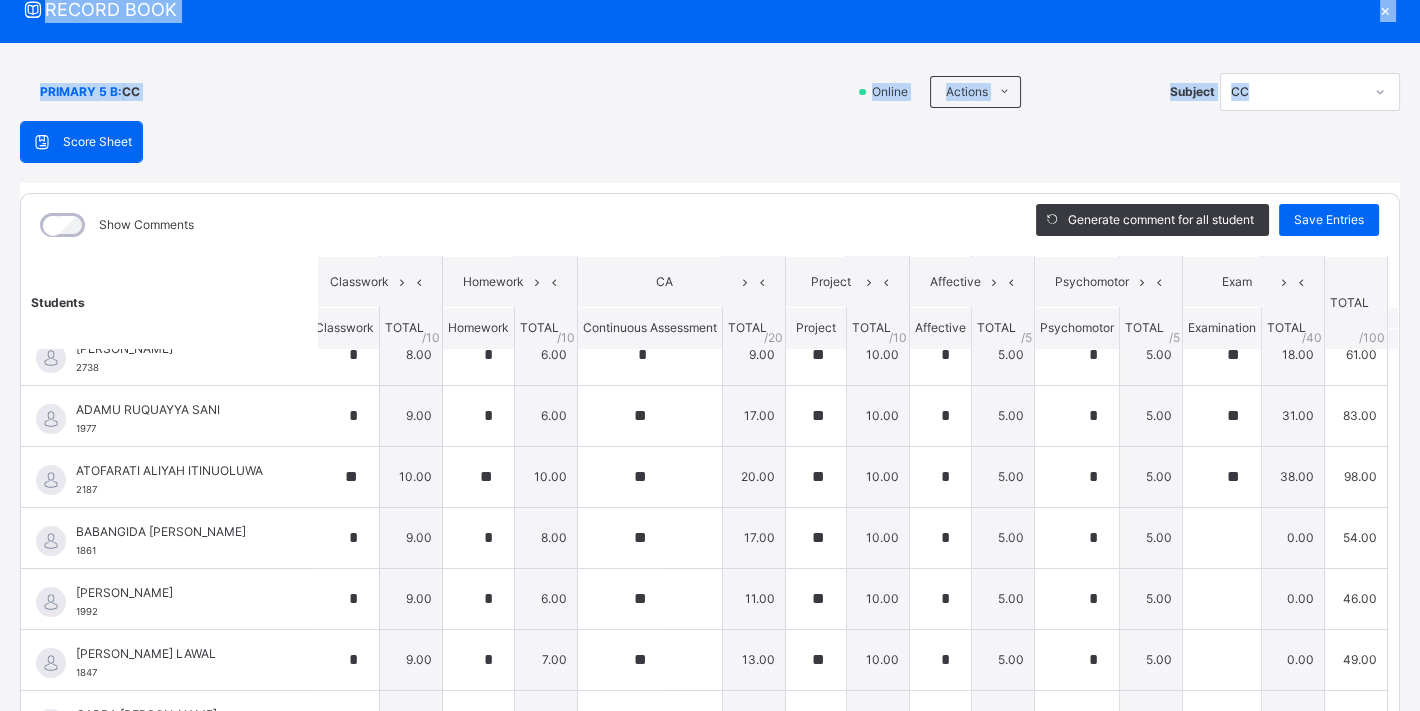 drag, startPoint x: 1398, startPoint y: 453, endPoint x: 1402, endPoint y: 499, distance: 46.173584 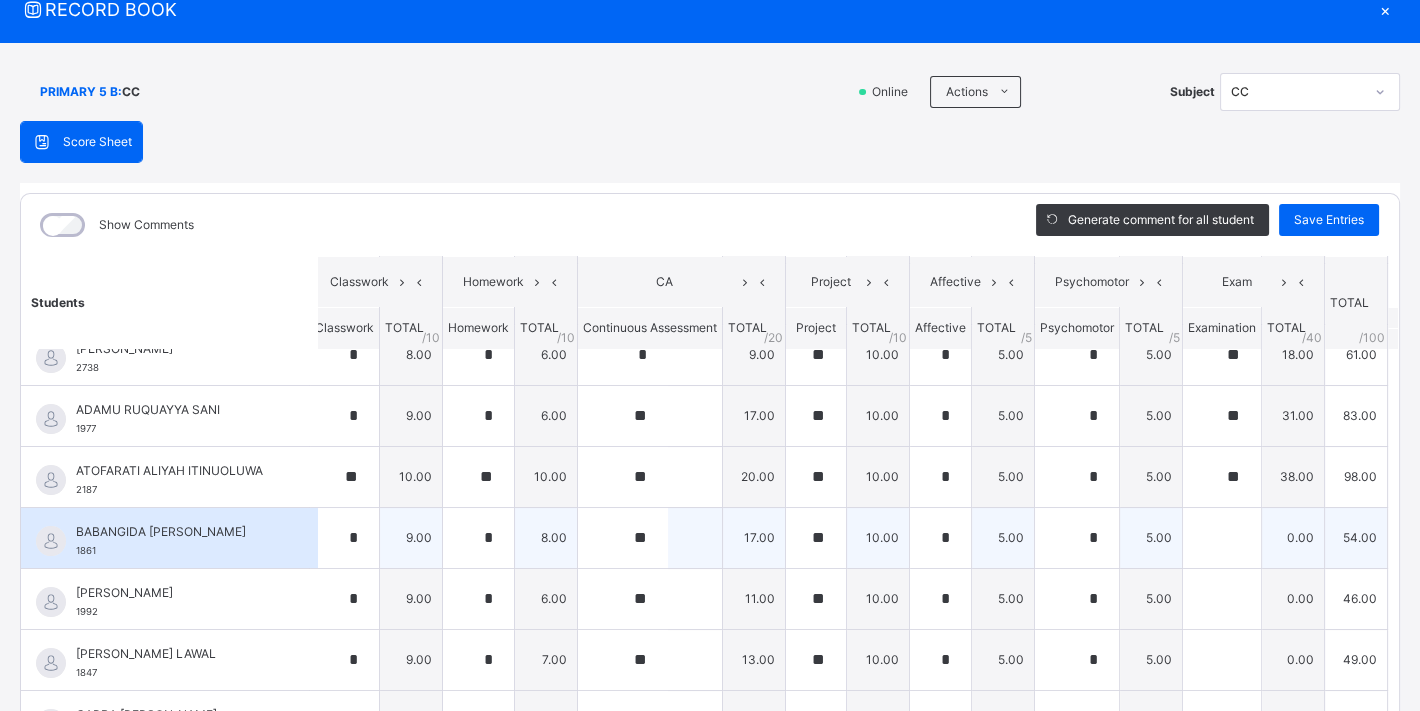 click on "54.00" at bounding box center [1356, 537] 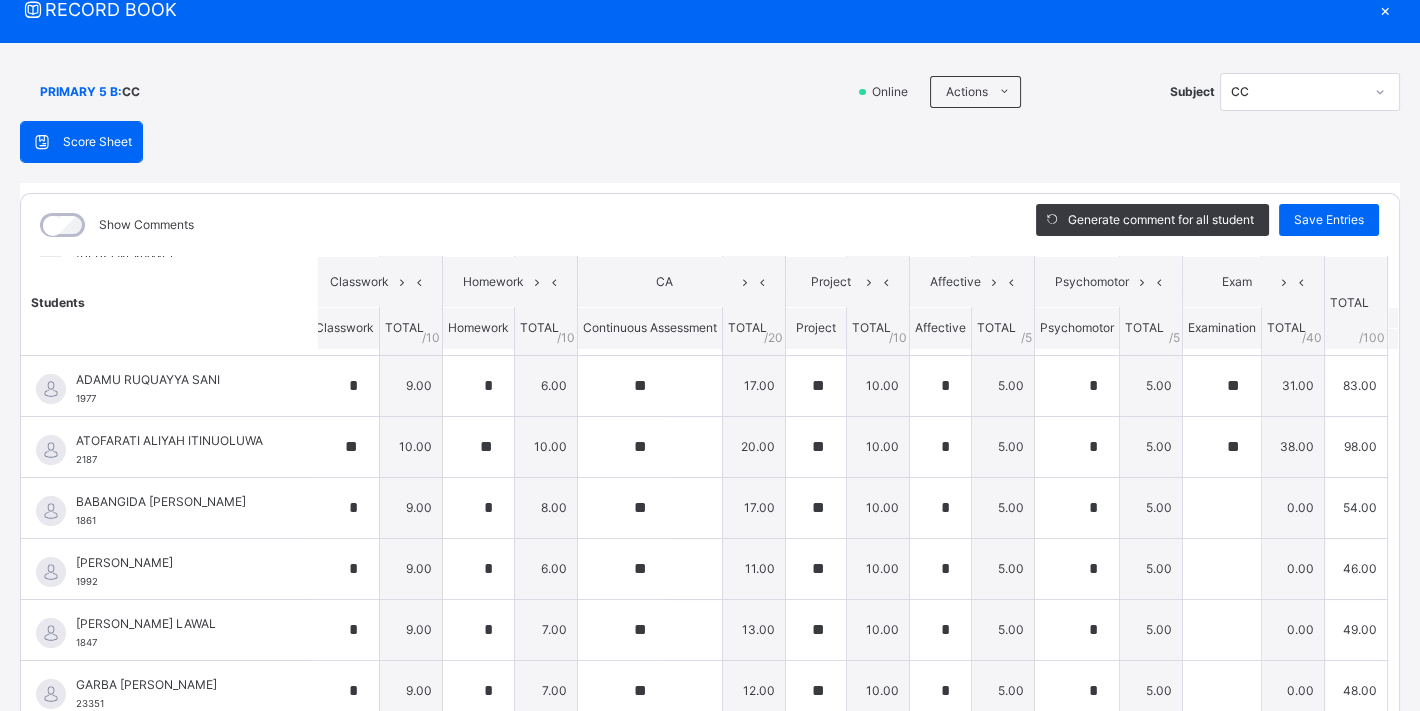scroll, scrollTop: 244, scrollLeft: 13, axis: both 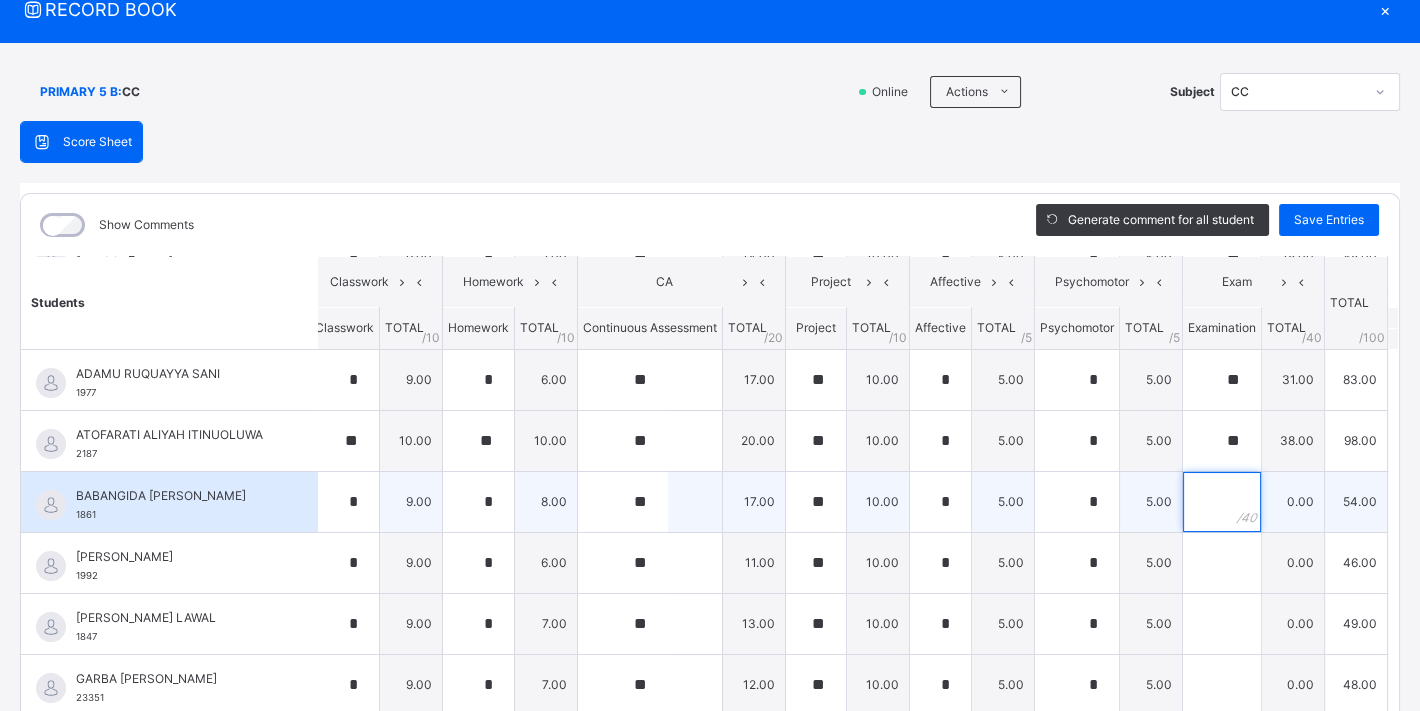 click at bounding box center [1222, 502] 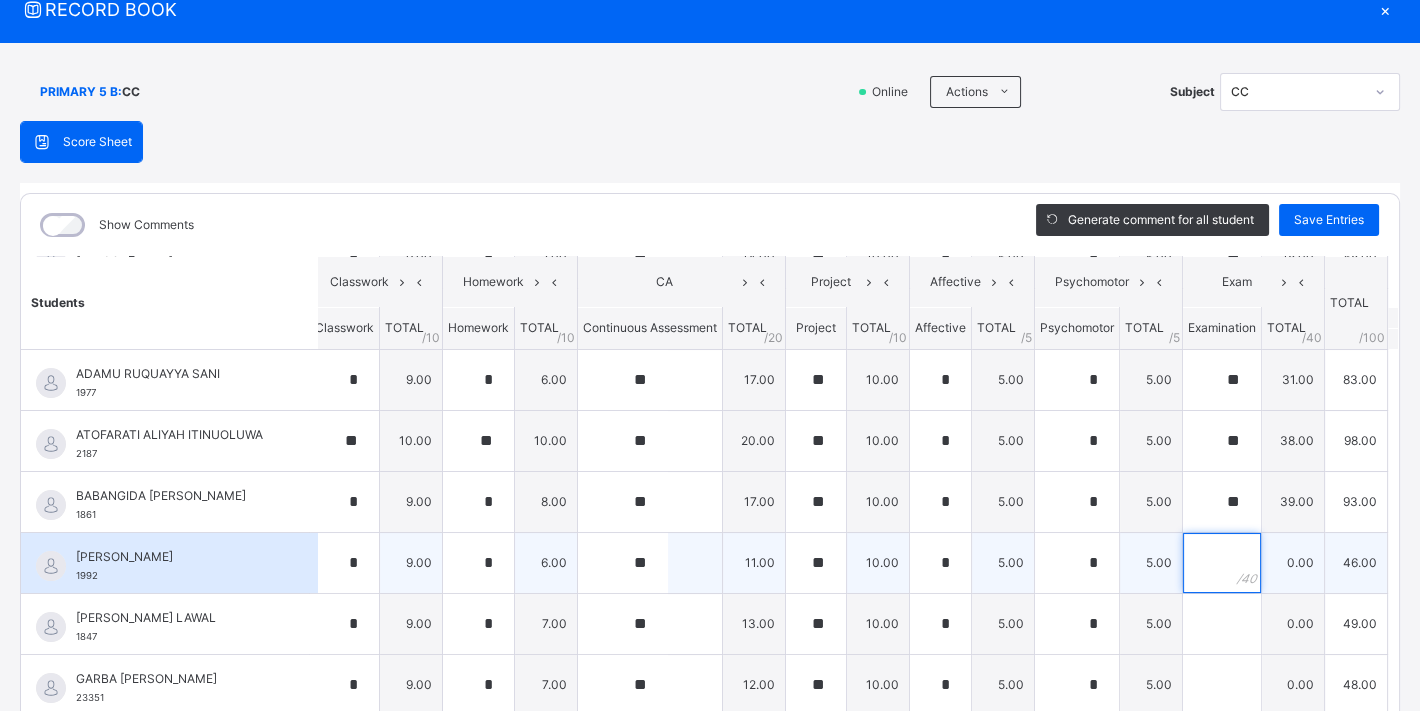 click at bounding box center (1222, 563) 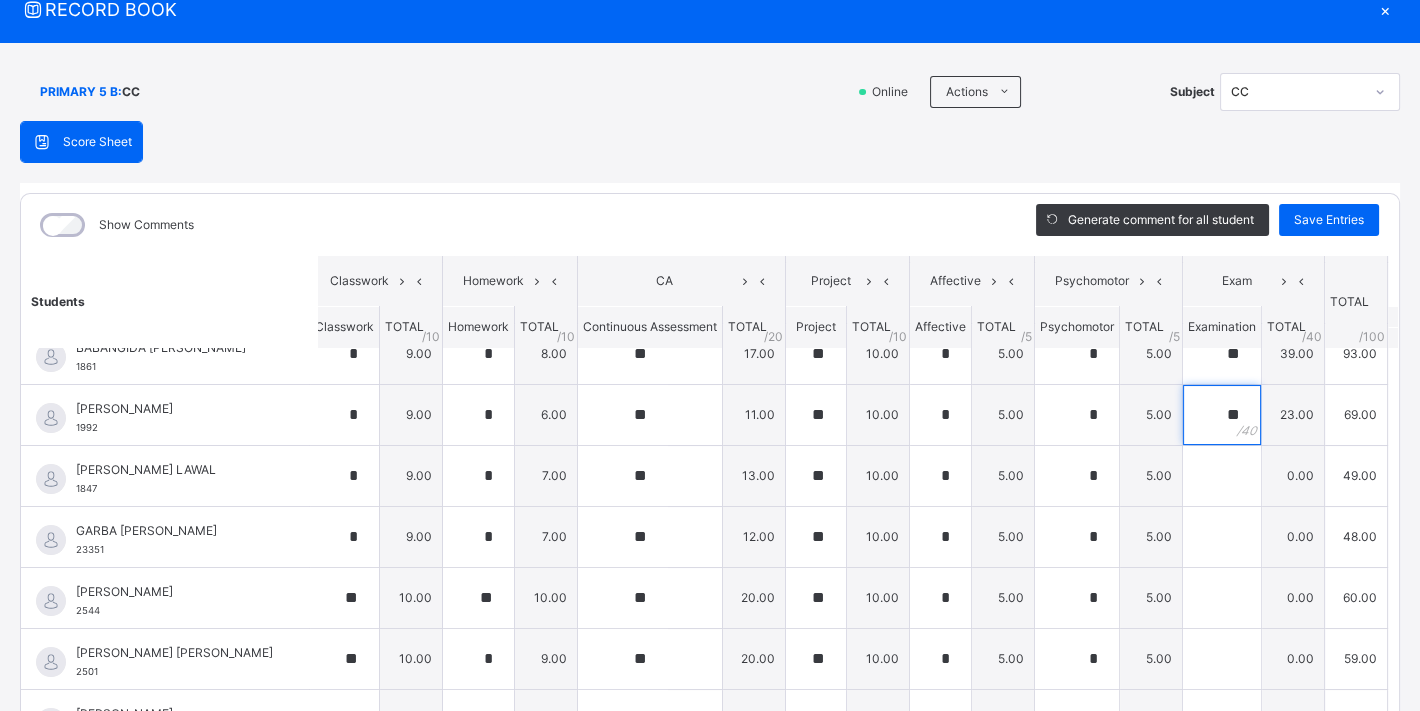 scroll, scrollTop: 408, scrollLeft: 13, axis: both 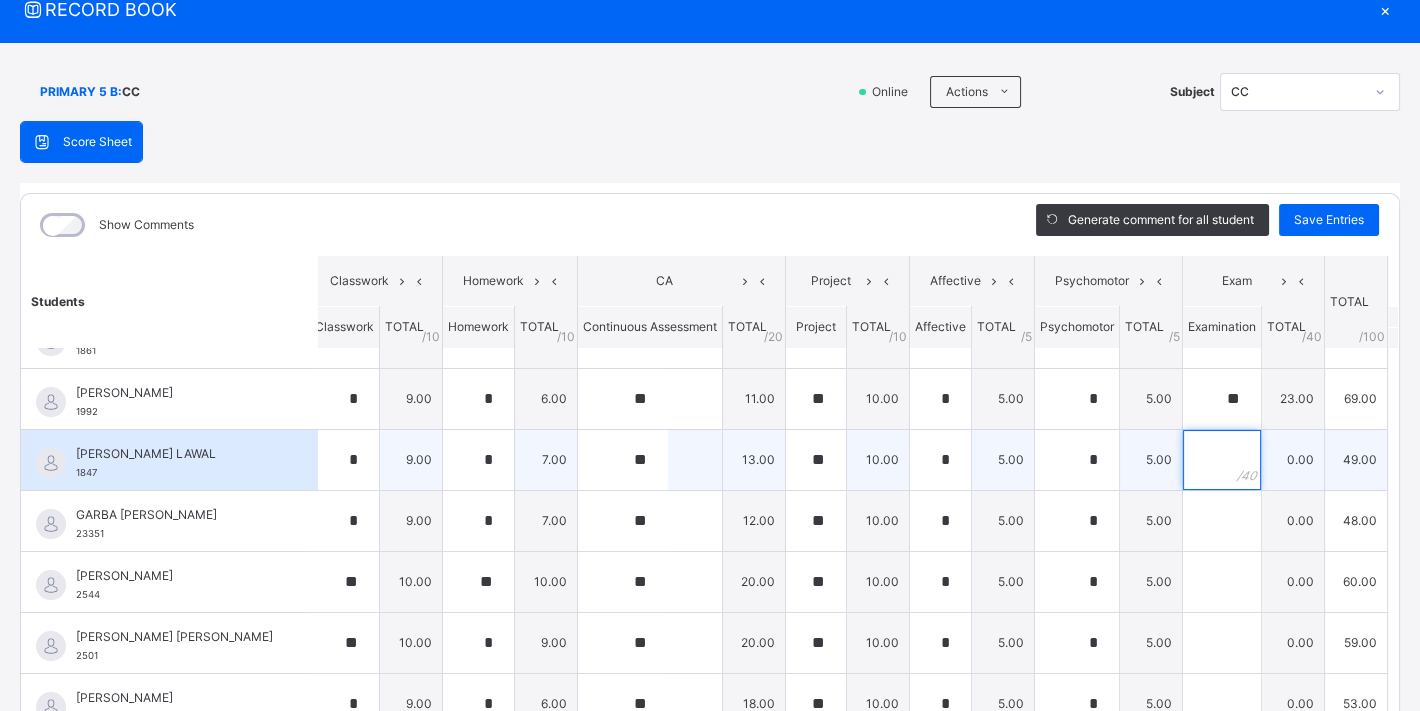 click at bounding box center (1222, 460) 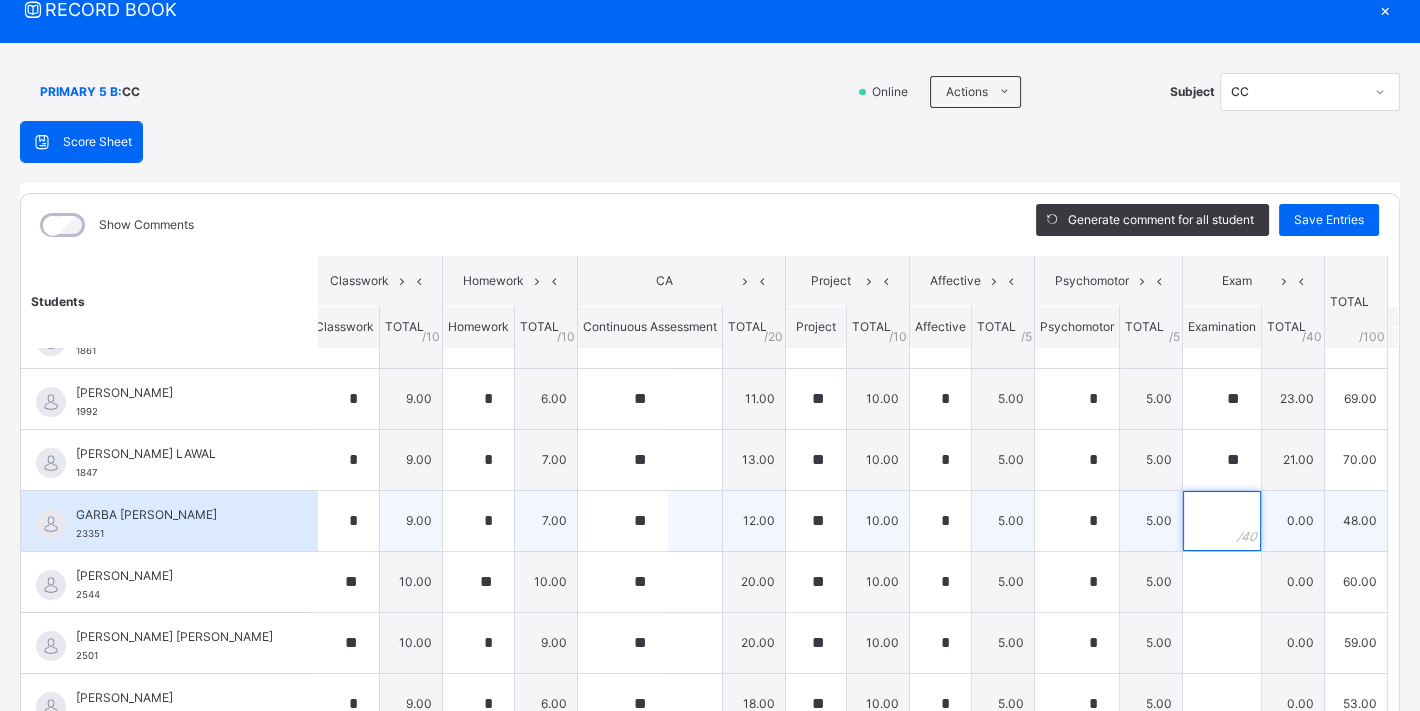 click at bounding box center (1222, 521) 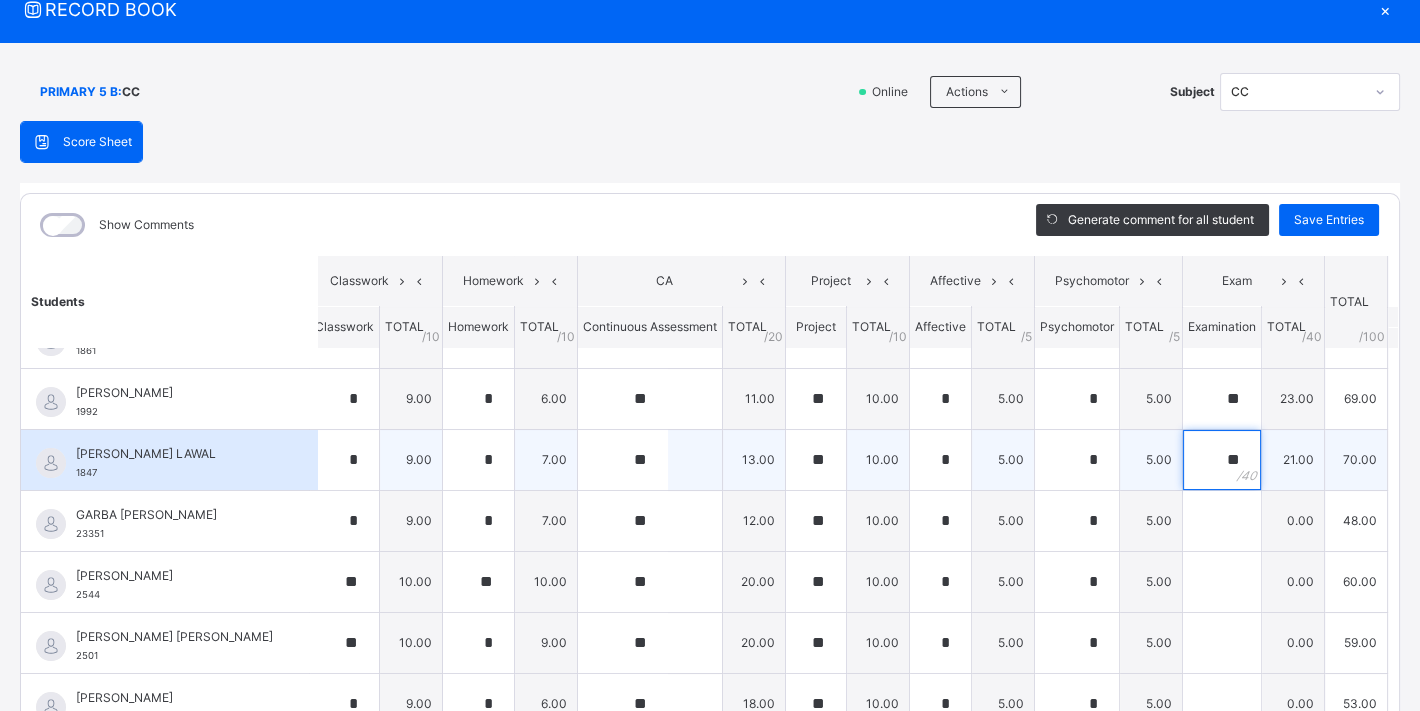 click on "**" at bounding box center [1222, 460] 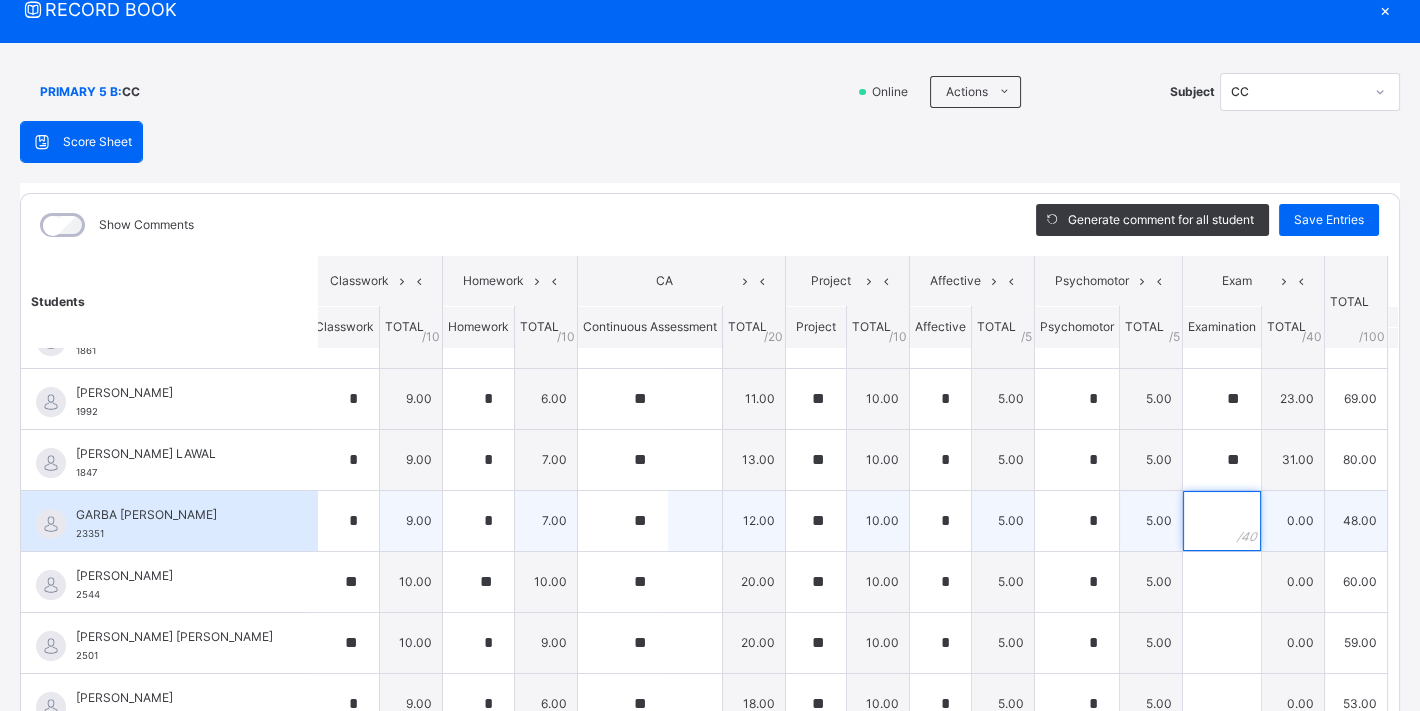 click at bounding box center [1222, 521] 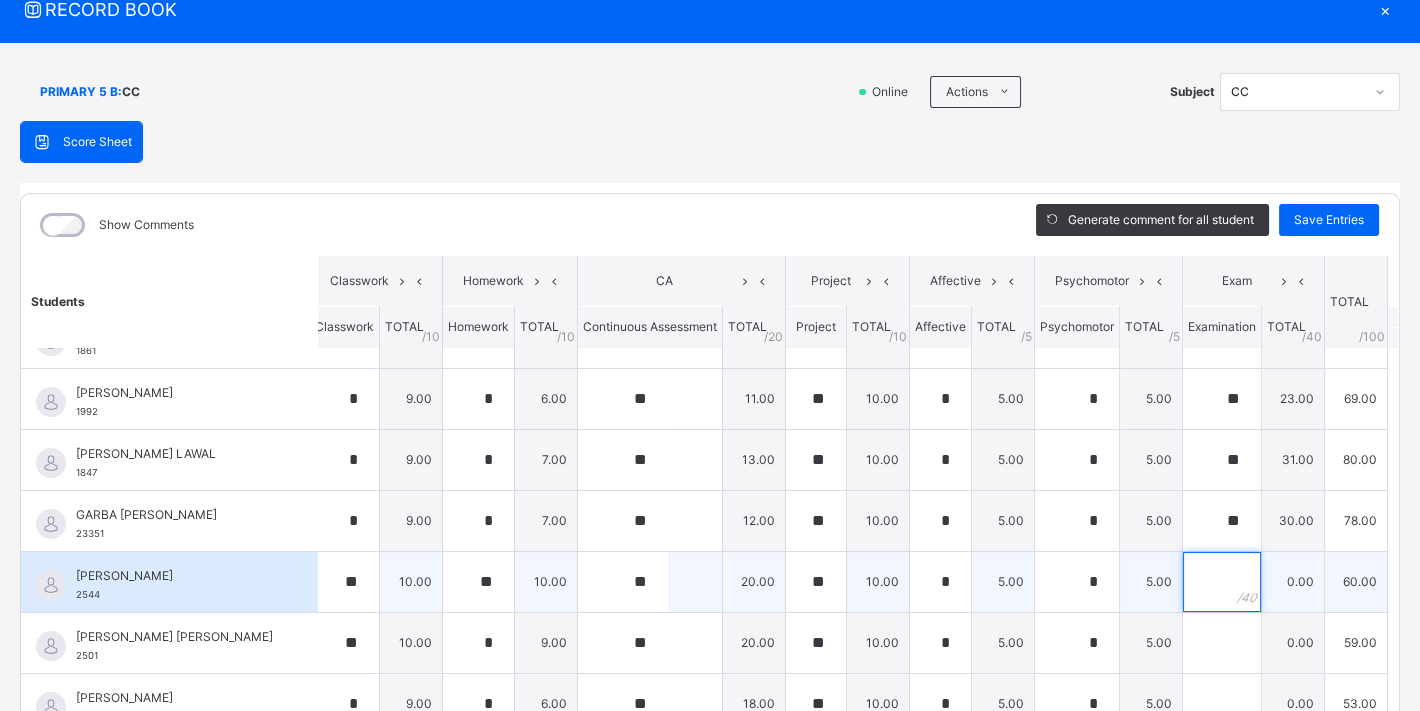 click at bounding box center [1222, 582] 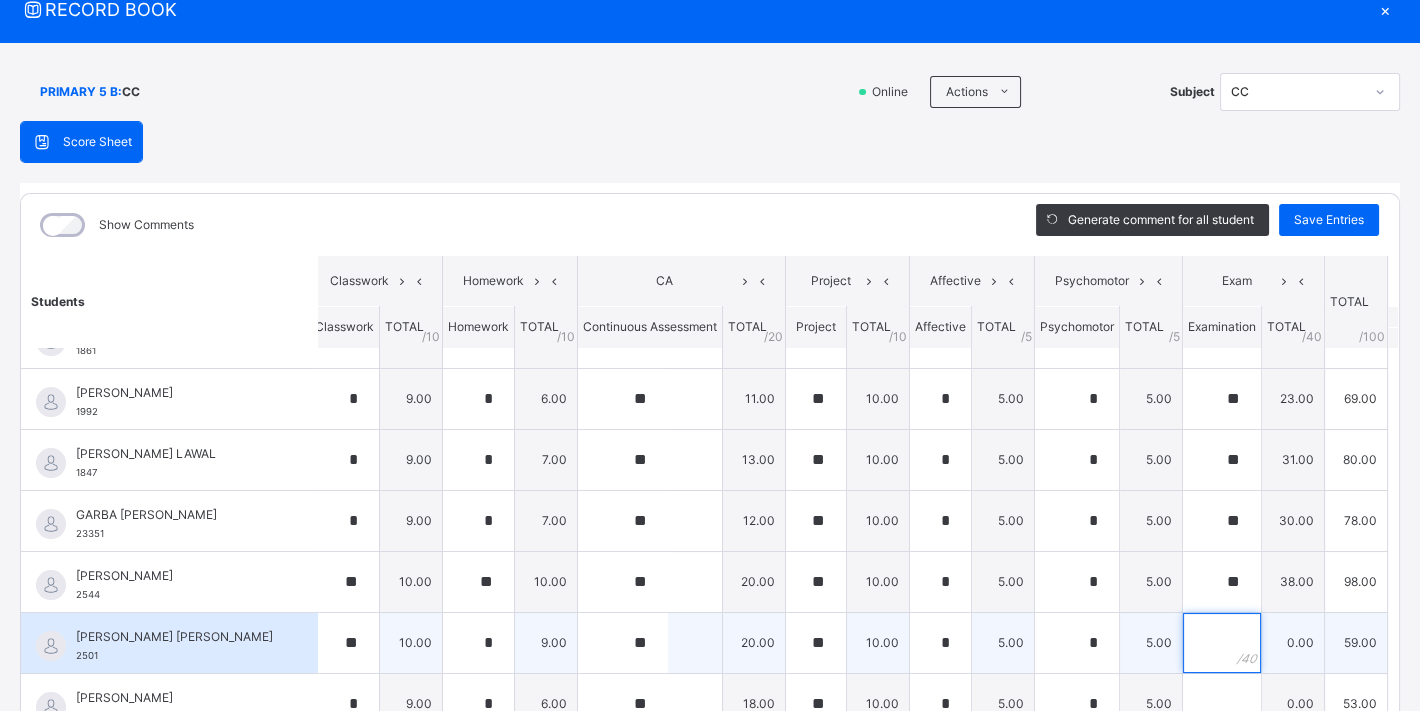 click at bounding box center (1222, 643) 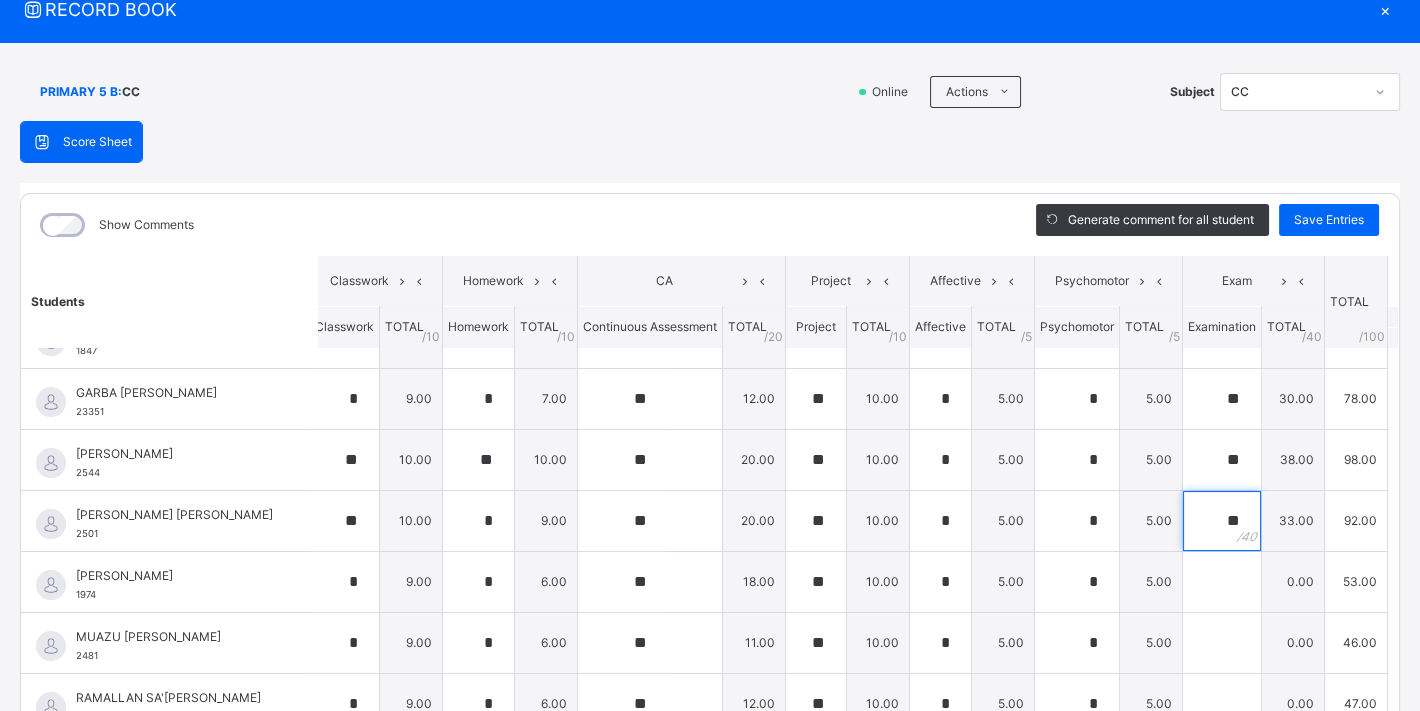 scroll, scrollTop: 583, scrollLeft: 13, axis: both 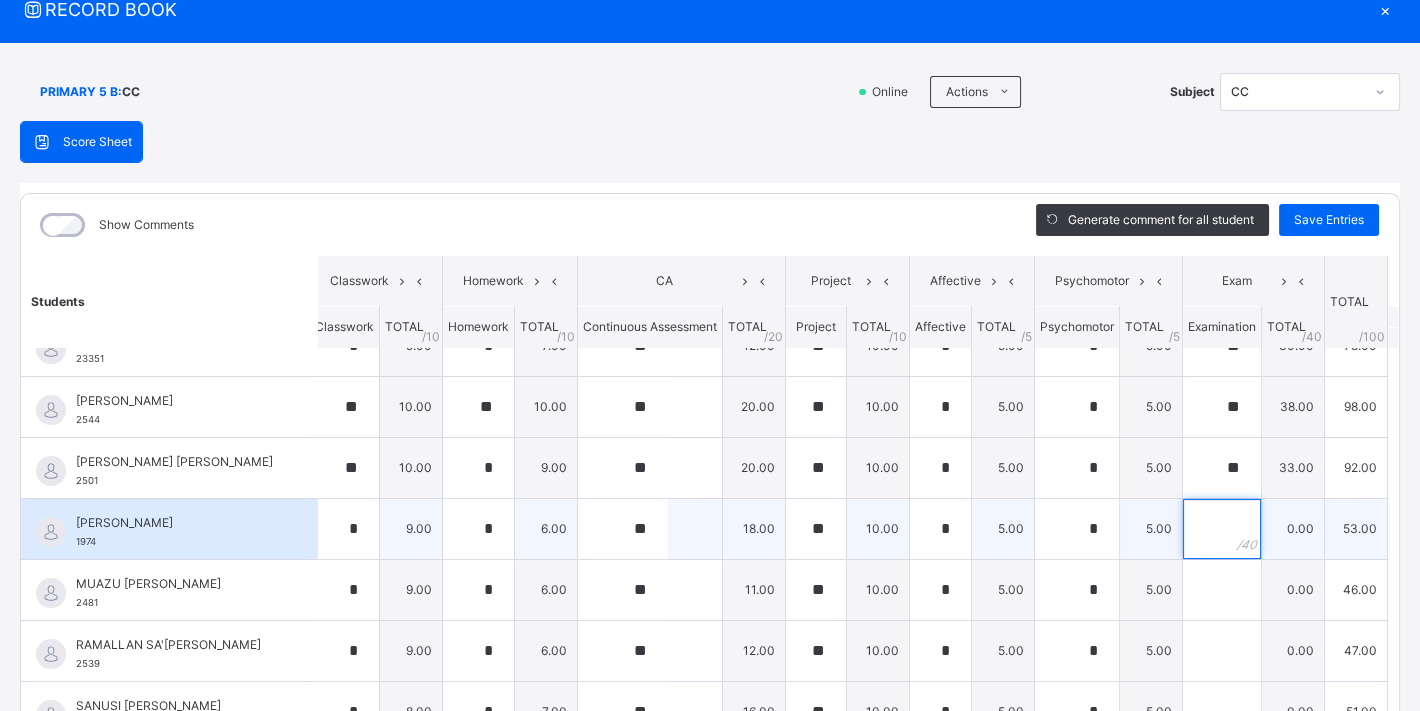 click at bounding box center [1222, 529] 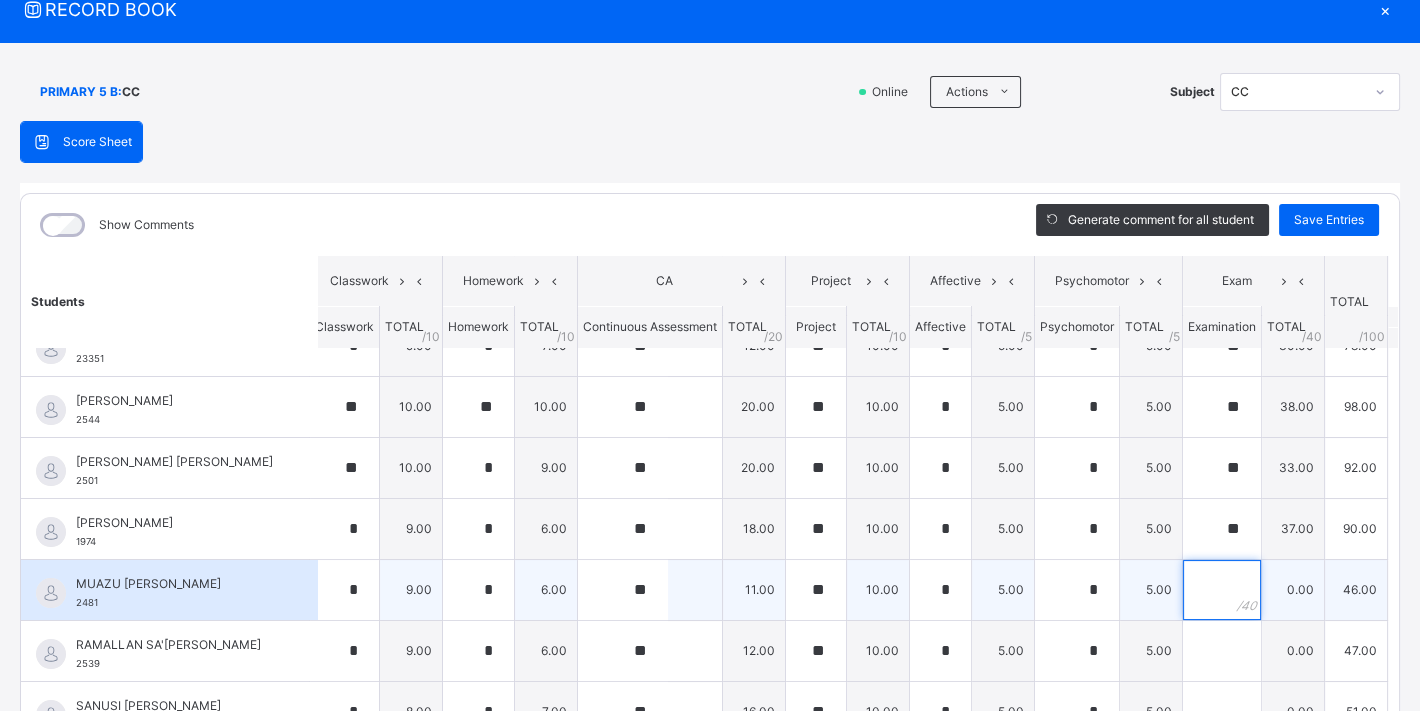 click at bounding box center (1222, 590) 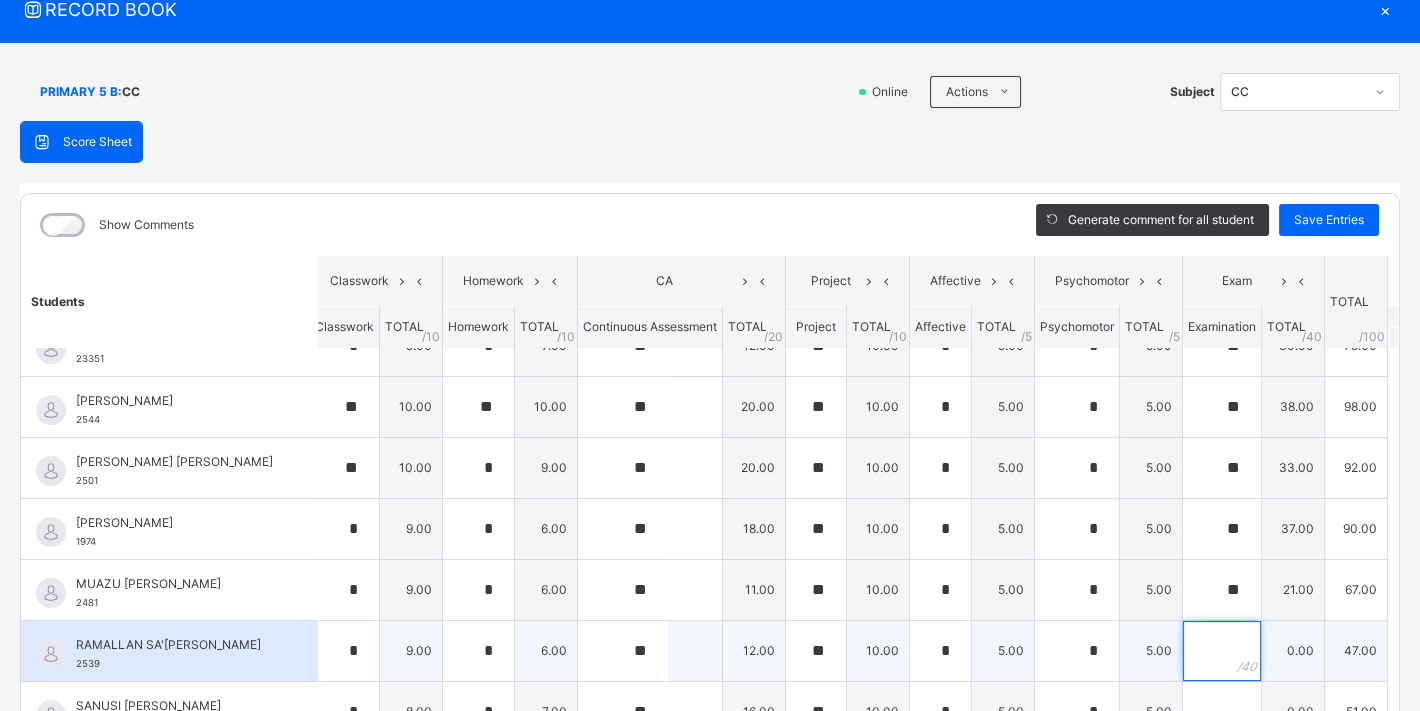click at bounding box center [1222, 651] 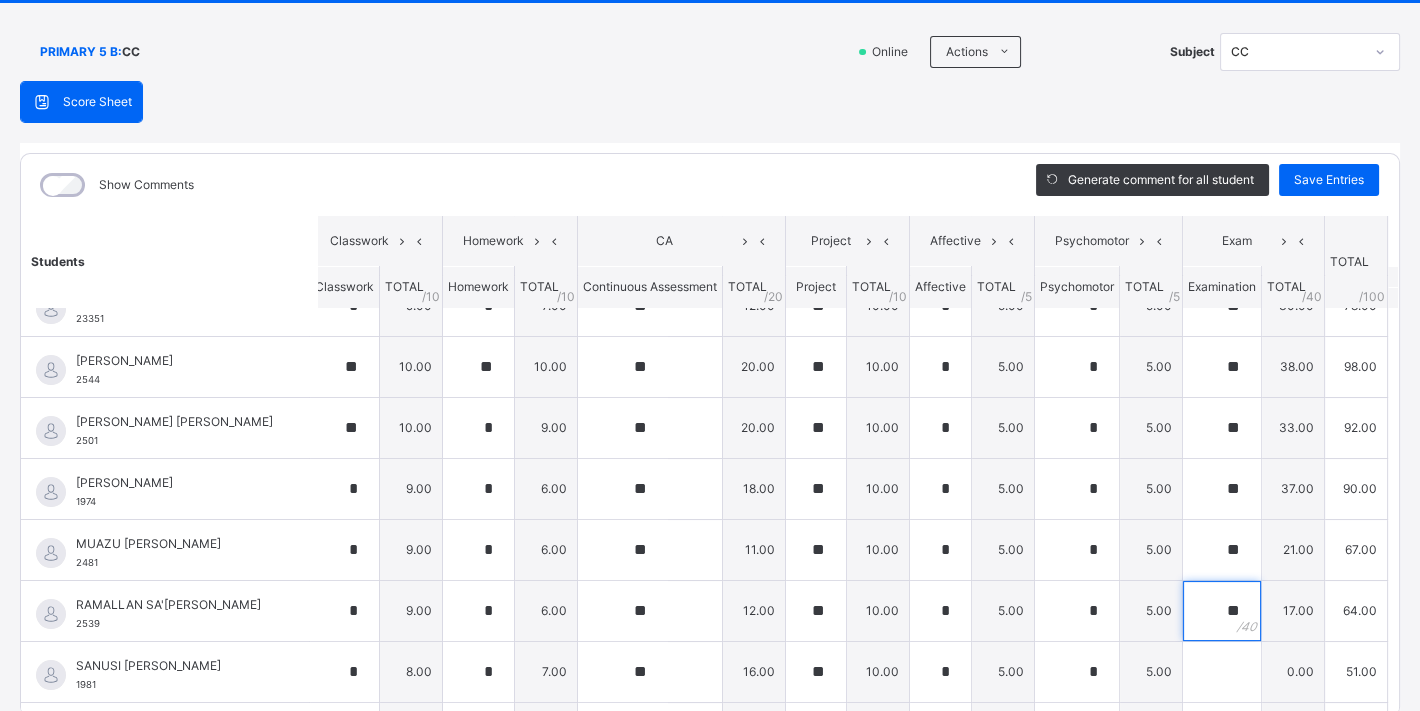 scroll, scrollTop: 116, scrollLeft: 0, axis: vertical 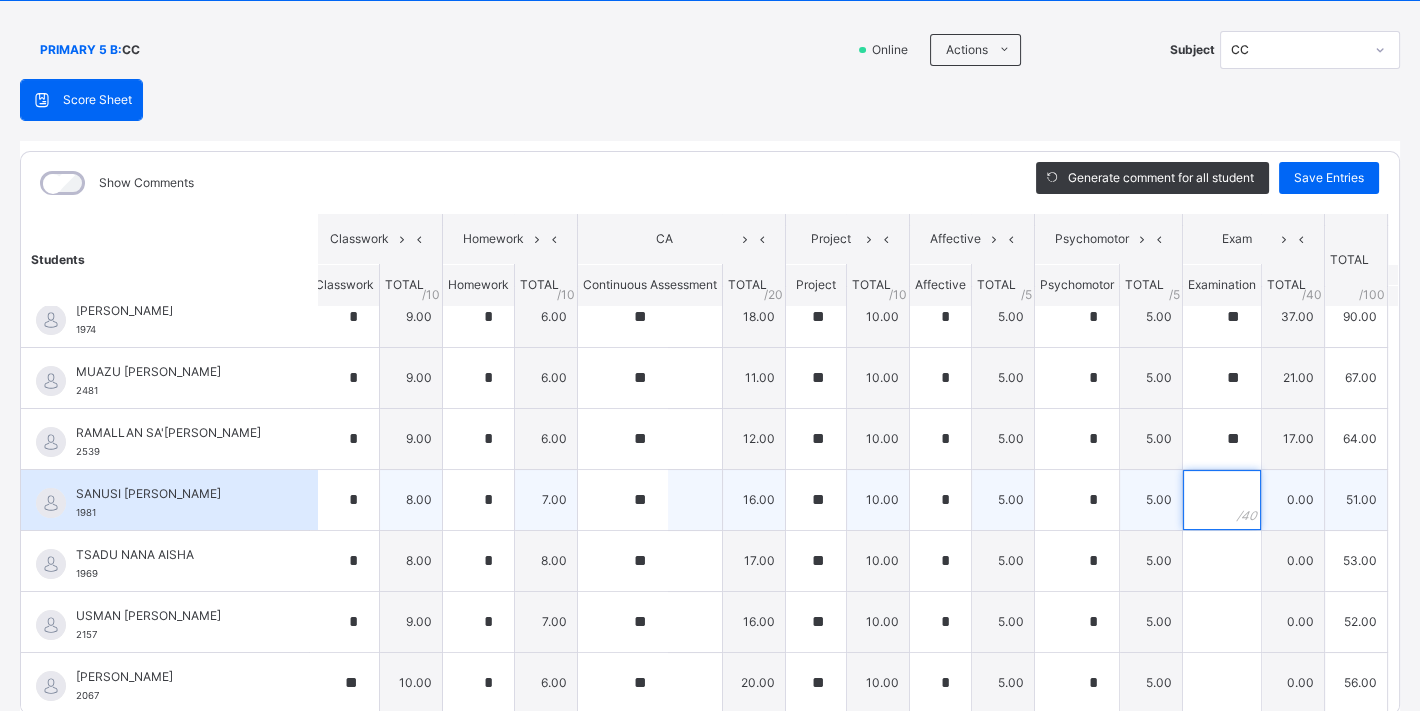click at bounding box center (1222, 500) 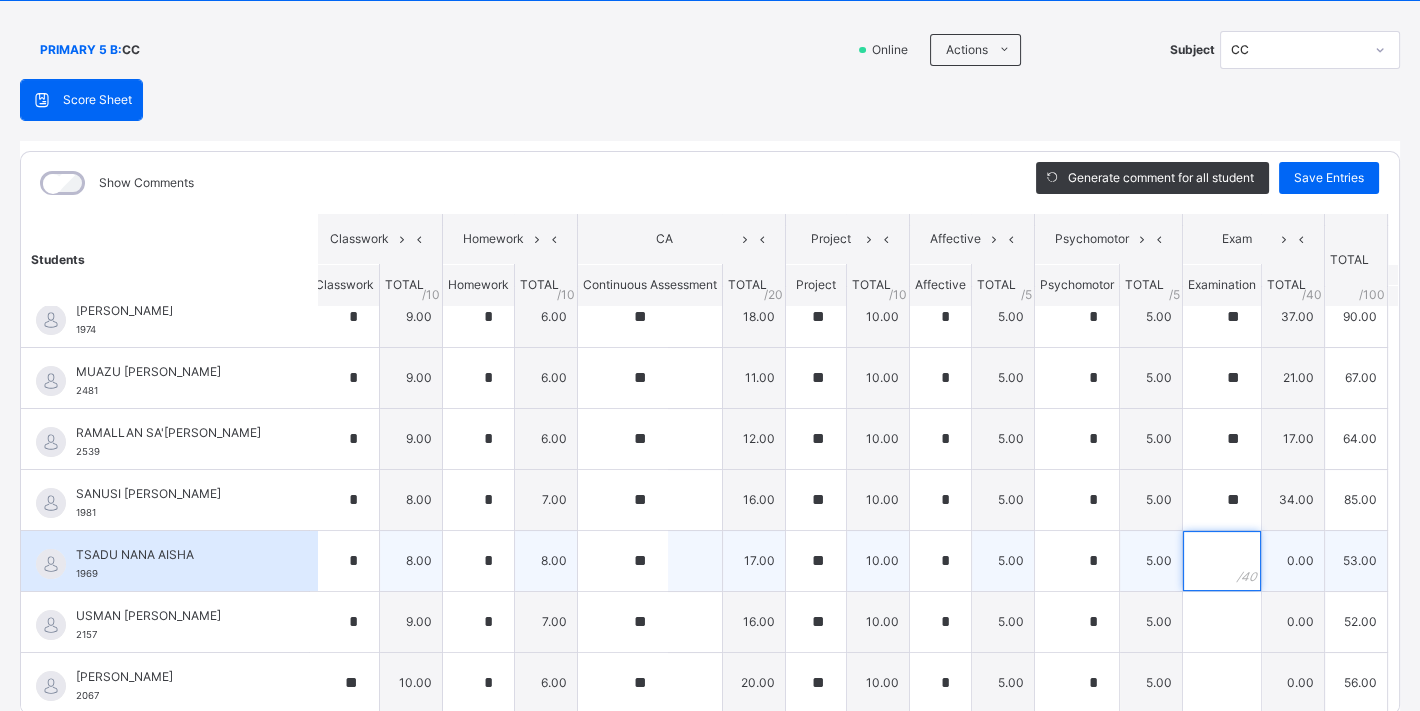 click at bounding box center (1222, 561) 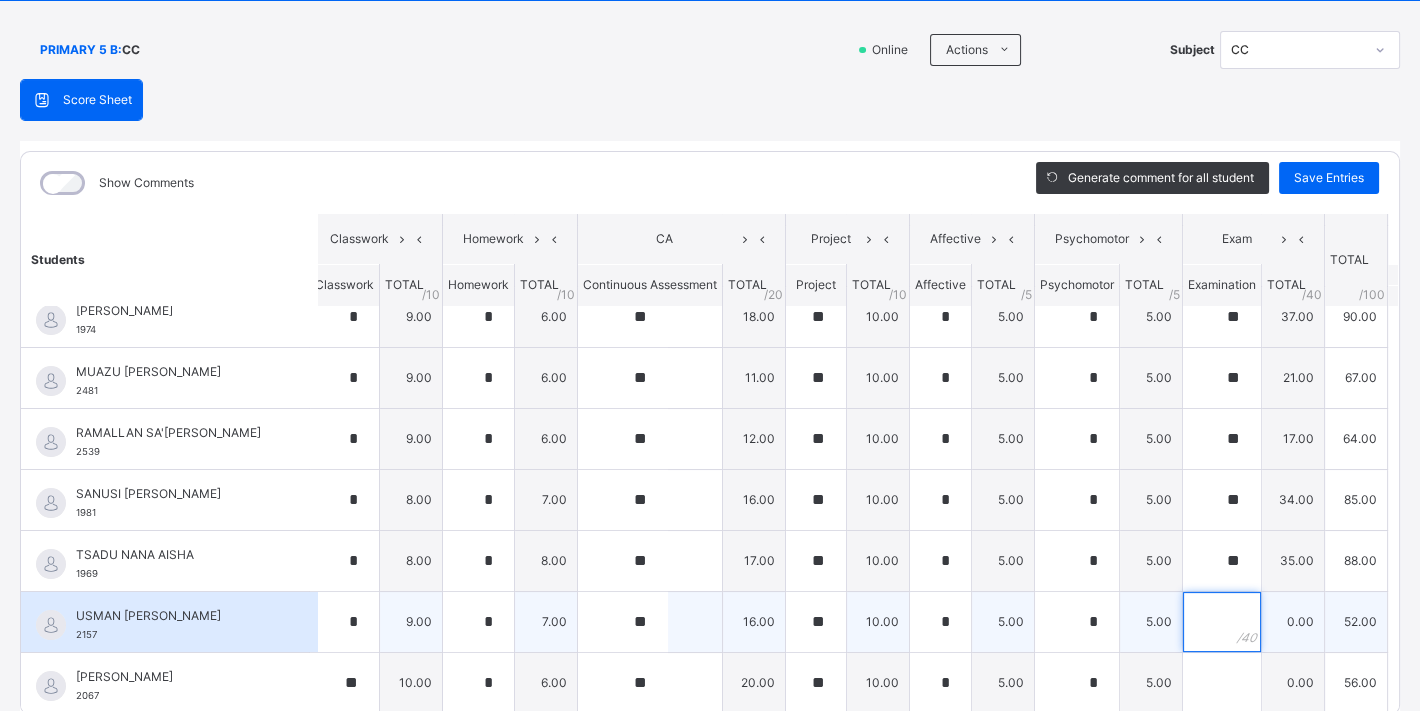 click at bounding box center [1222, 622] 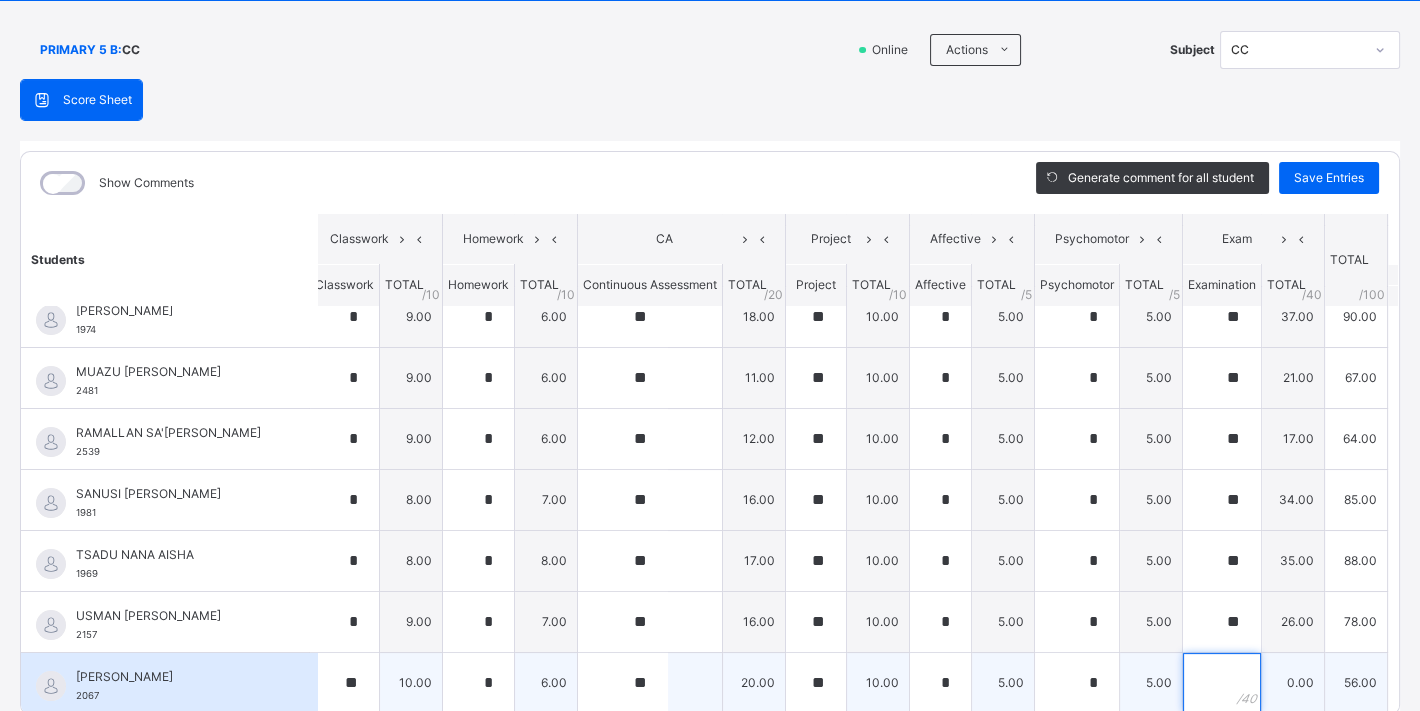 click at bounding box center [1222, 683] 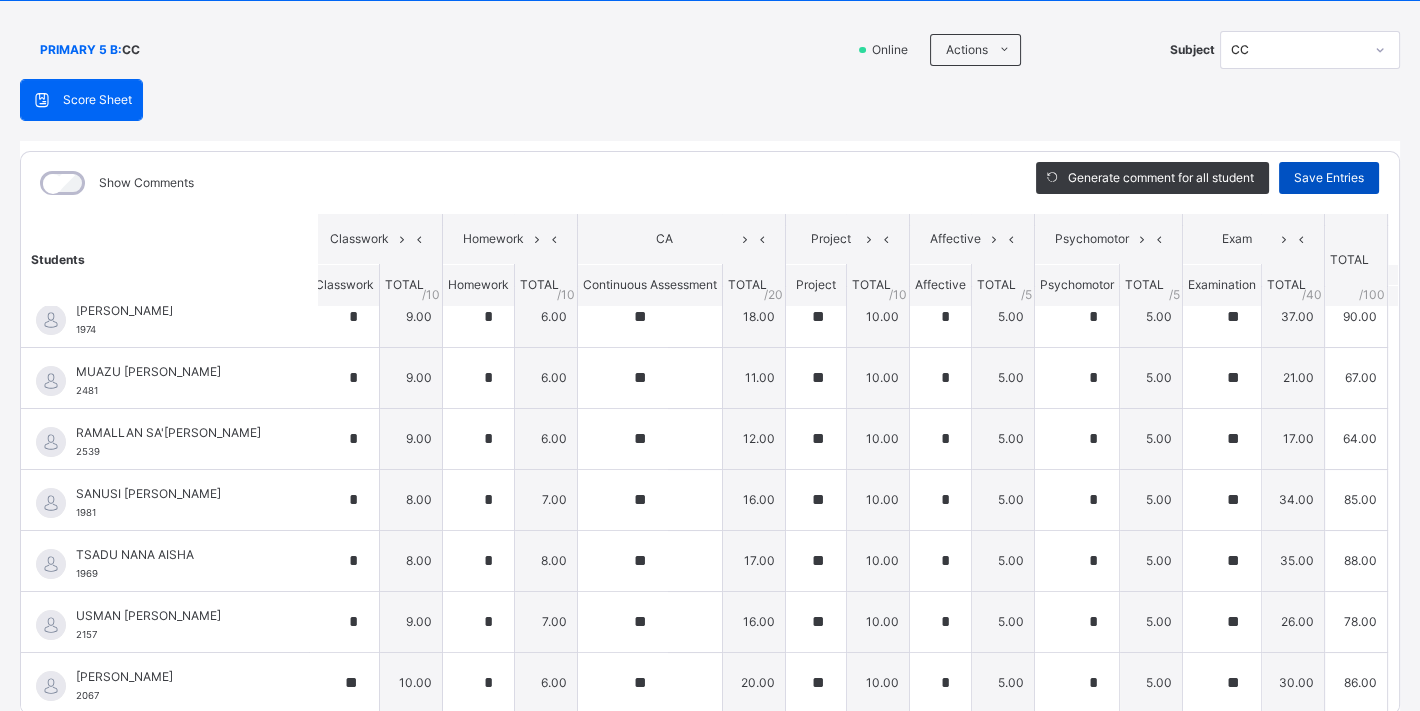 click on "Save Entries" at bounding box center (1329, 178) 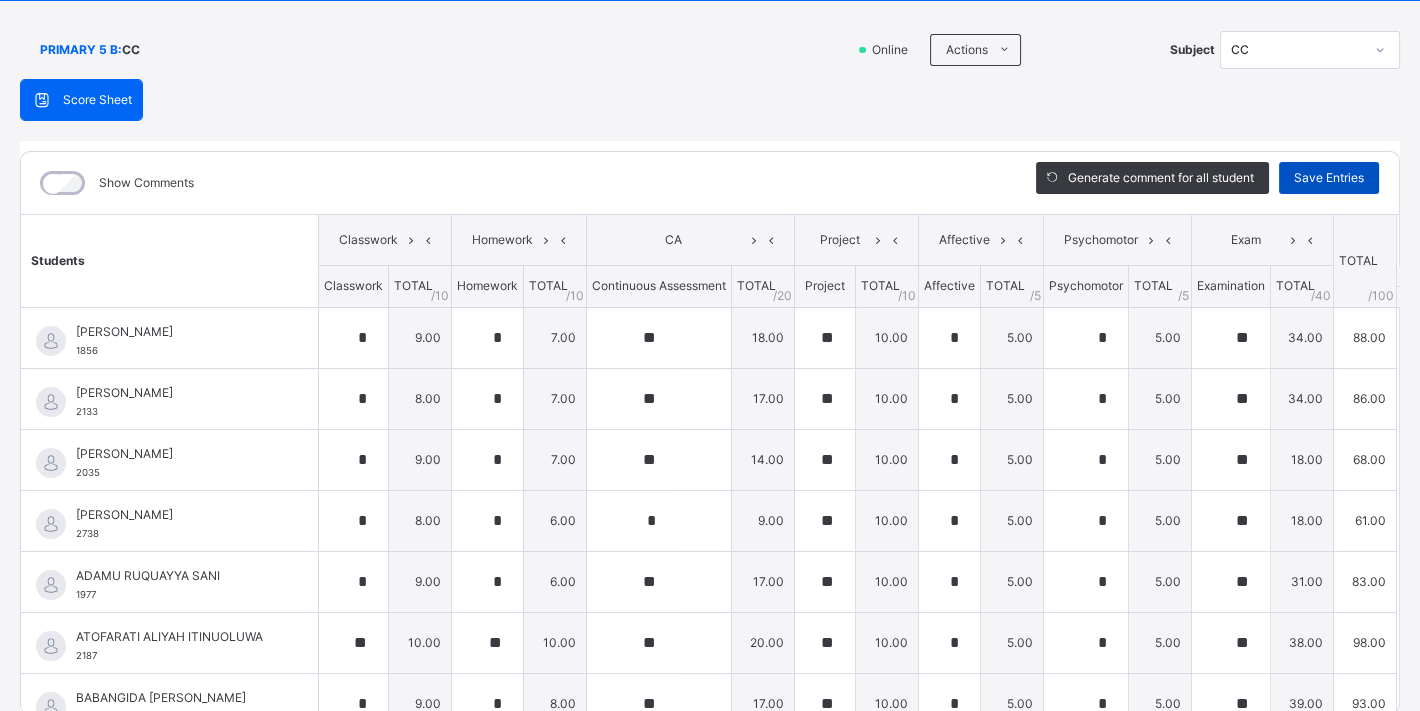 click on "Save Entries" at bounding box center [1329, 178] 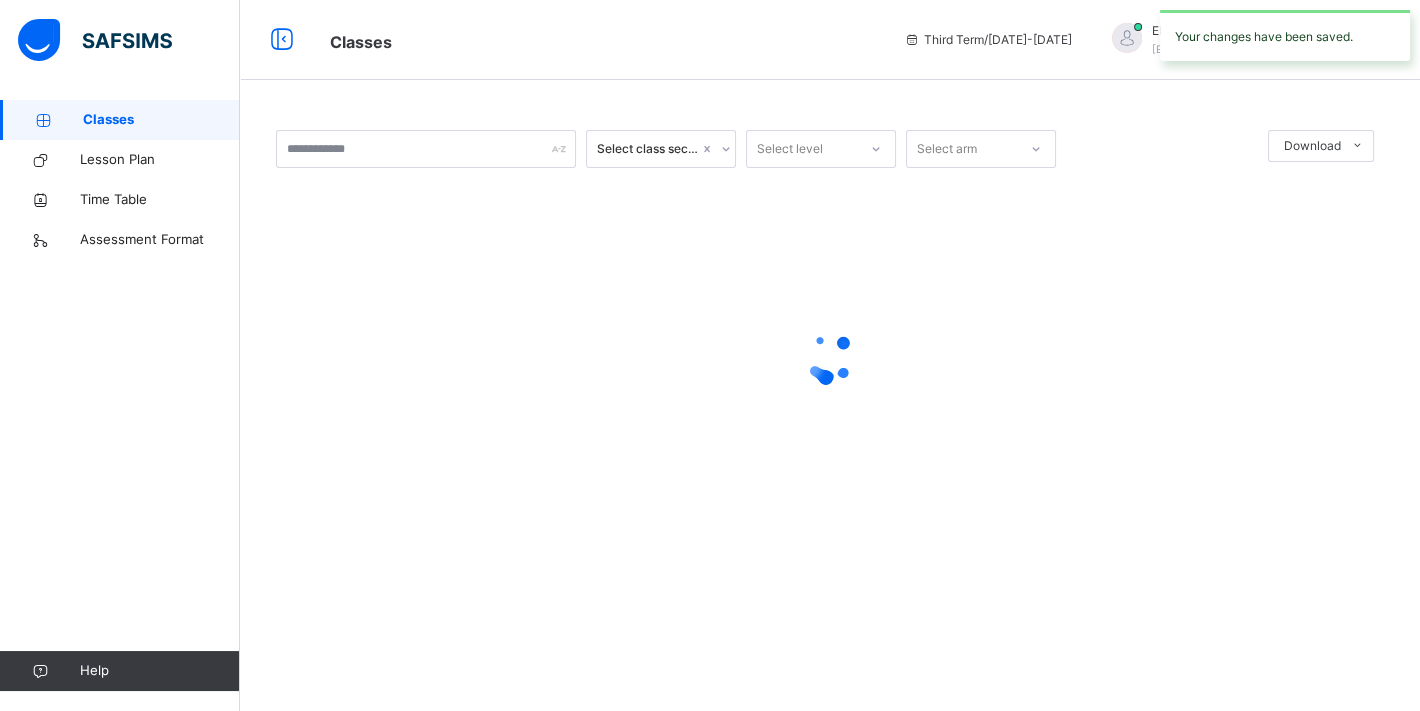 scroll, scrollTop: 0, scrollLeft: 0, axis: both 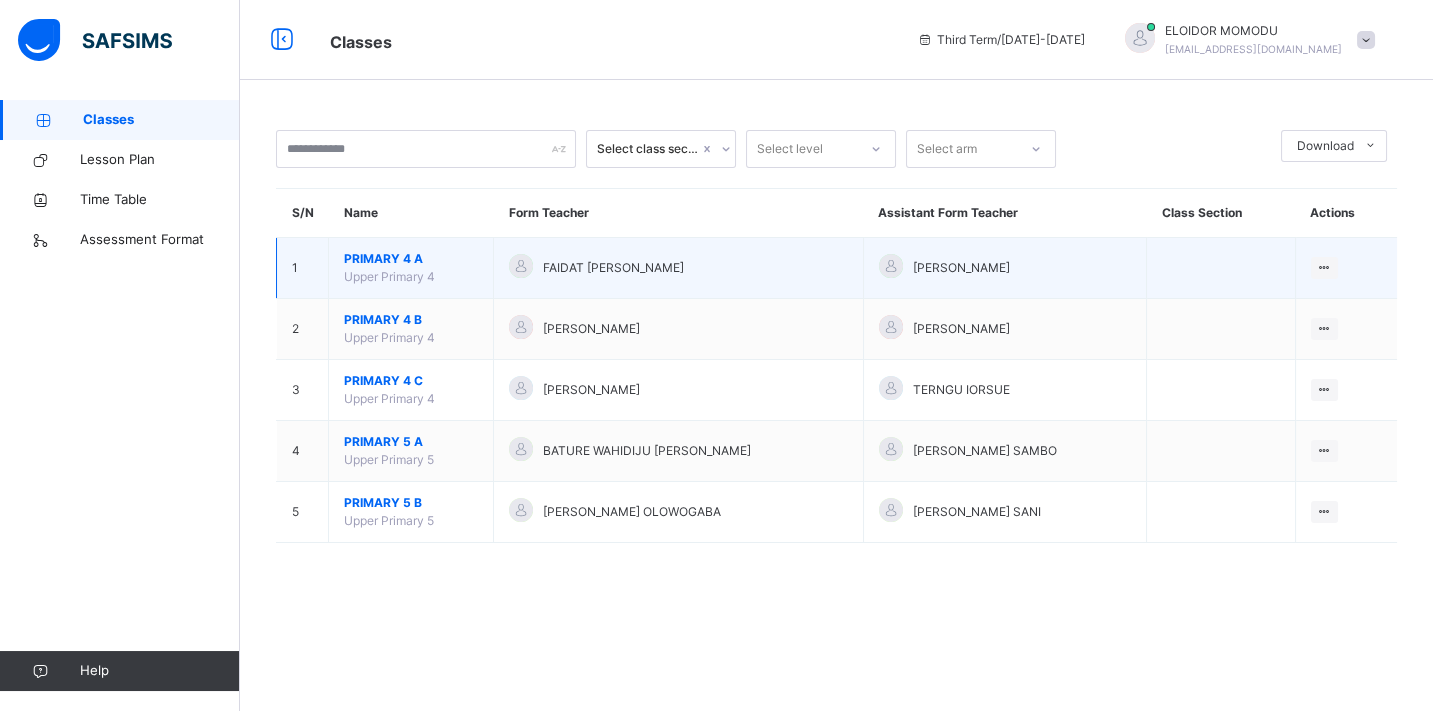 click on "PRIMARY 4   A" at bounding box center (411, 259) 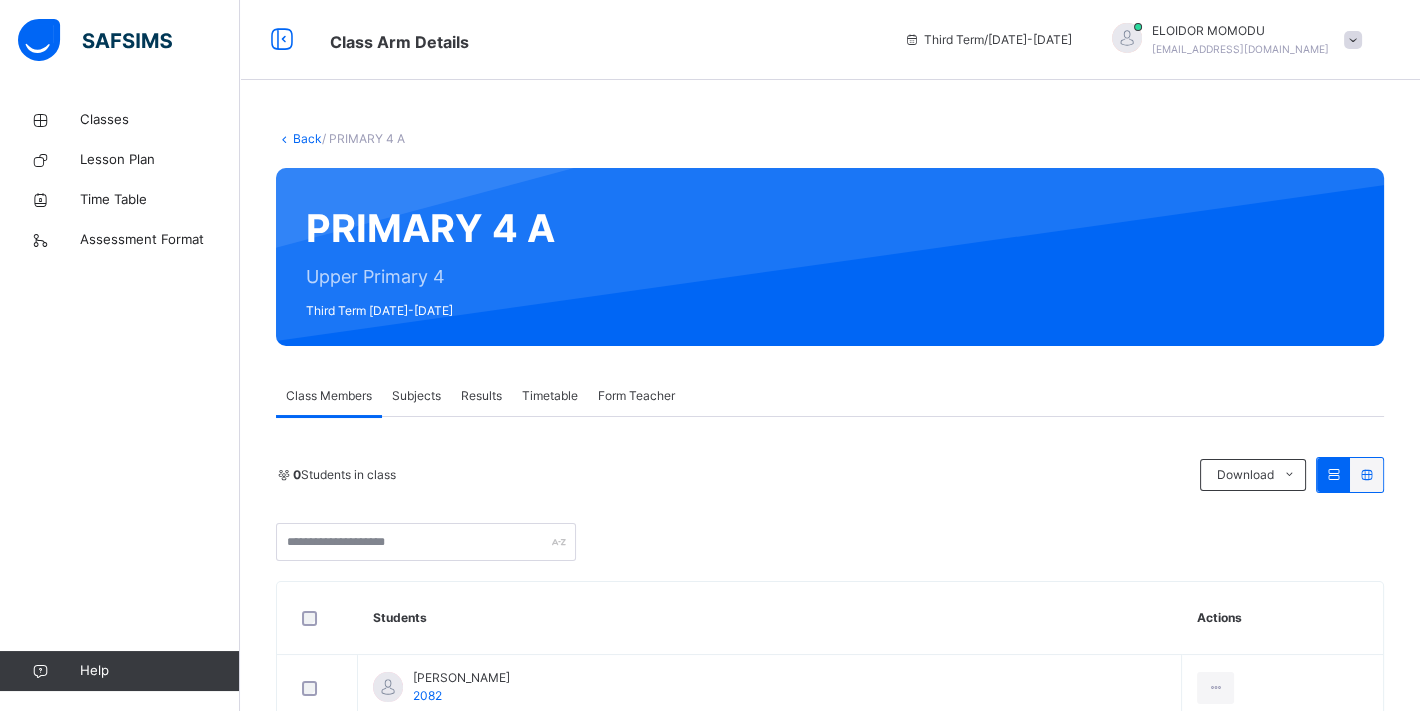 click on "Subjects" at bounding box center [416, 396] 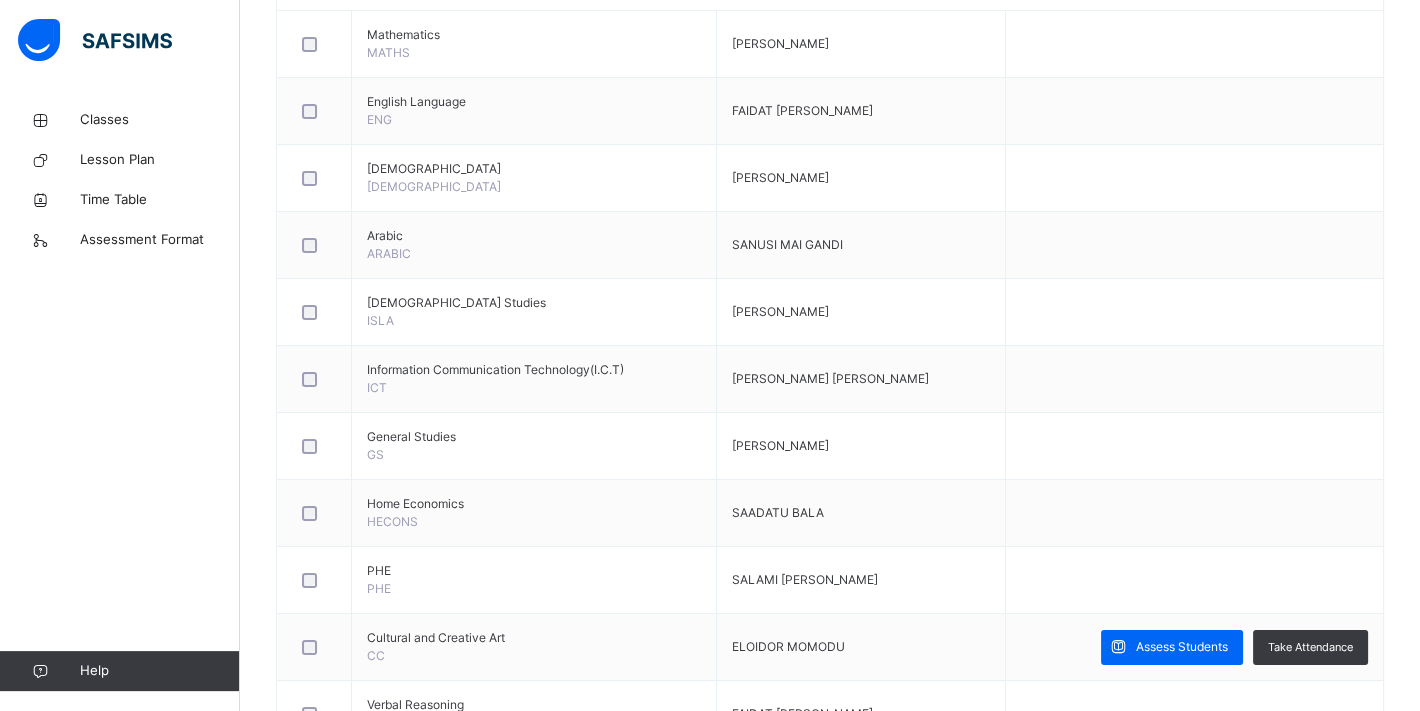 scroll, scrollTop: 564, scrollLeft: 0, axis: vertical 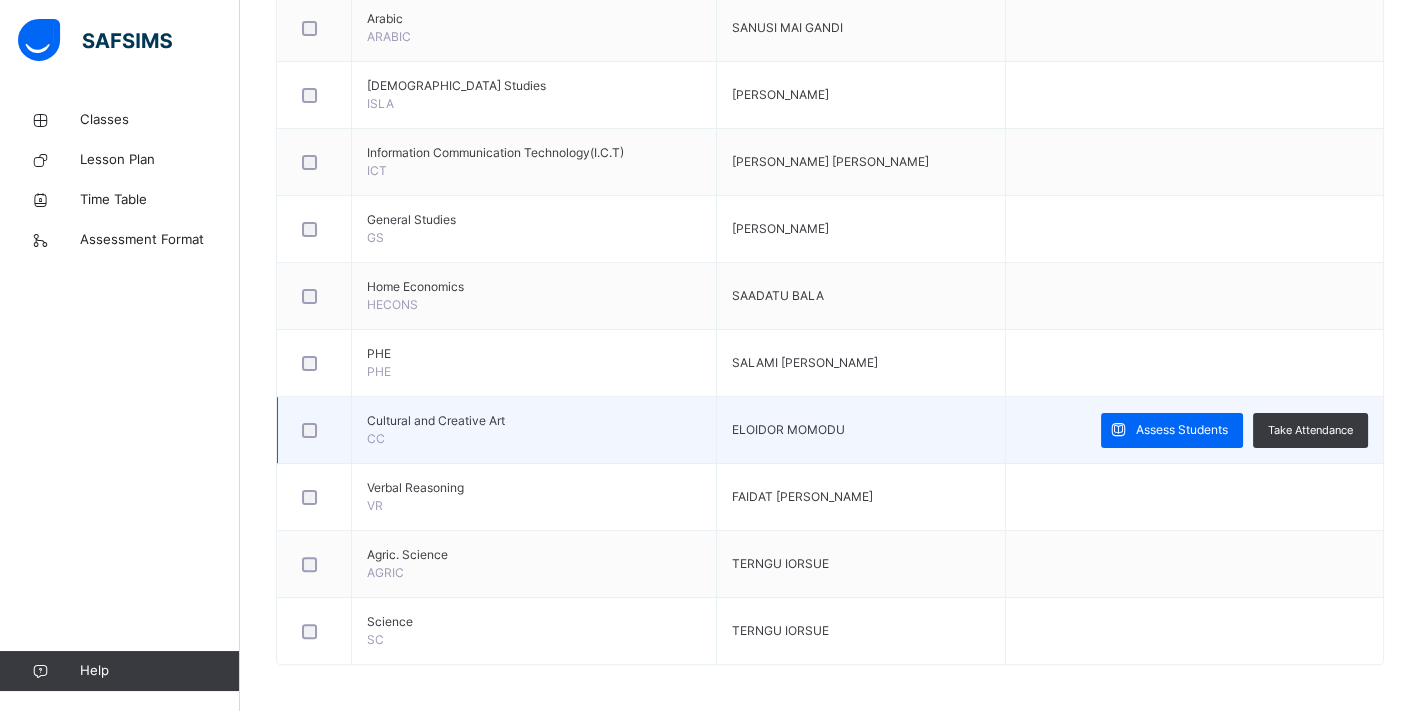 click on "Cultural and Creative Art" at bounding box center [534, 421] 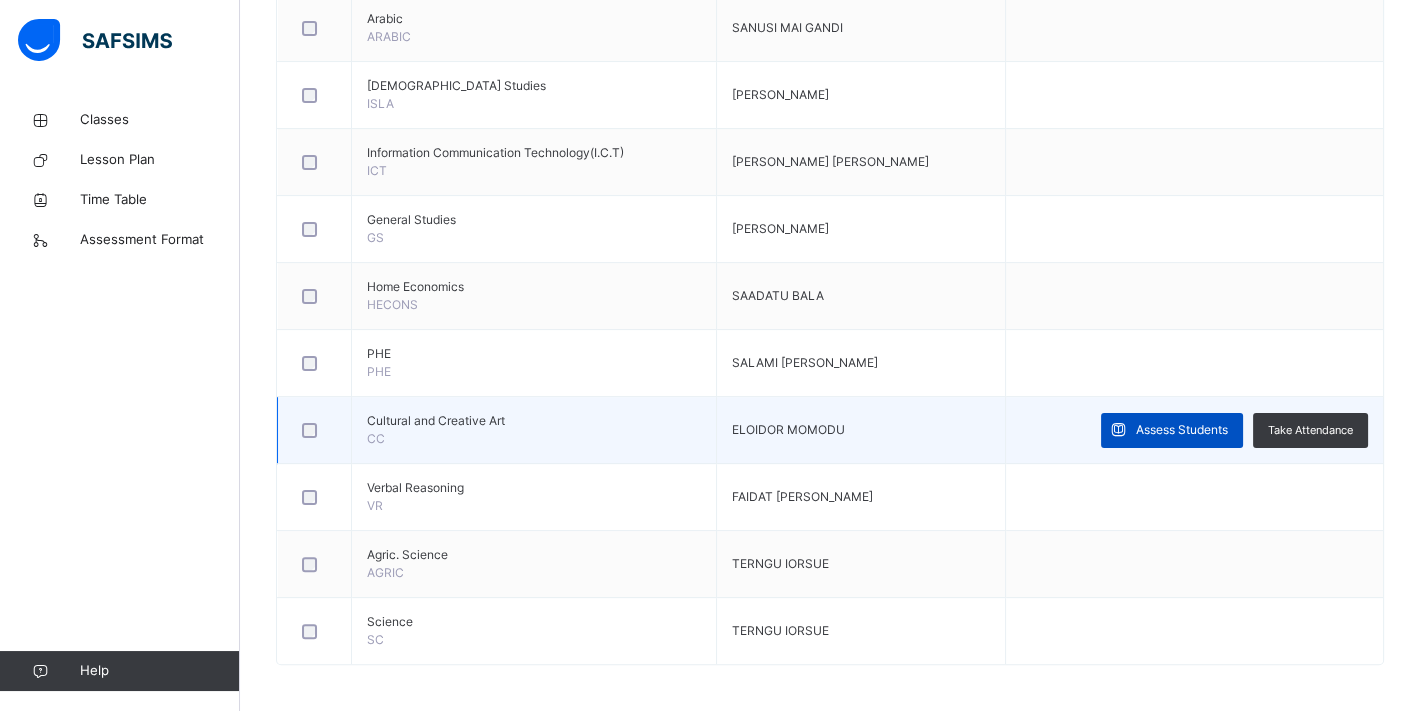 click on "Assess Students" at bounding box center (1182, 430) 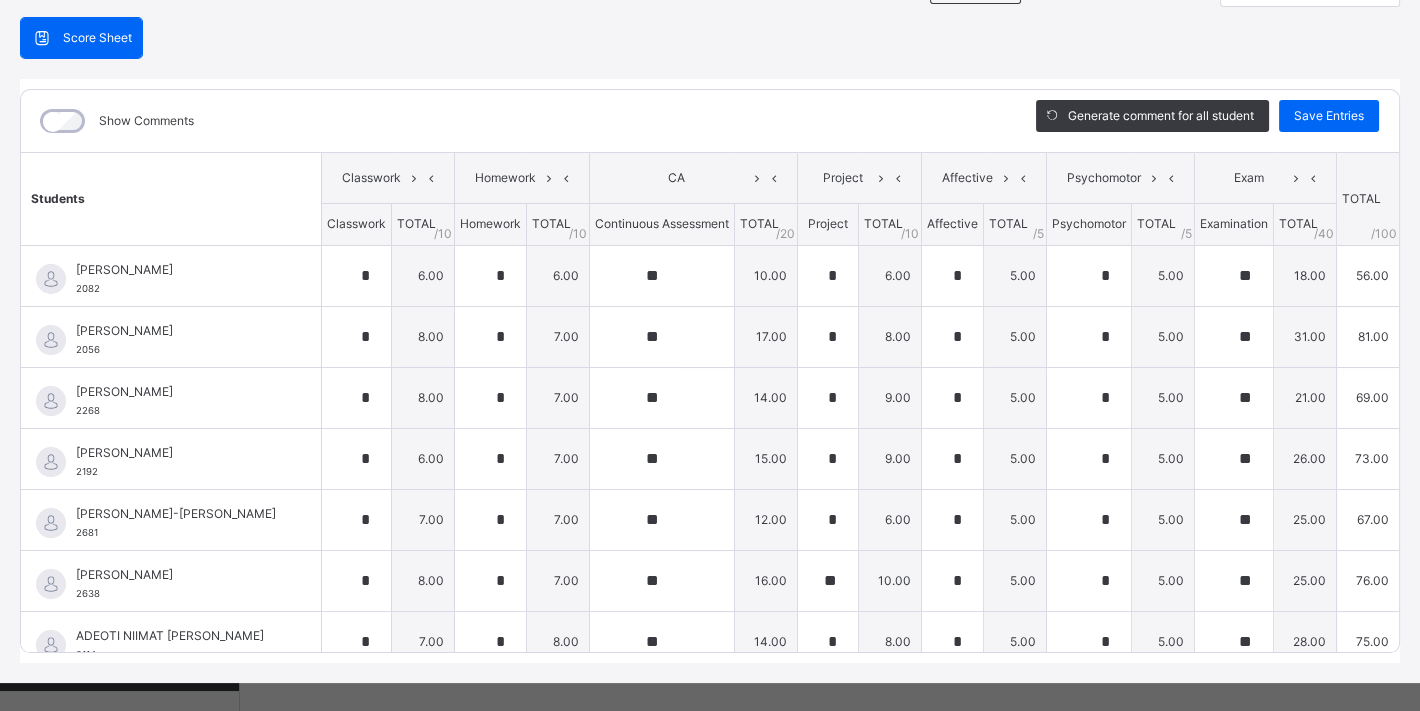 scroll, scrollTop: 189, scrollLeft: 0, axis: vertical 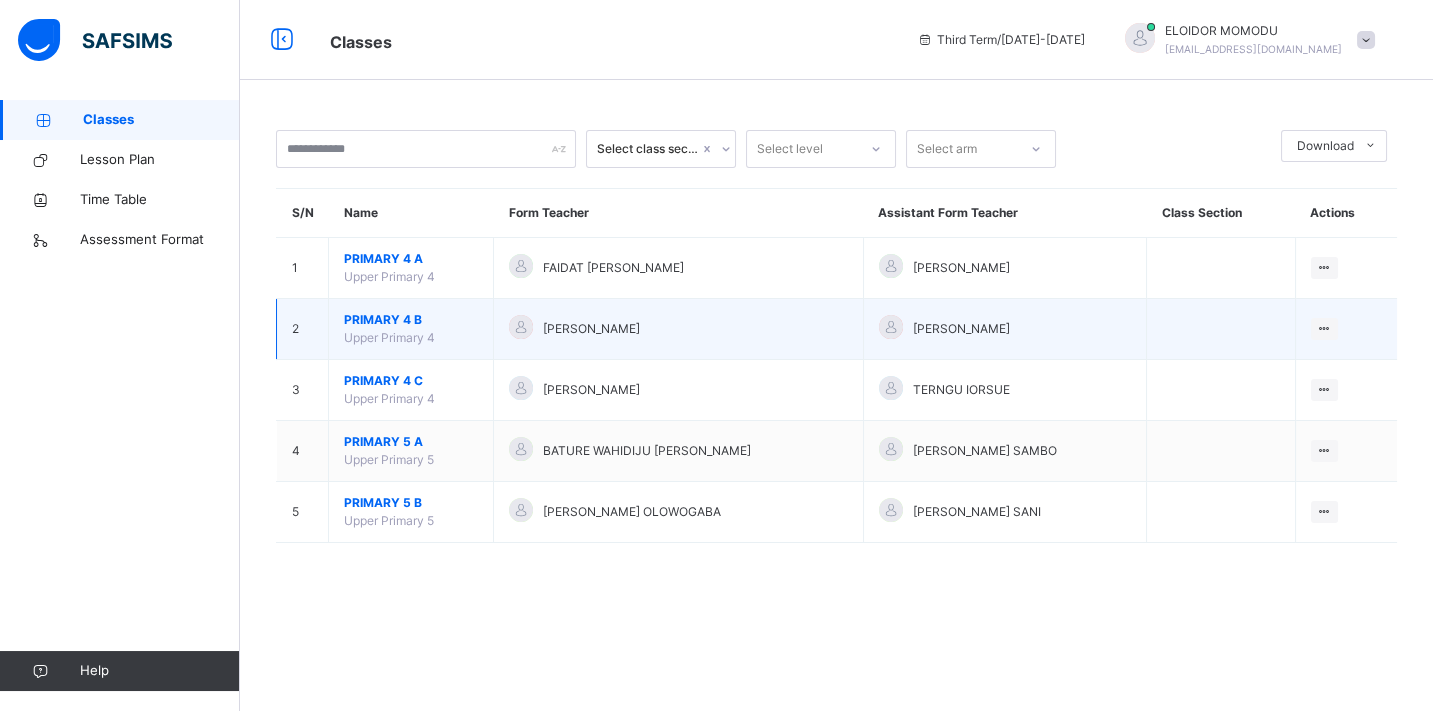 click on "PRIMARY 4   B" at bounding box center [411, 320] 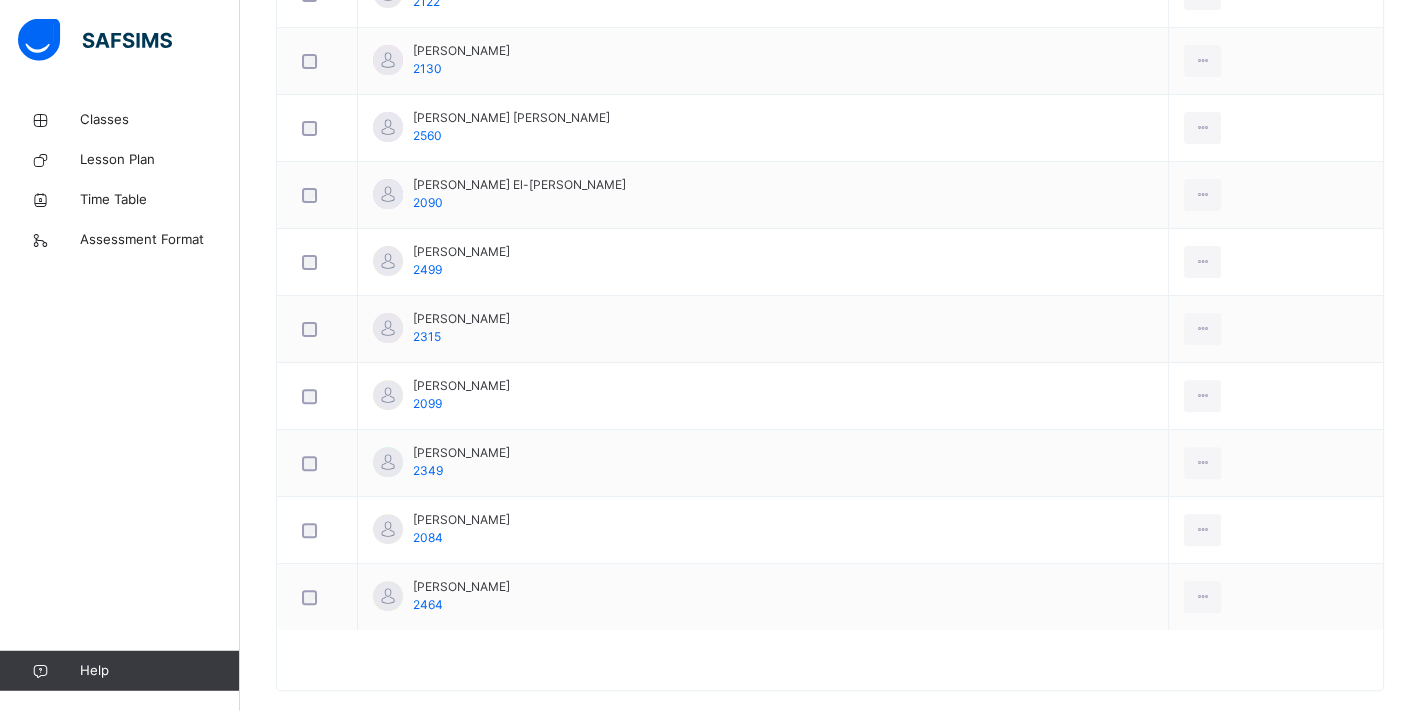 scroll, scrollTop: 964, scrollLeft: 0, axis: vertical 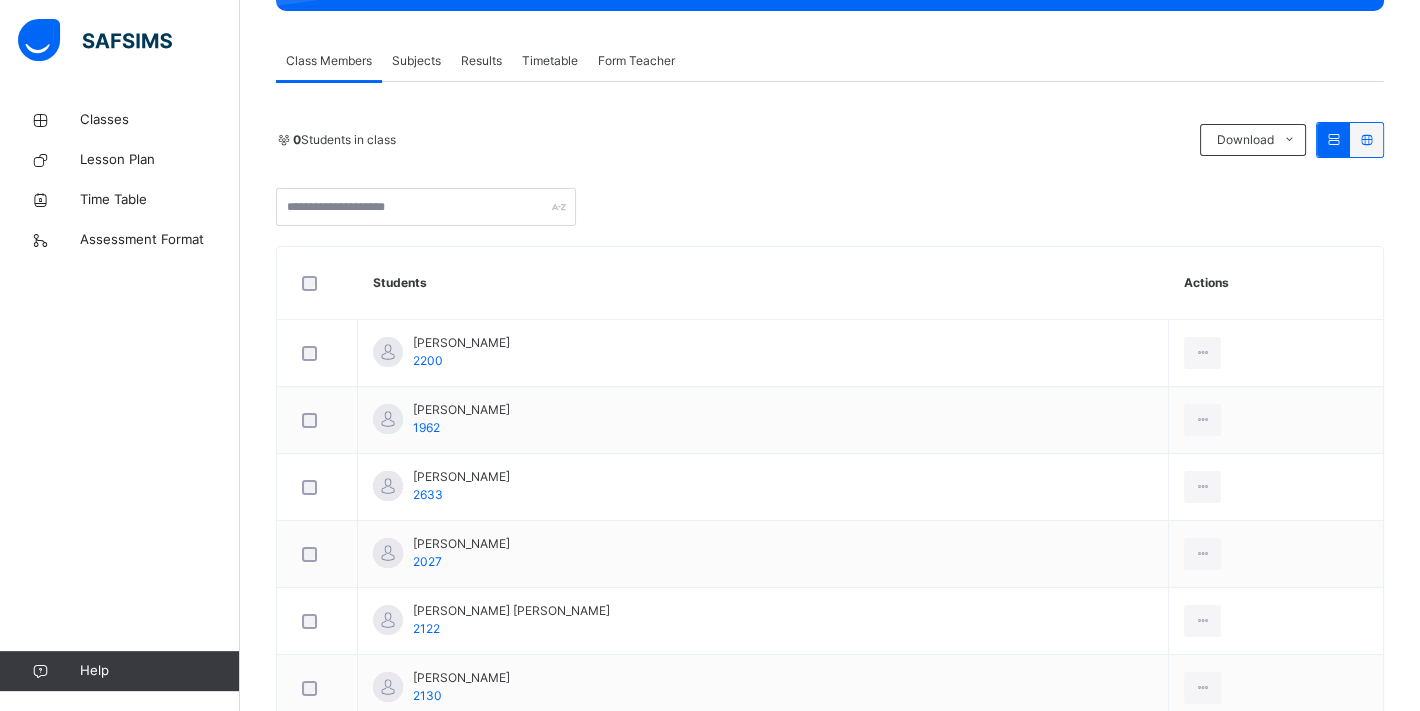 click on "Subjects" at bounding box center [416, 61] 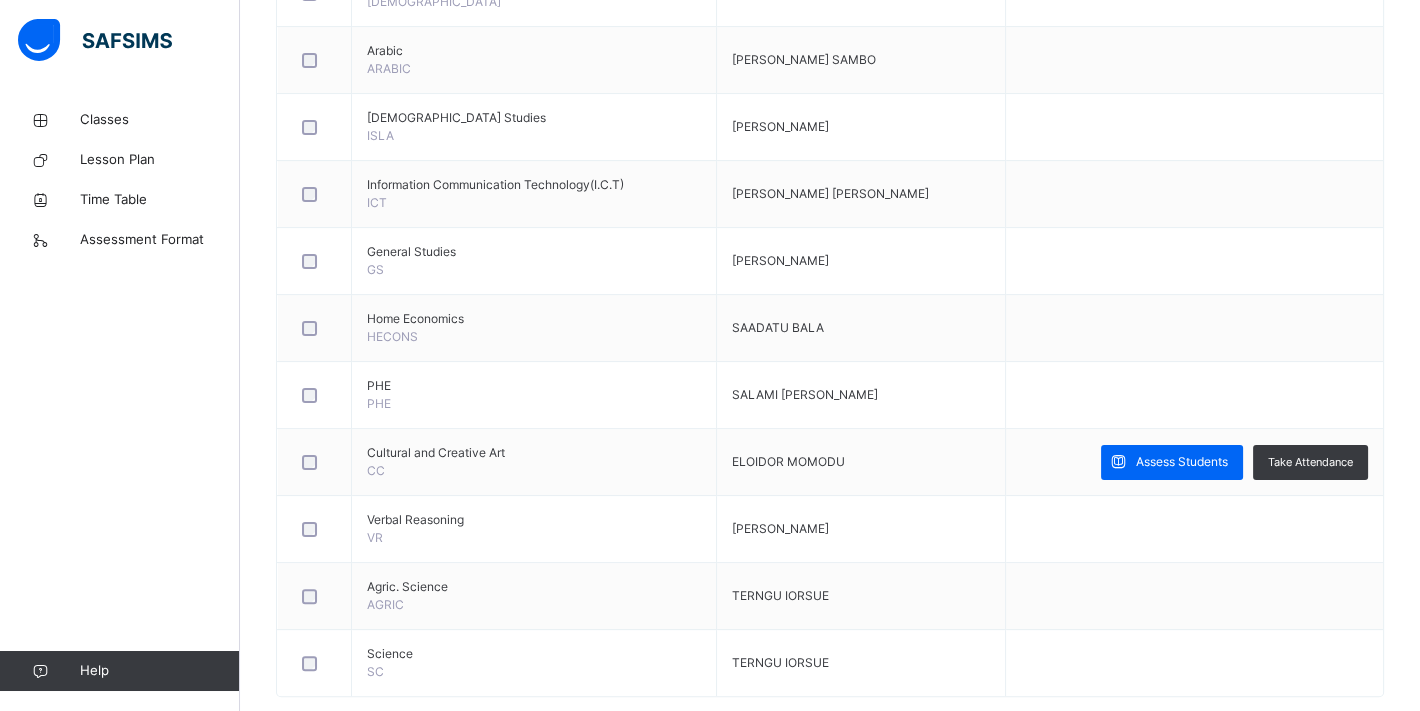 scroll, scrollTop: 779, scrollLeft: 0, axis: vertical 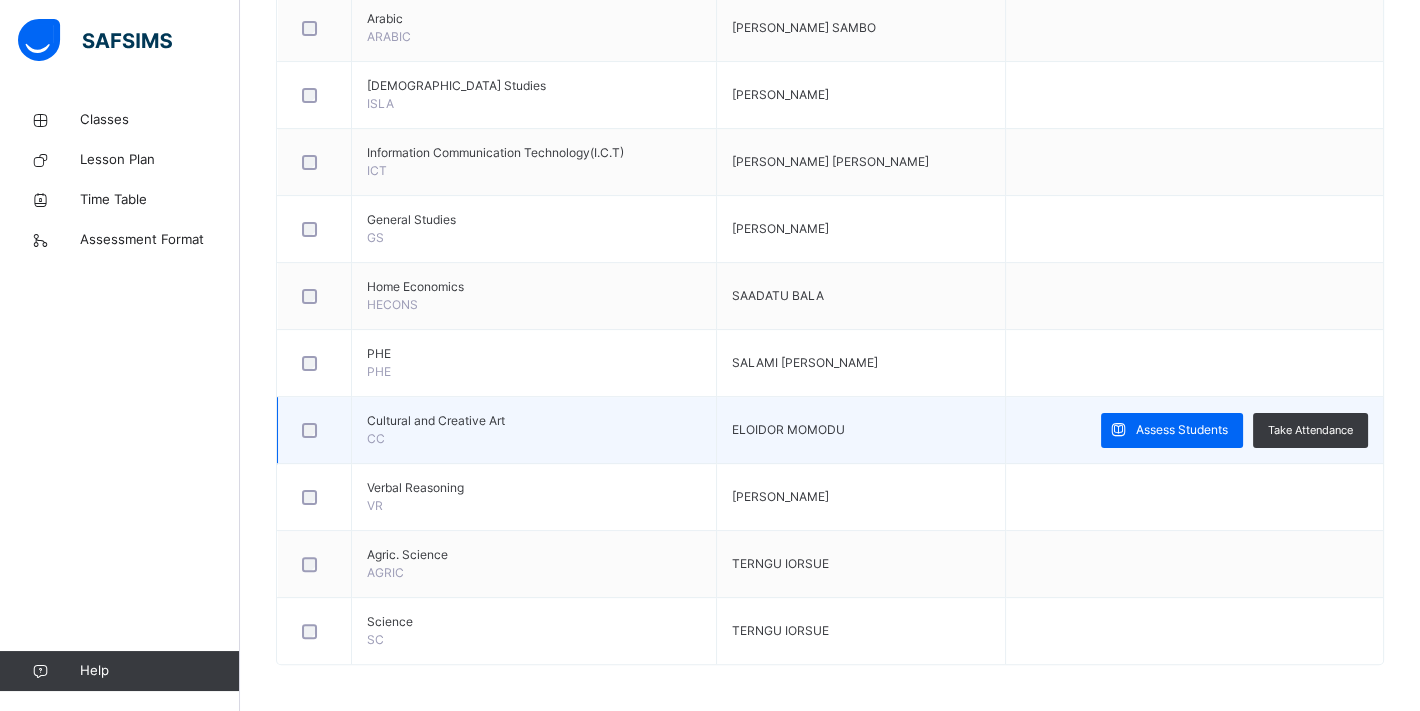 click on "Cultural and Creative Art" at bounding box center (534, 421) 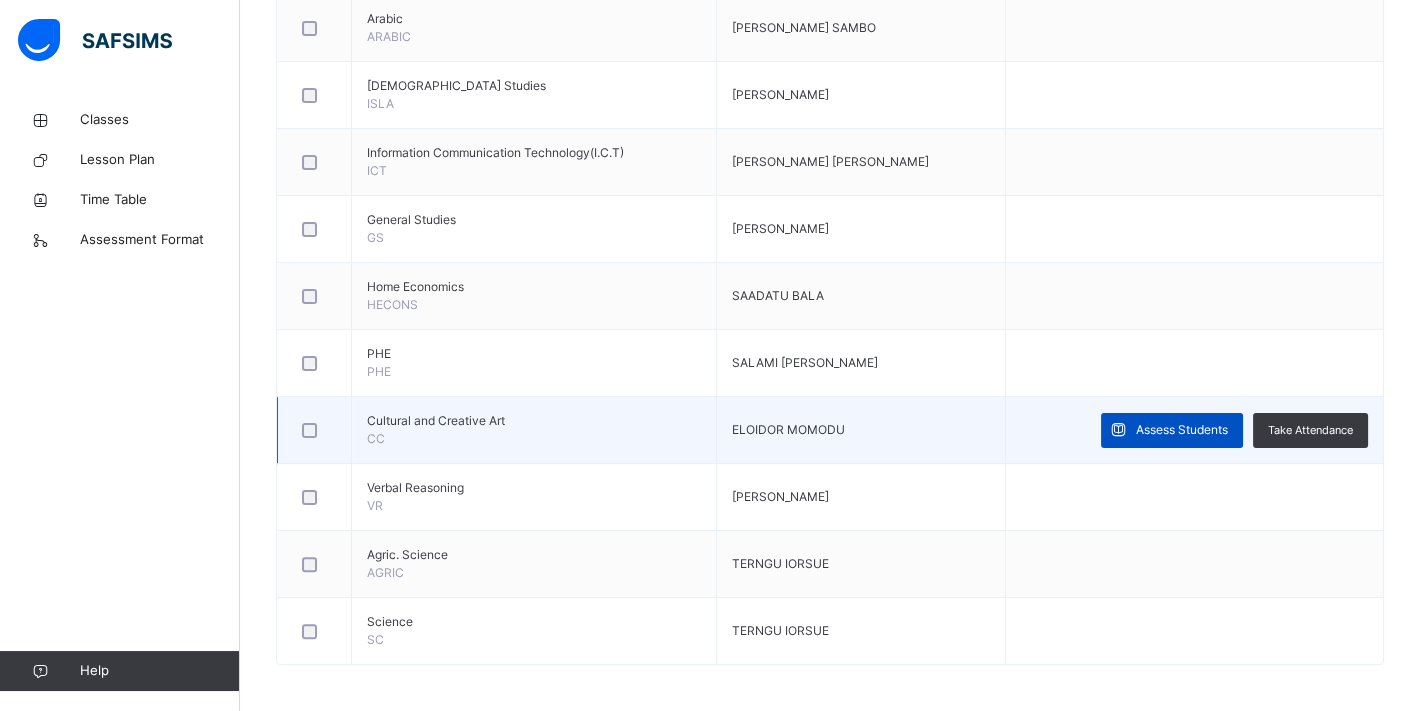 click on "Assess Students" at bounding box center (1182, 430) 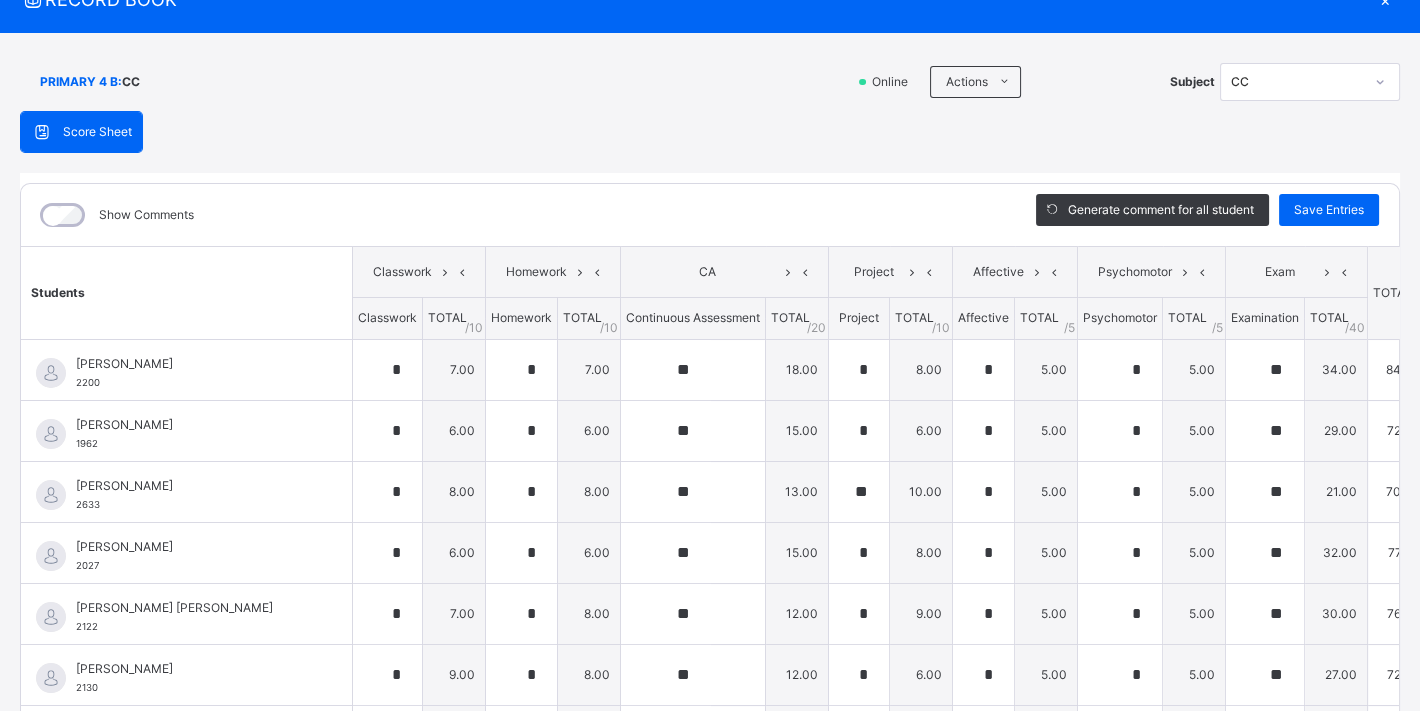 scroll, scrollTop: 94, scrollLeft: 0, axis: vertical 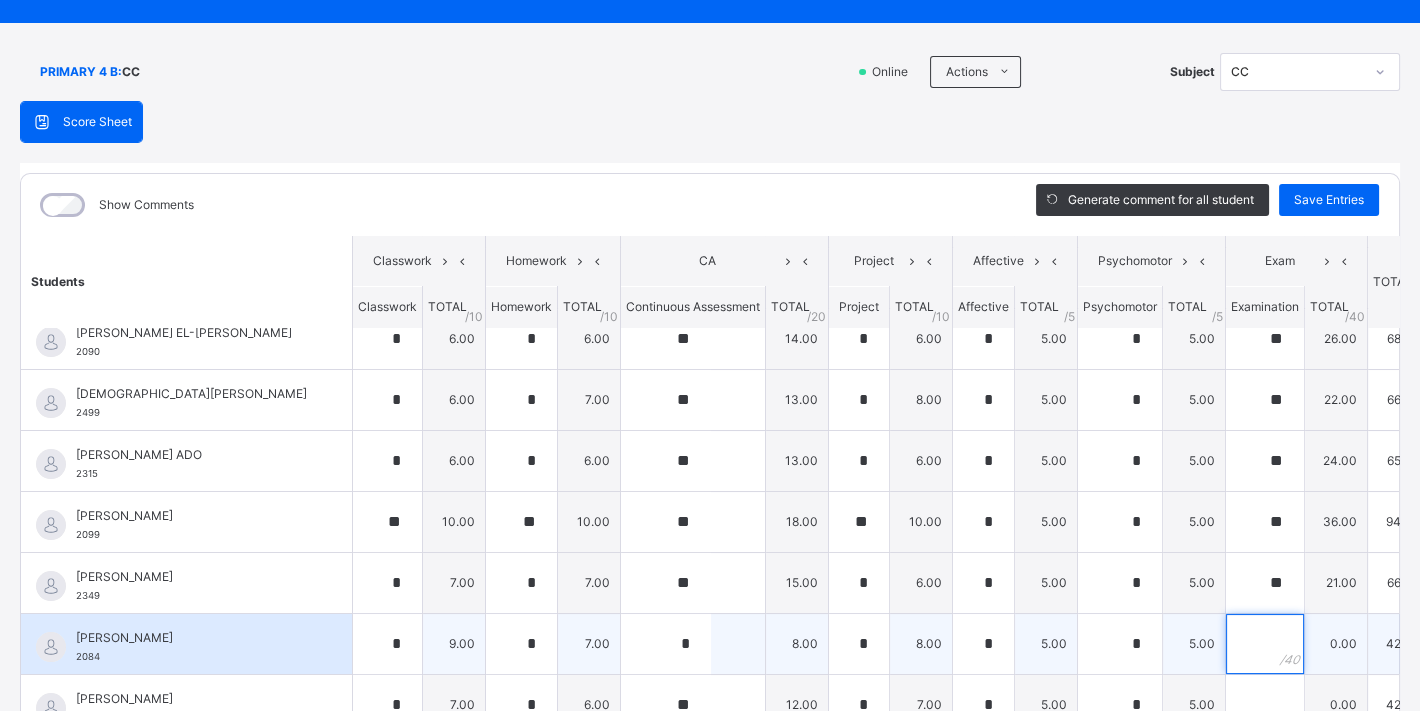 click at bounding box center [1265, 644] 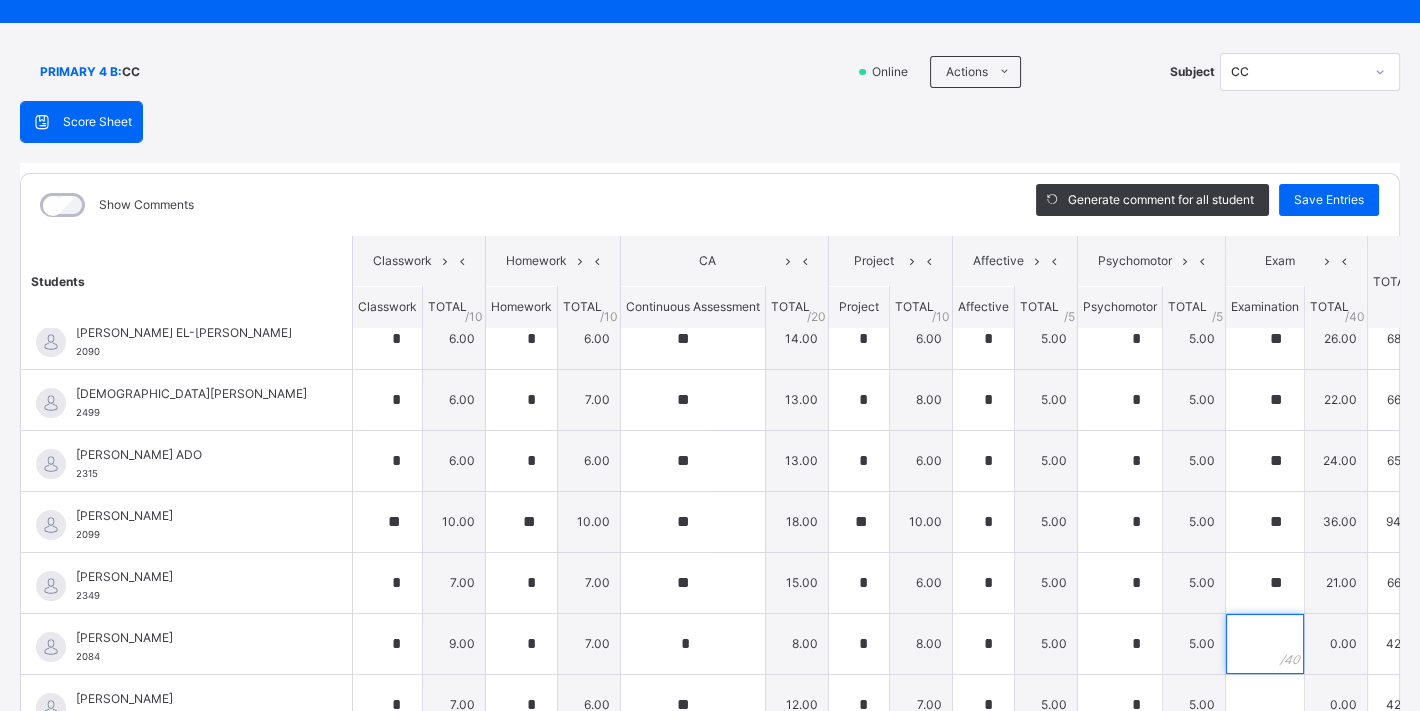 scroll, scrollTop: 456, scrollLeft: 0, axis: vertical 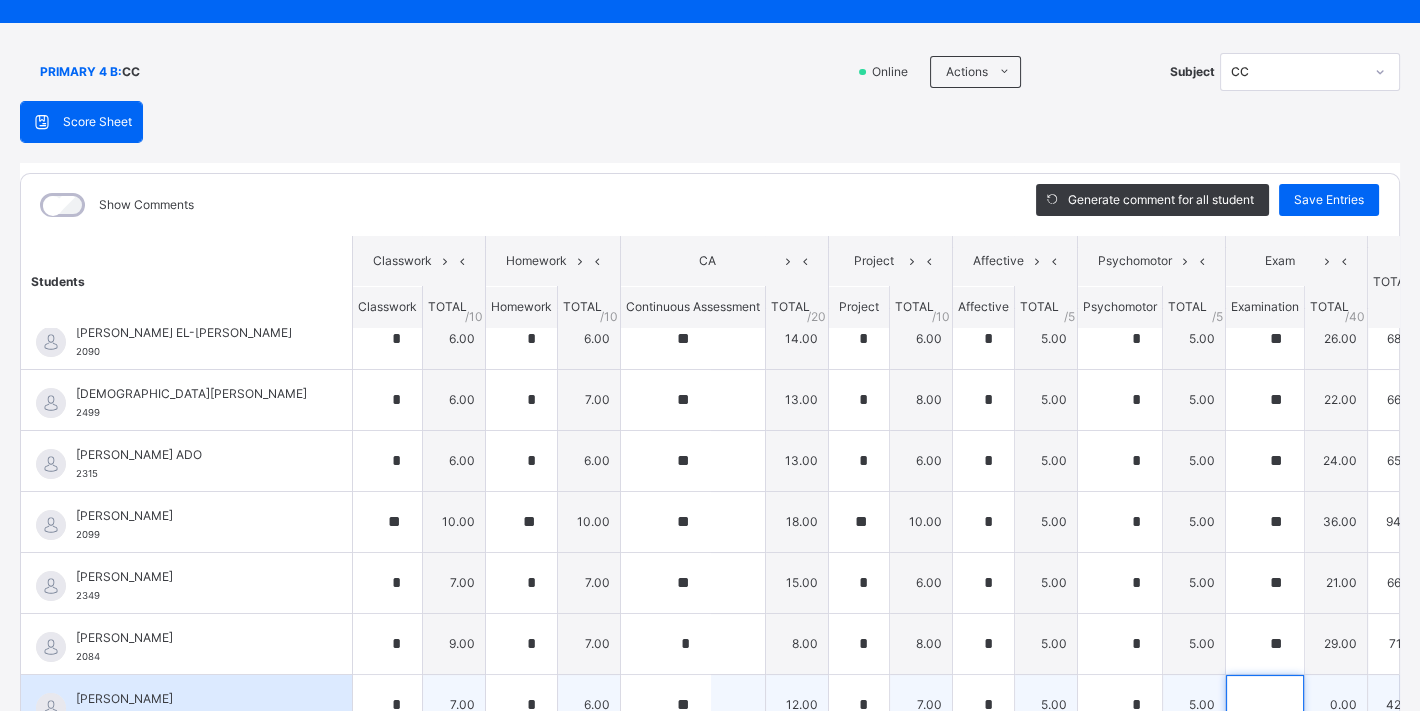 click at bounding box center [1265, 705] 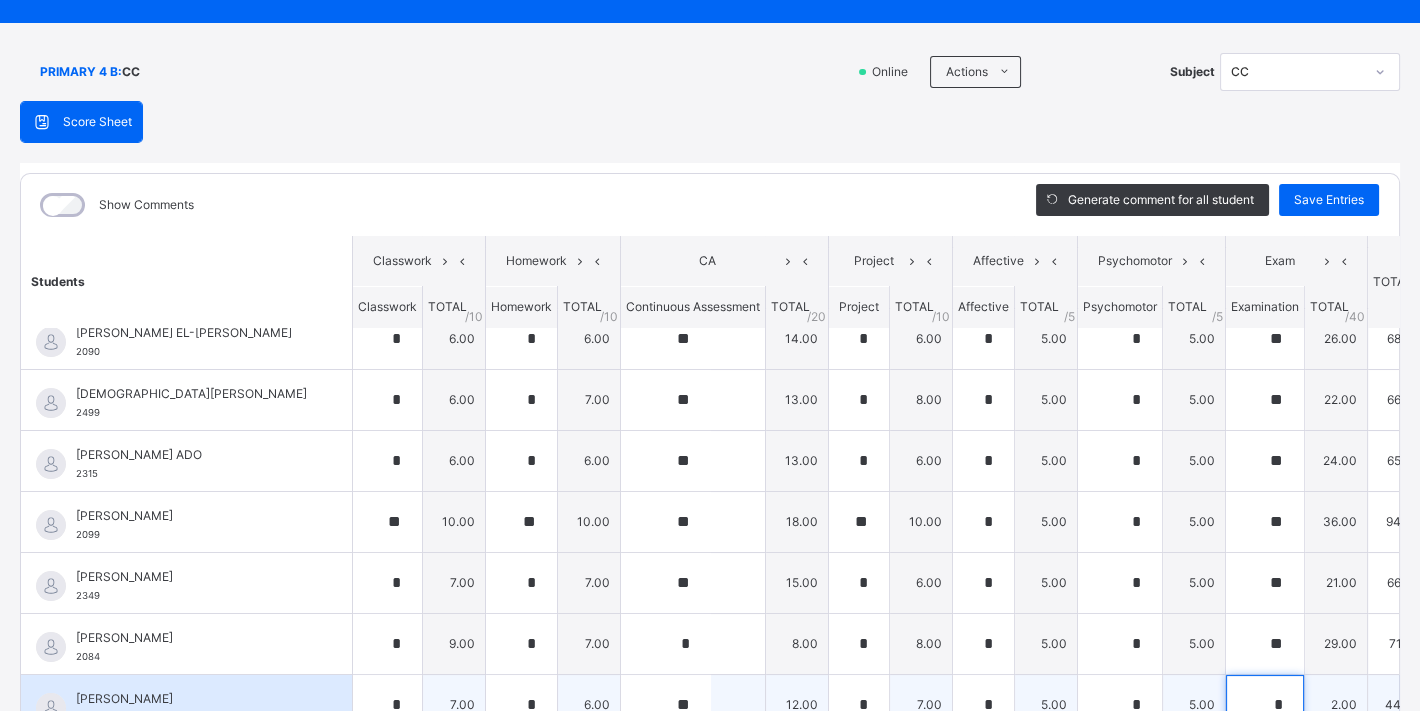 scroll, scrollTop: 98, scrollLeft: 0, axis: vertical 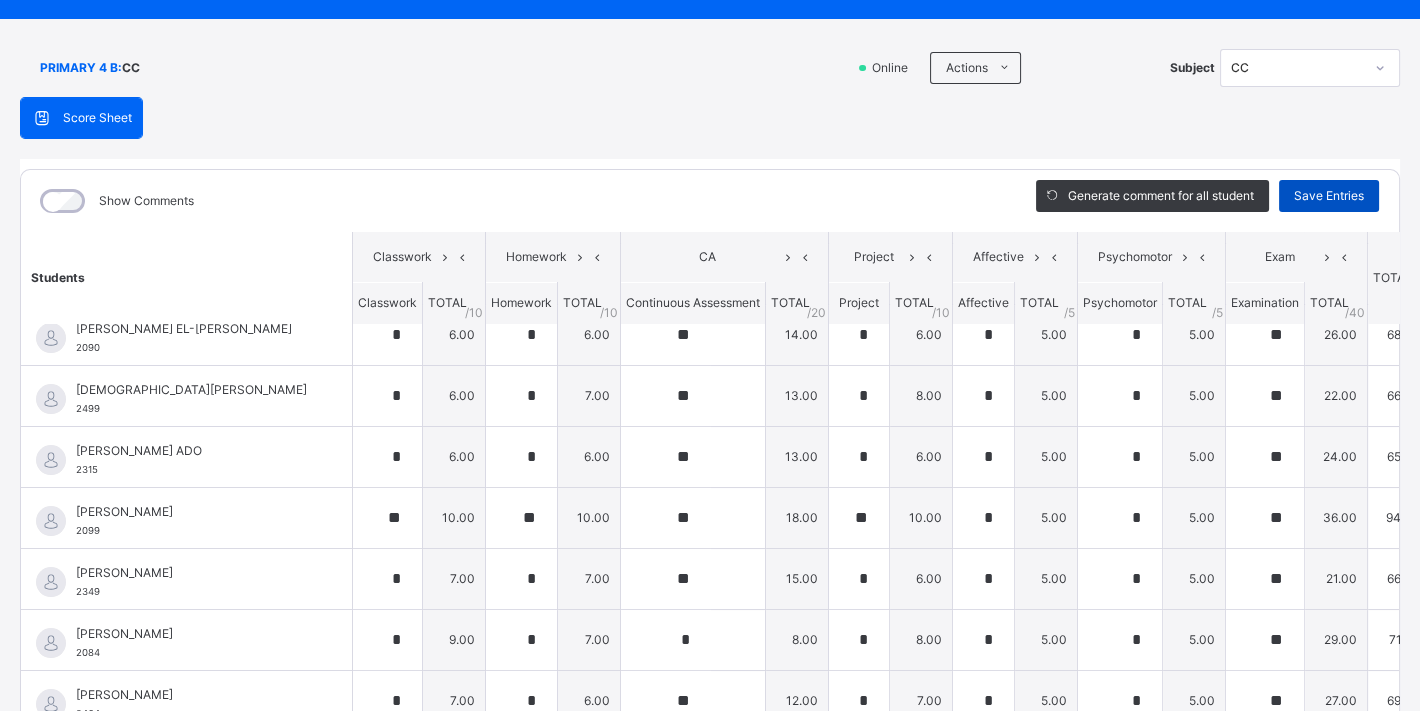 click on "Save Entries" at bounding box center [1329, 196] 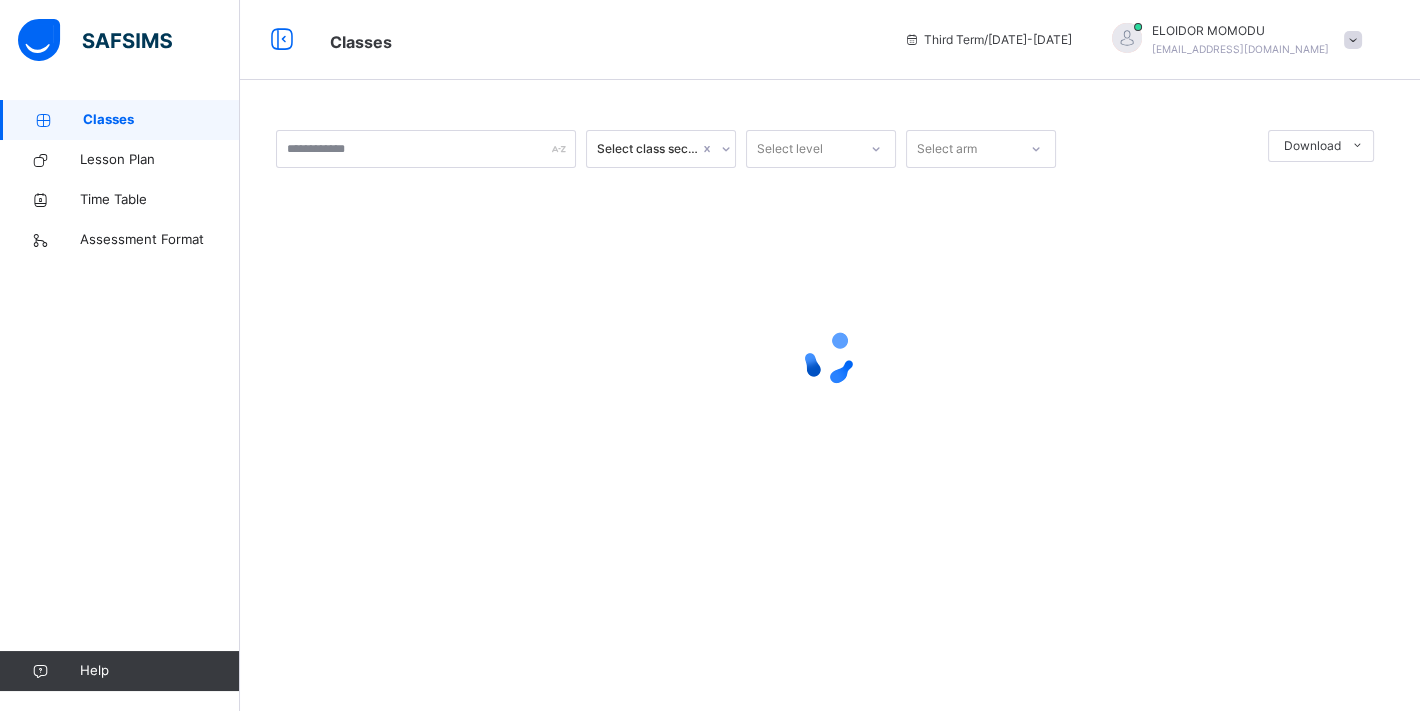 scroll, scrollTop: 0, scrollLeft: 0, axis: both 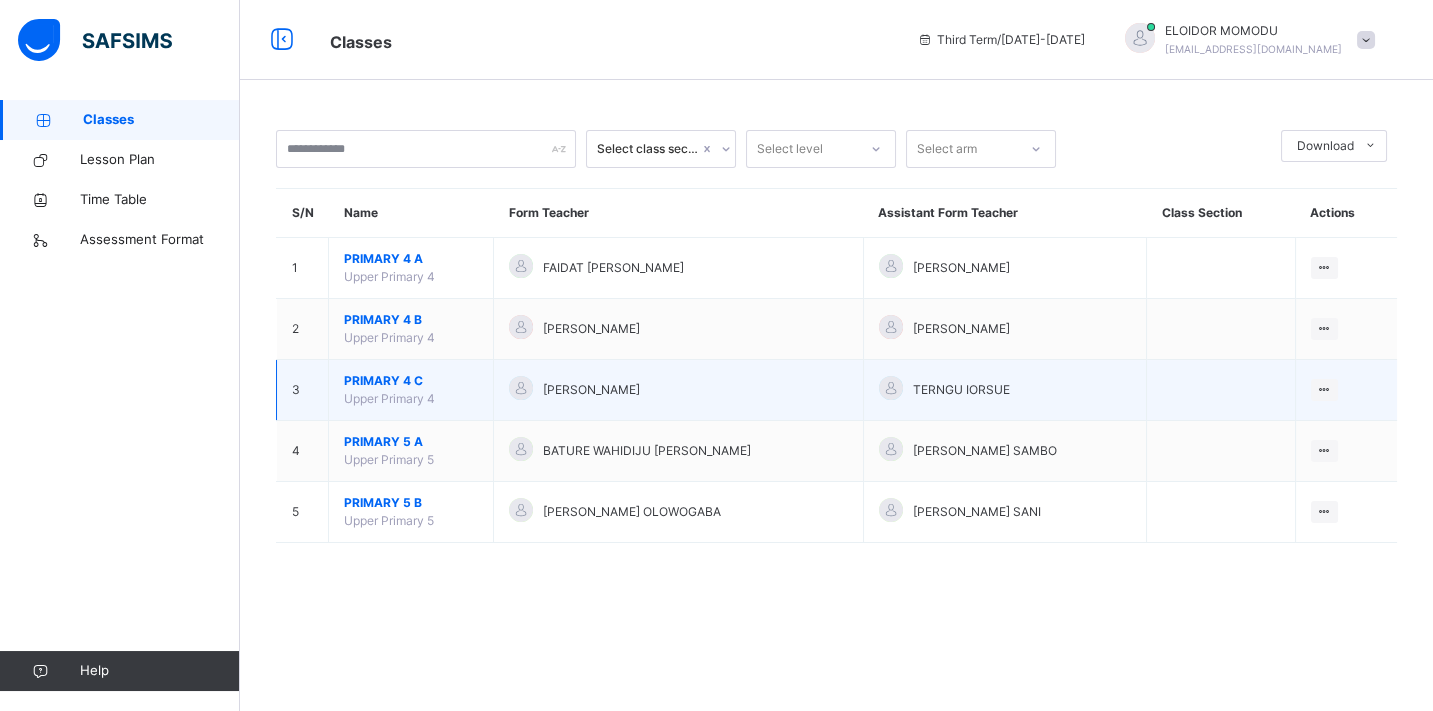 click on "PRIMARY 4   C" at bounding box center [411, 381] 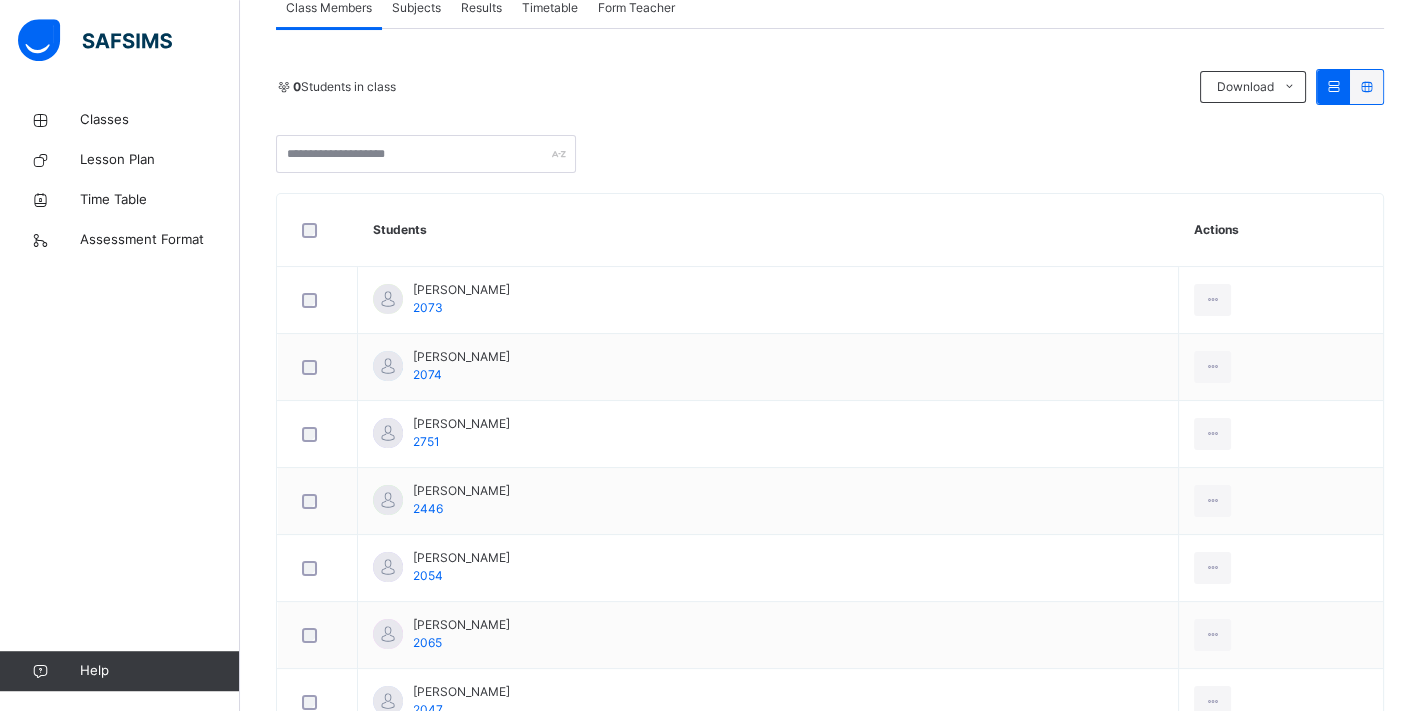 scroll, scrollTop: 417, scrollLeft: 0, axis: vertical 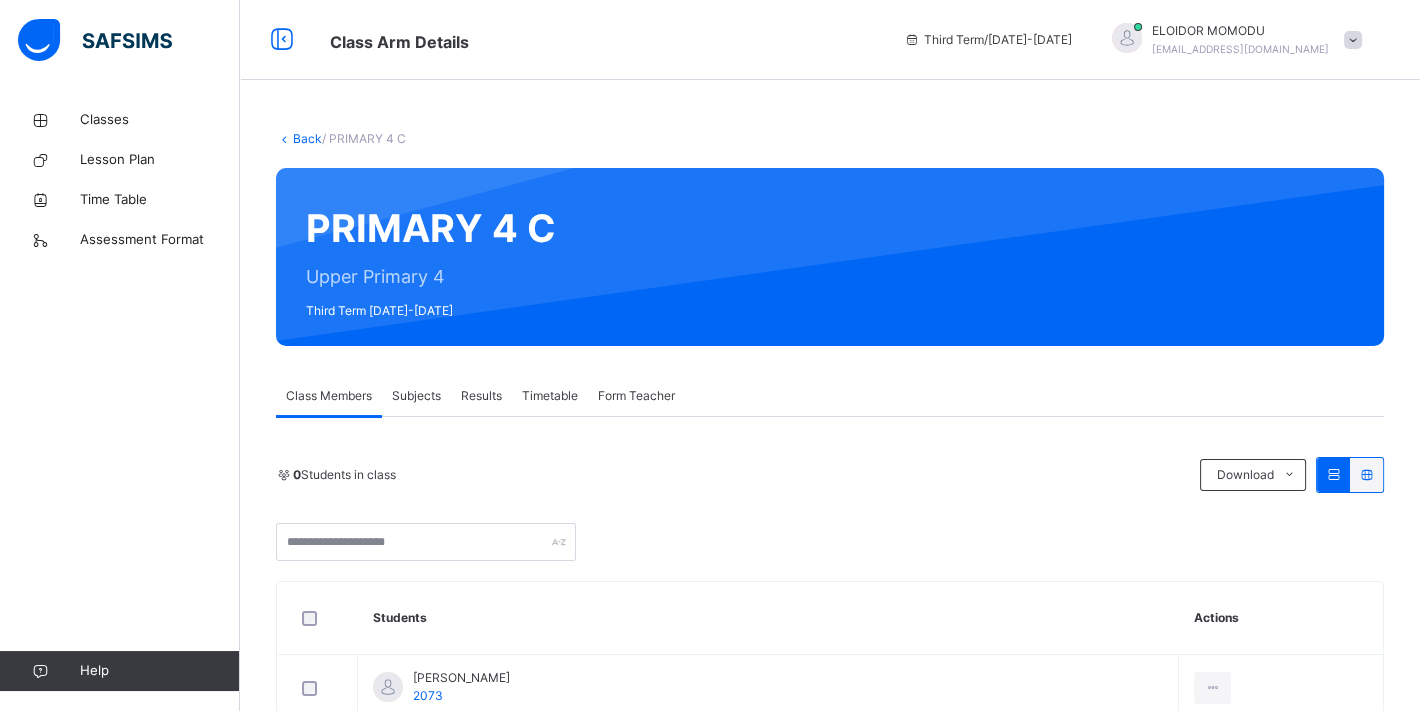 click on "Subjects" at bounding box center [416, 396] 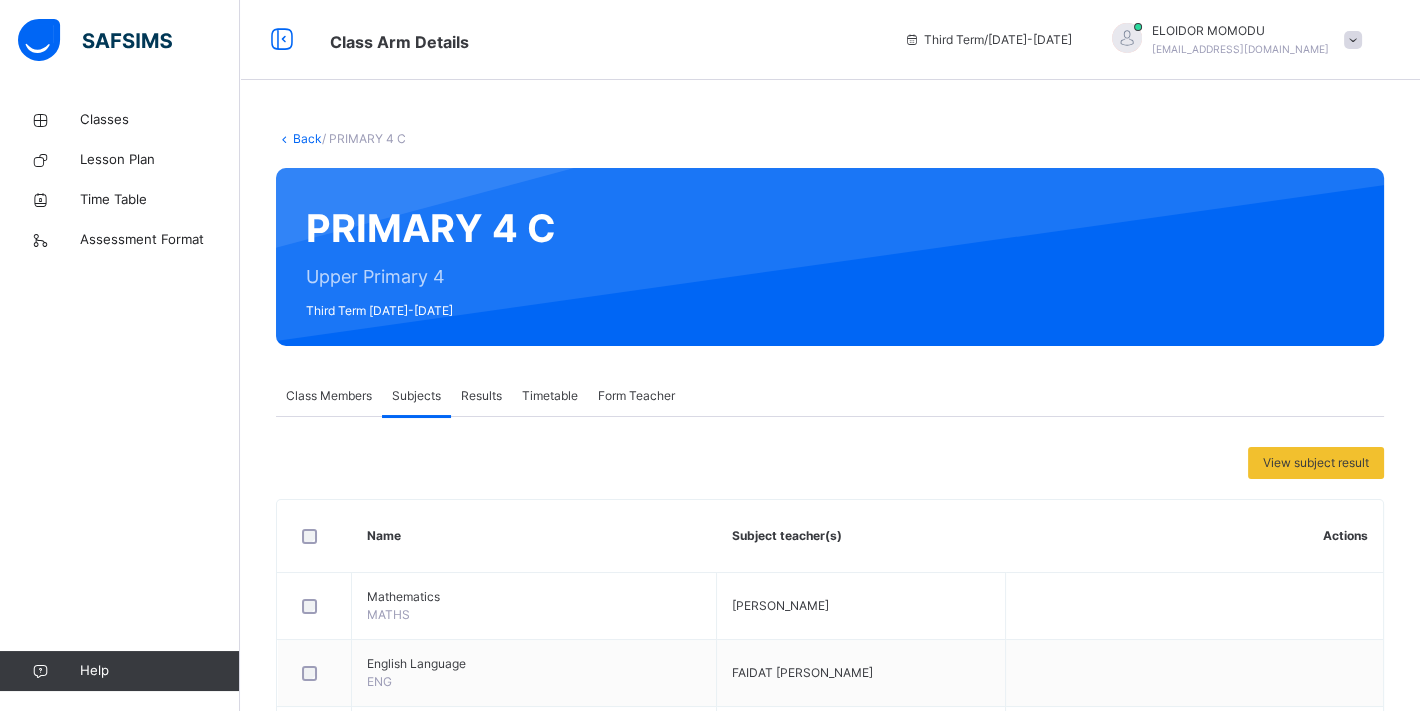 scroll, scrollTop: 779, scrollLeft: 0, axis: vertical 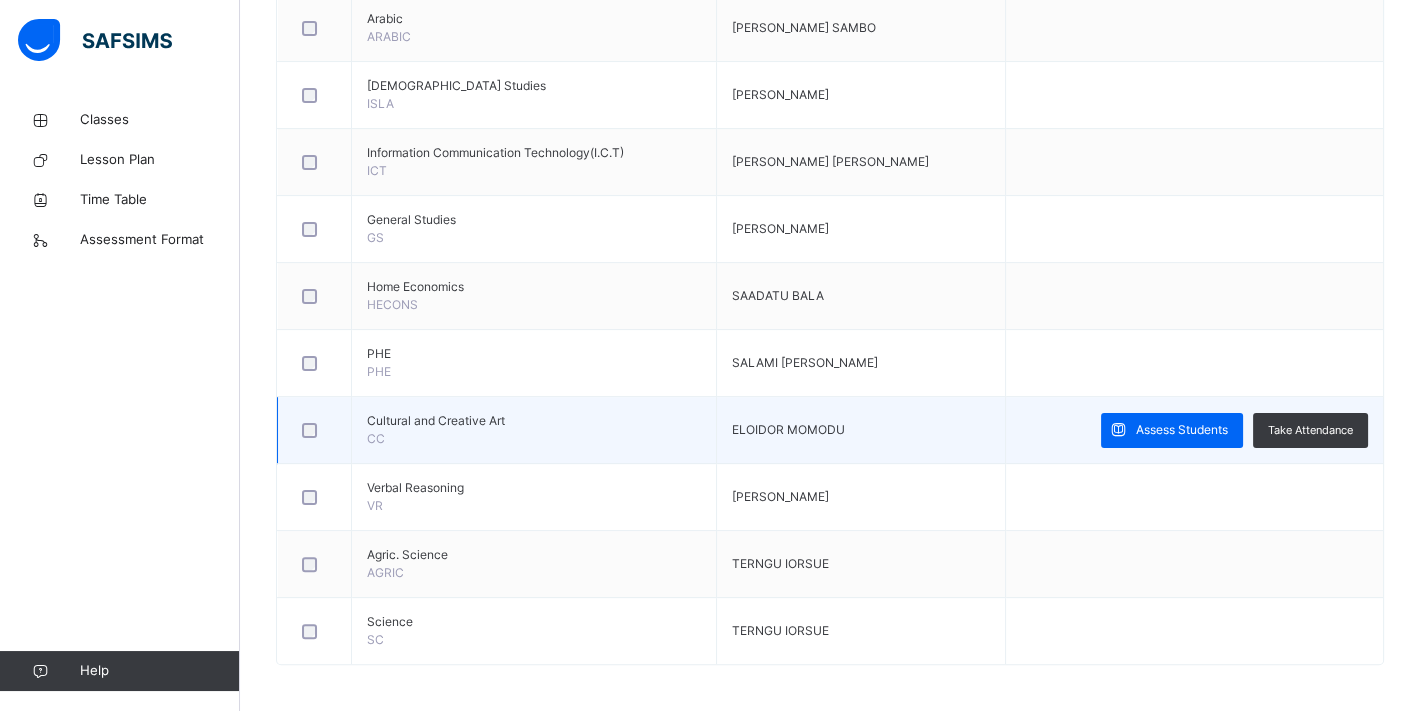 click at bounding box center (314, 430) 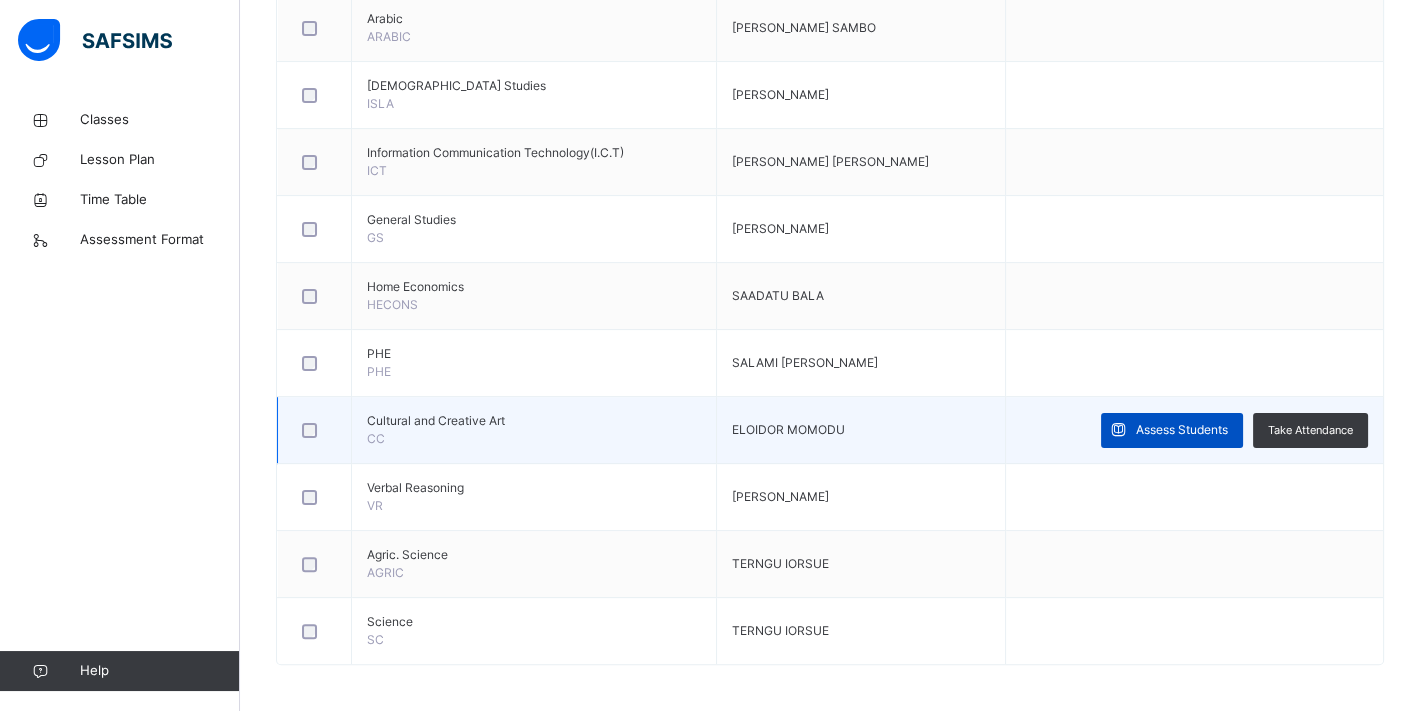 click on "Assess Students" at bounding box center (1182, 430) 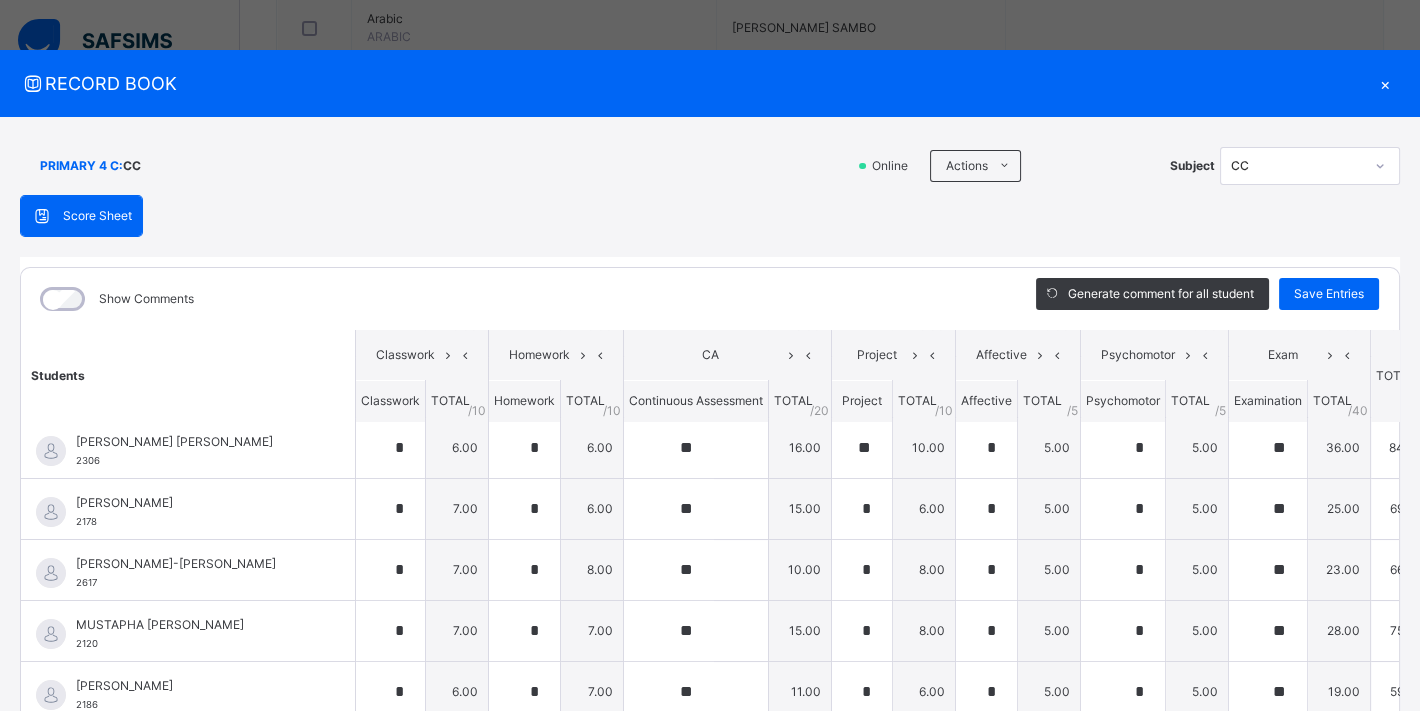 scroll, scrollTop: 639, scrollLeft: 0, axis: vertical 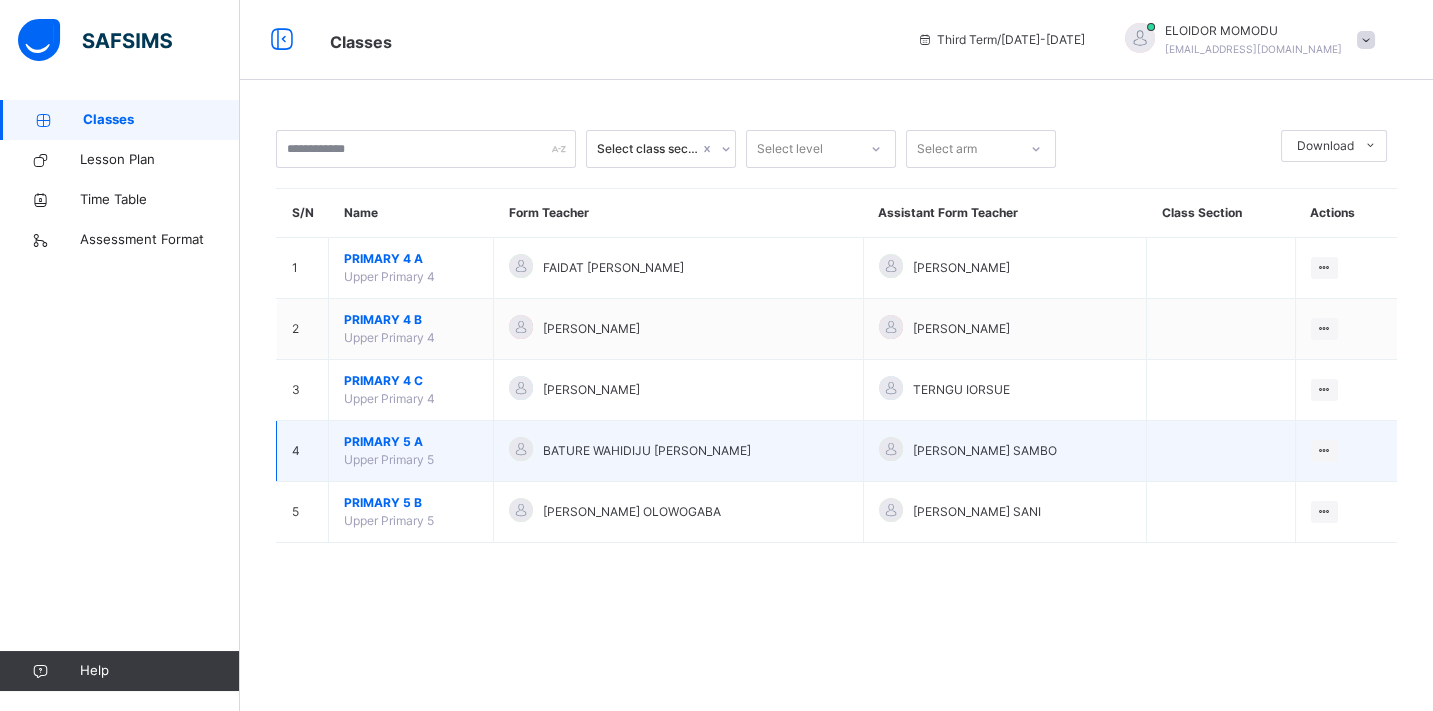 click on "PRIMARY 5   A" at bounding box center [411, 442] 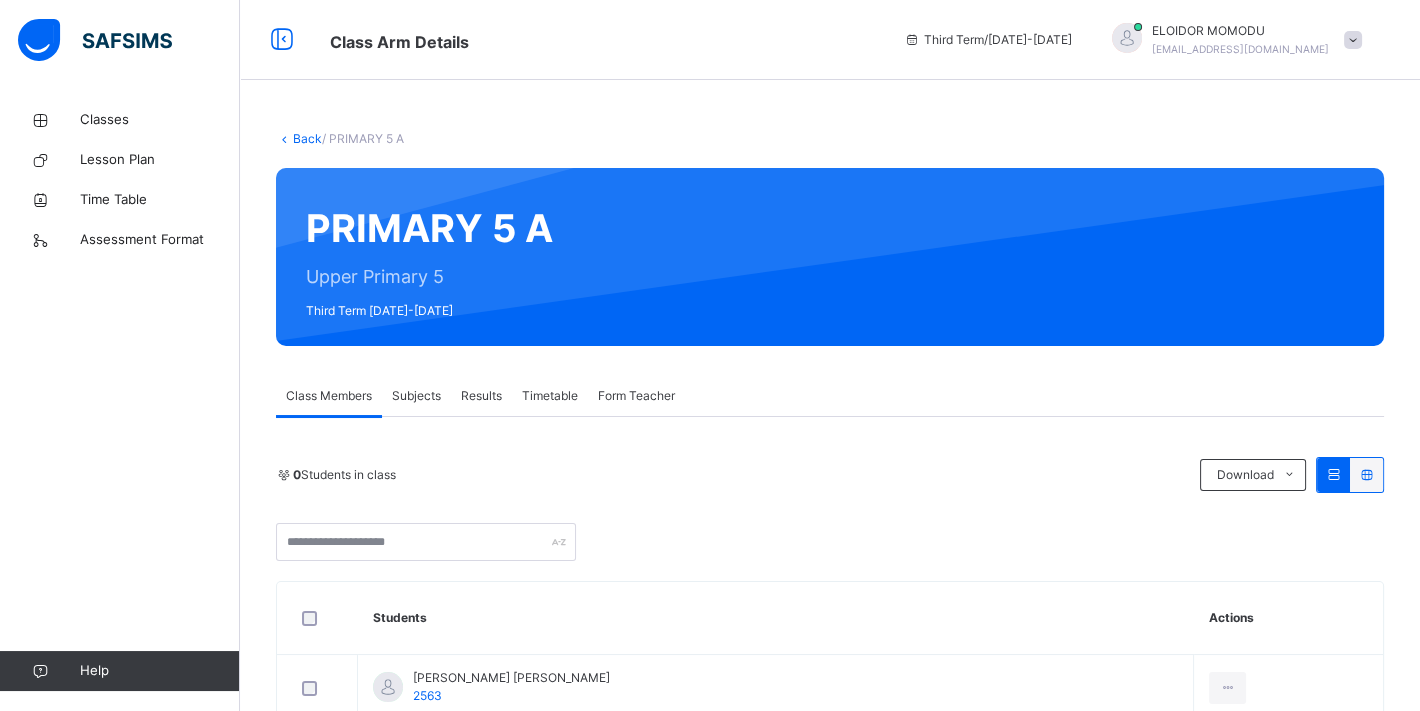 click on "Subjects" at bounding box center [416, 396] 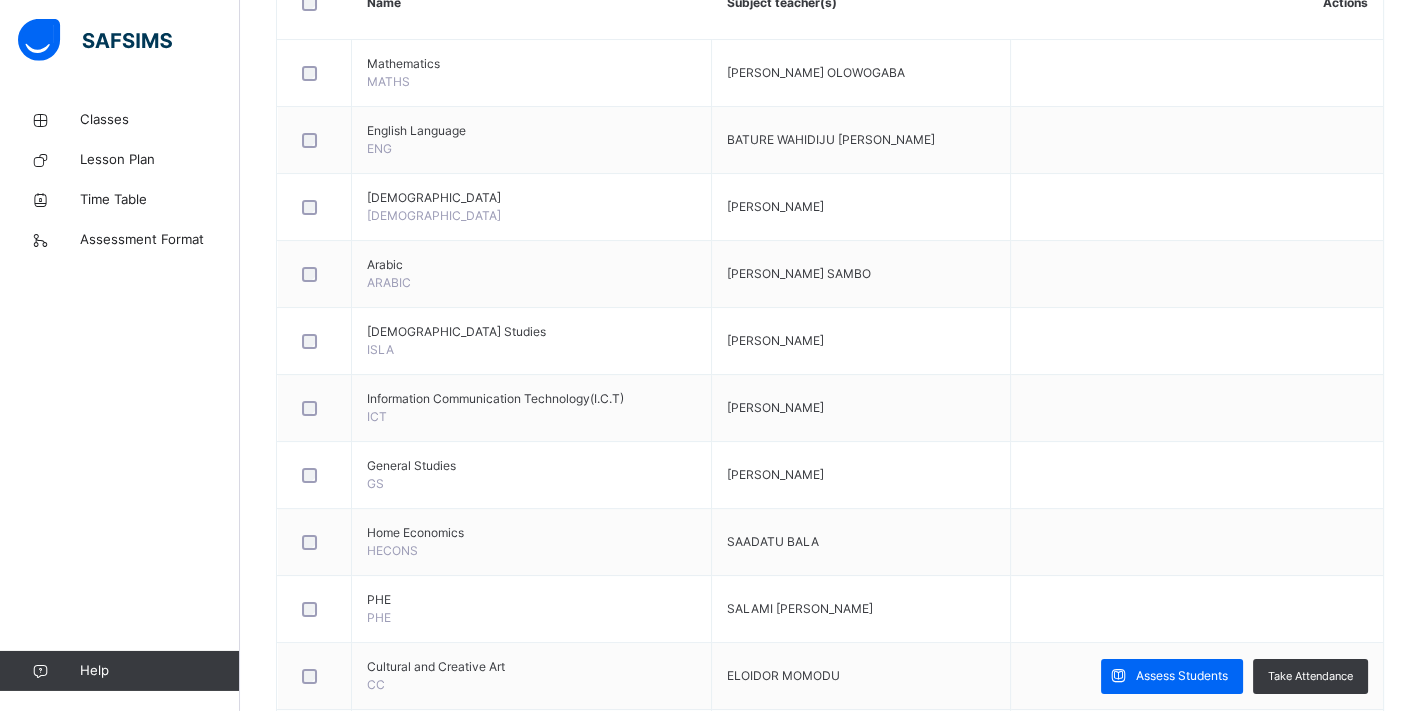scroll, scrollTop: 634, scrollLeft: 0, axis: vertical 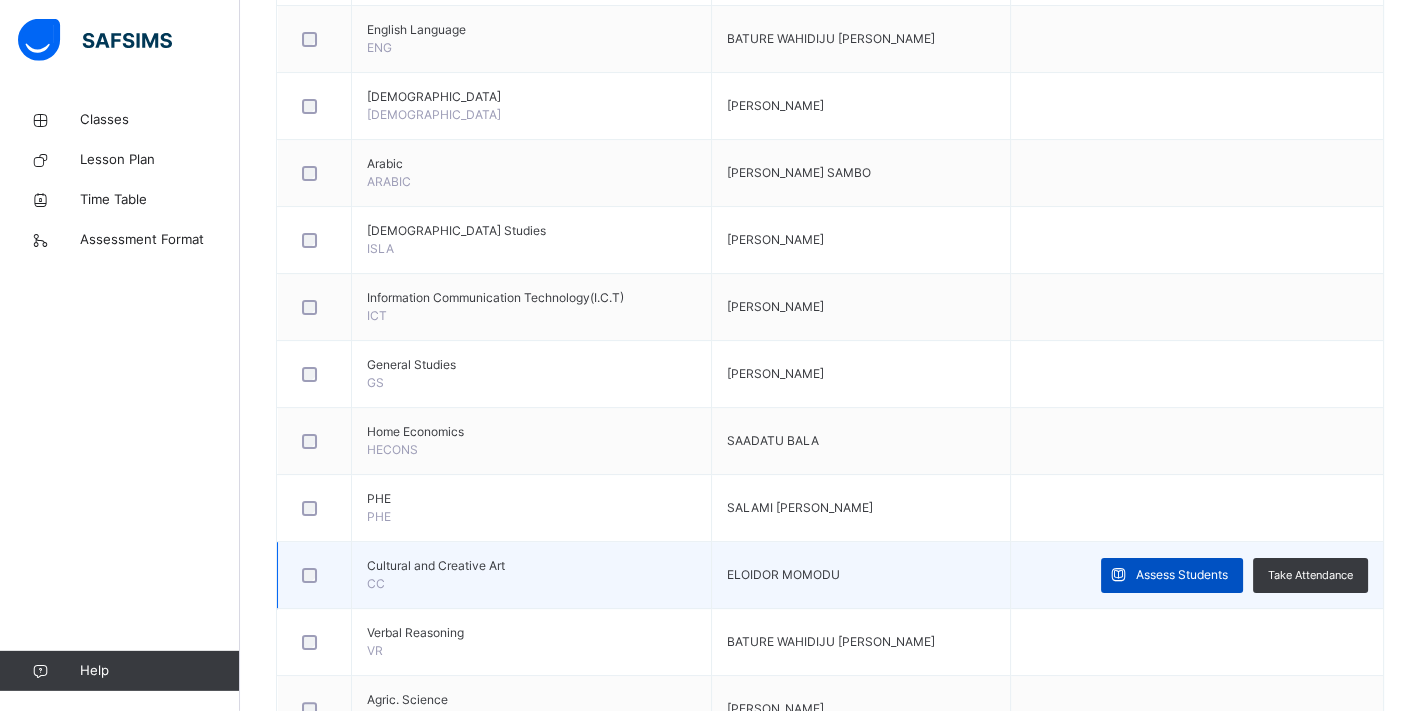 click on "Assess Students" at bounding box center (1182, 575) 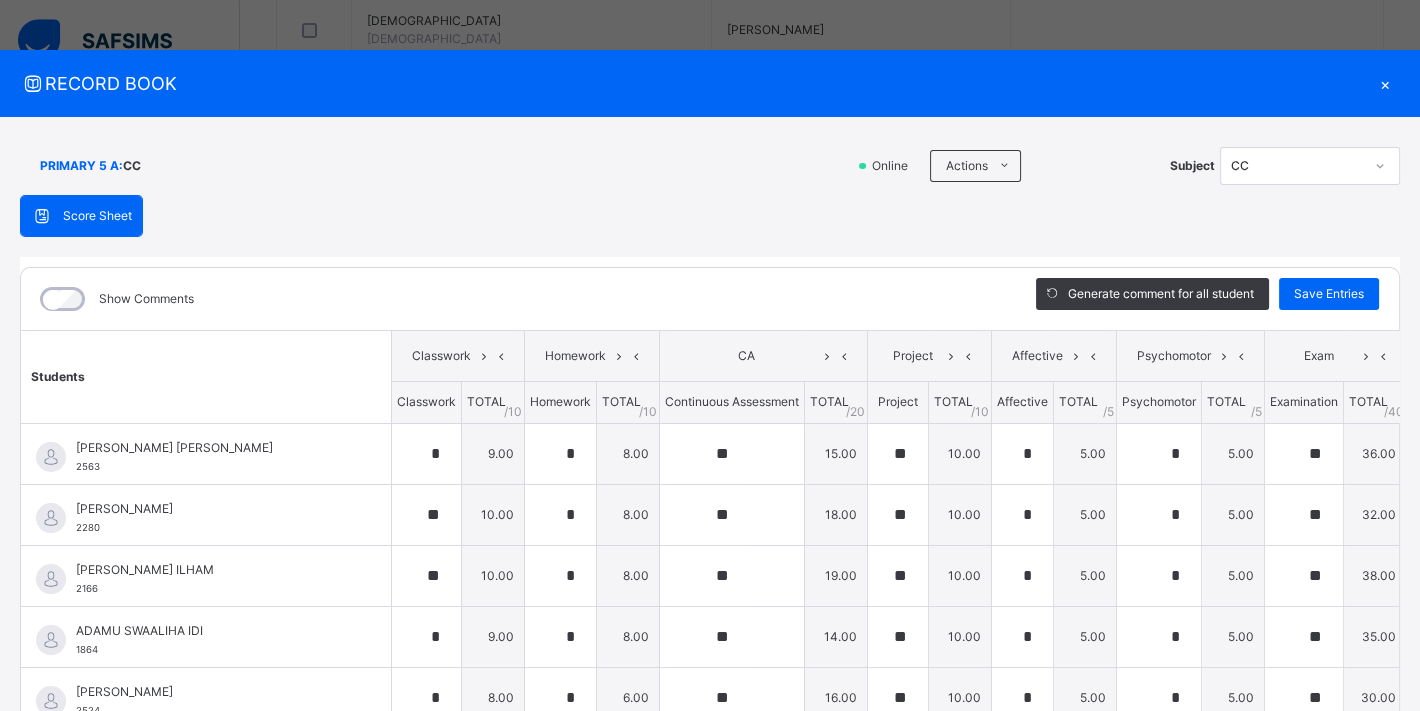 scroll, scrollTop: 713, scrollLeft: 0, axis: vertical 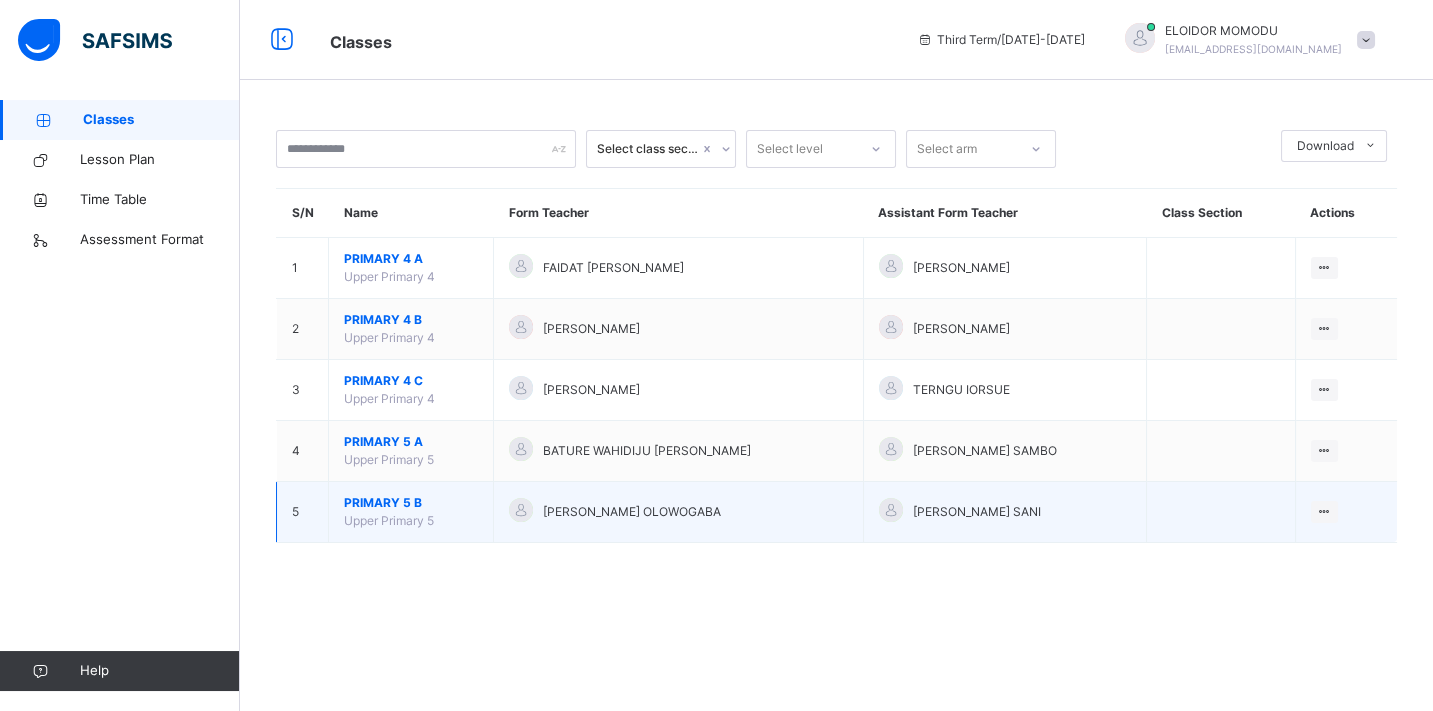 click on "Upper Primary 5" at bounding box center (389, 520) 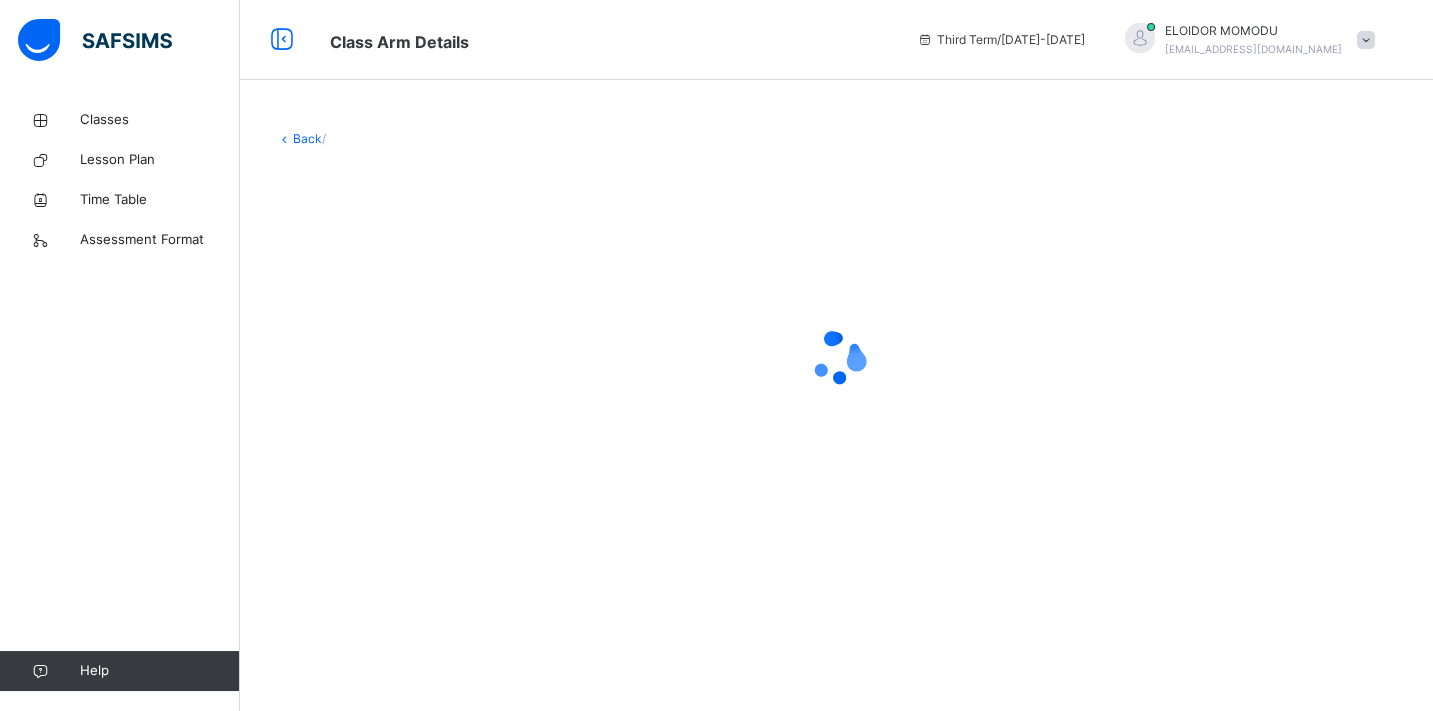 click at bounding box center [836, 358] 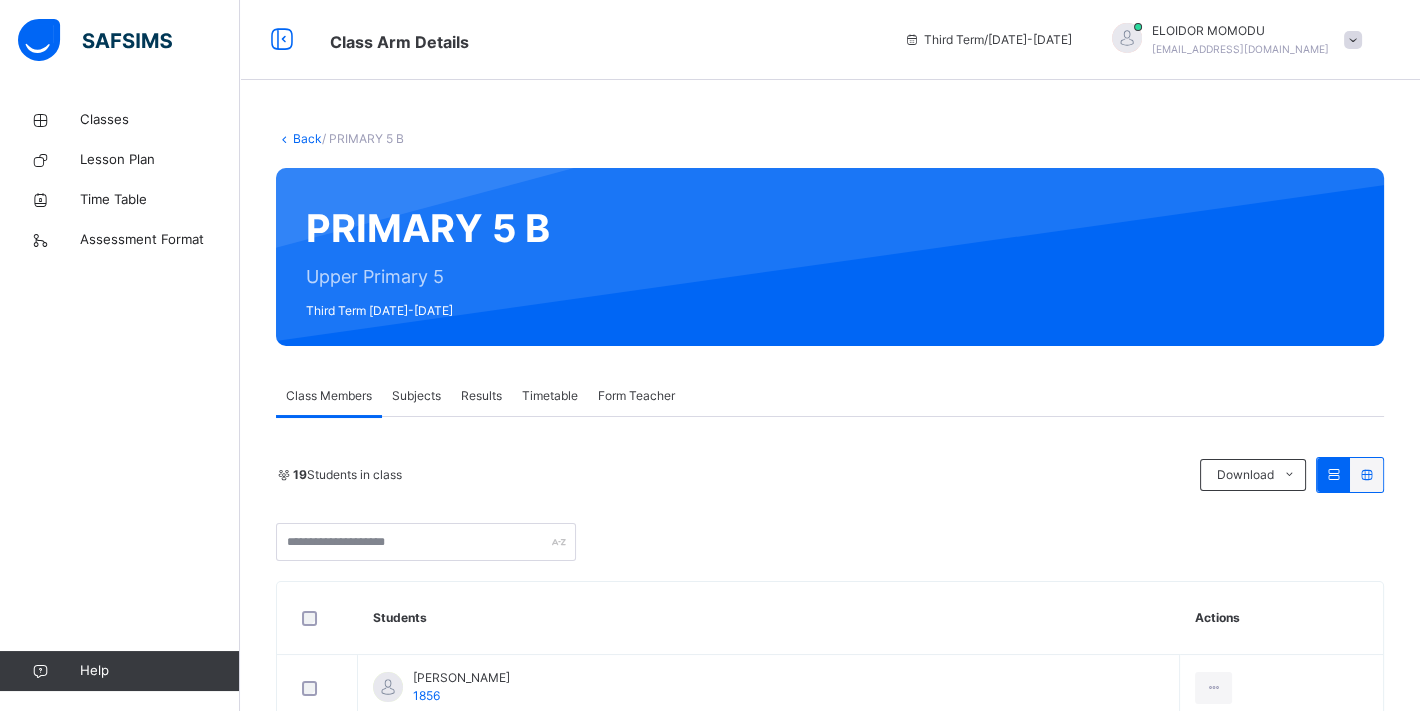 click on "Subjects" at bounding box center [416, 396] 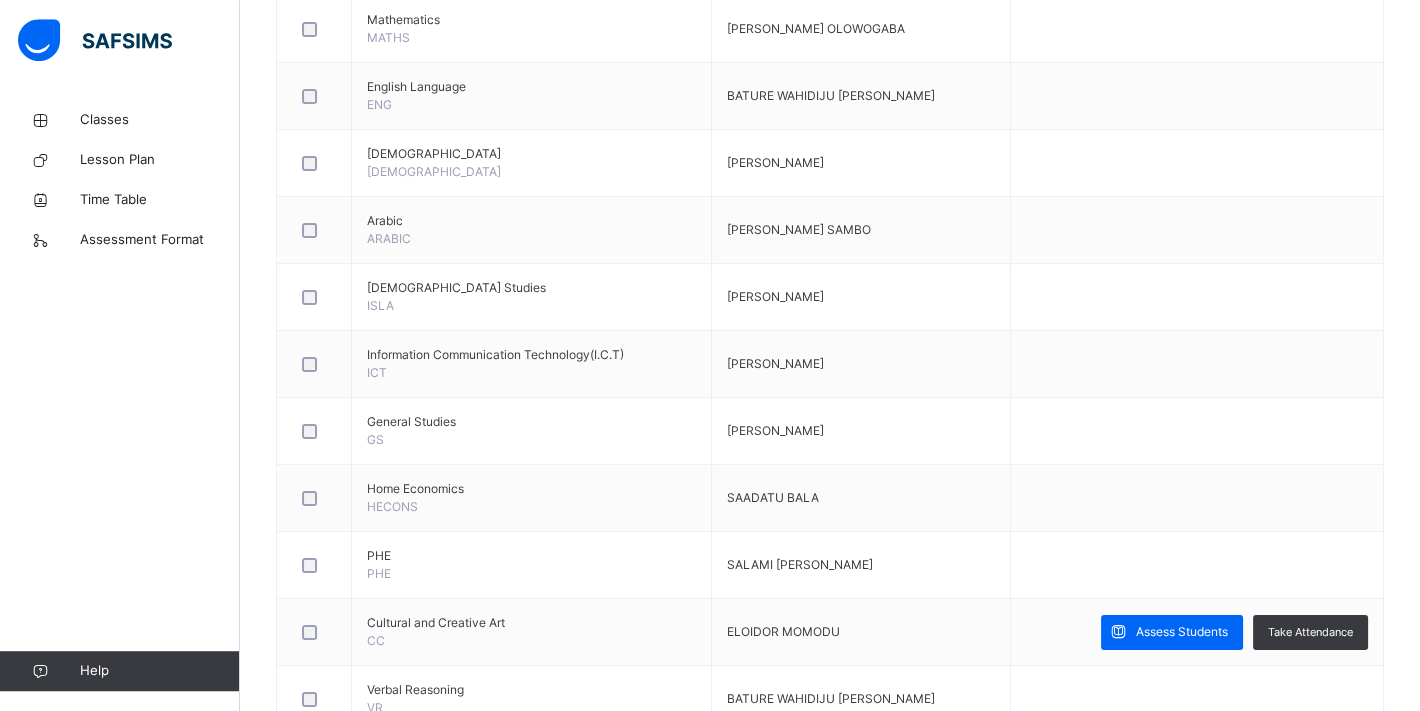 scroll, scrollTop: 591, scrollLeft: 0, axis: vertical 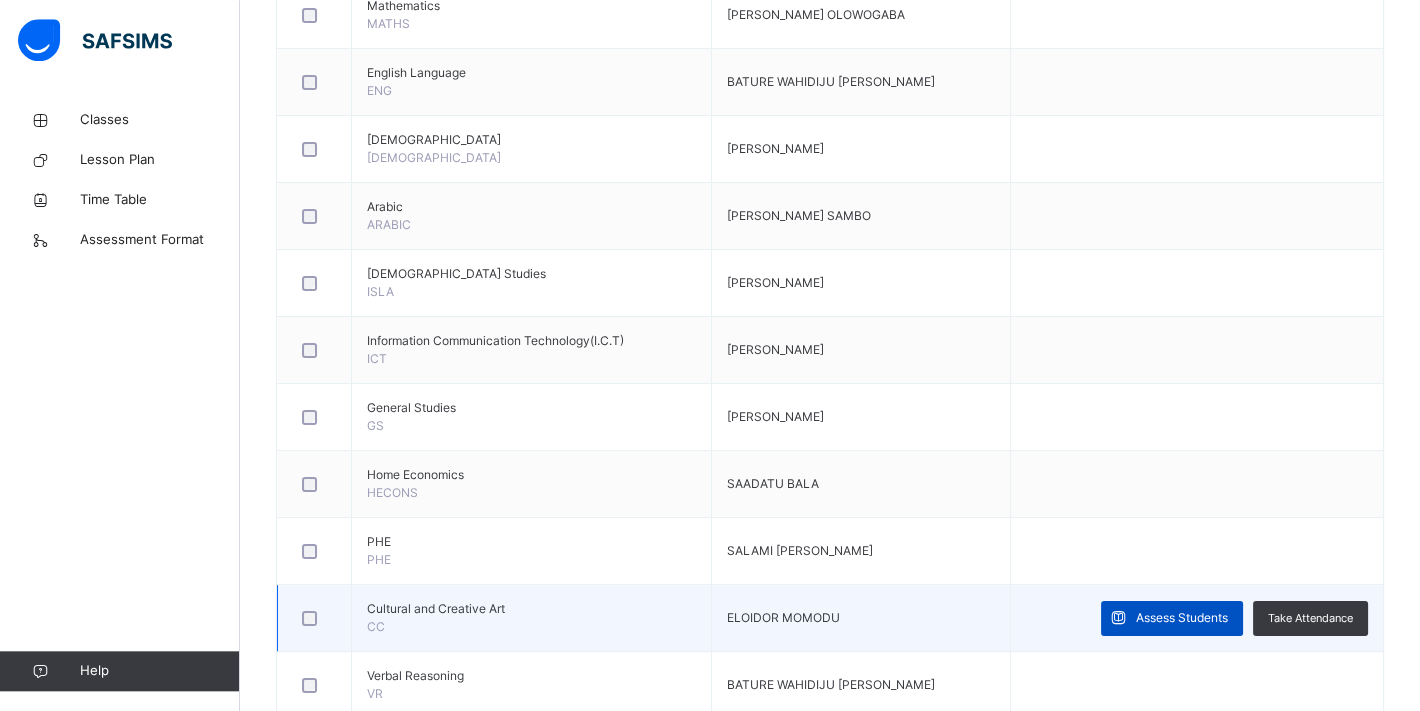 click on "Assess Students" at bounding box center [1182, 618] 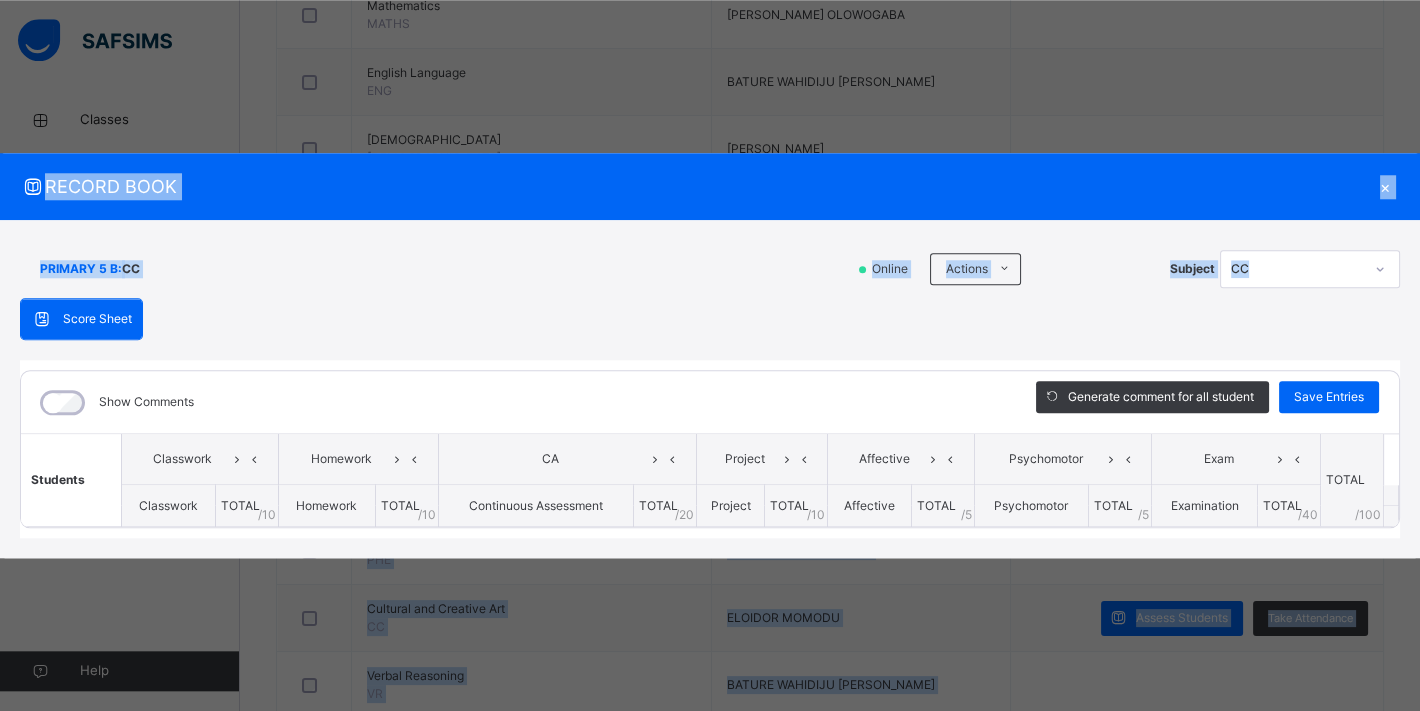 drag, startPoint x: 1419, startPoint y: 267, endPoint x: 1432, endPoint y: 292, distance: 28.178005 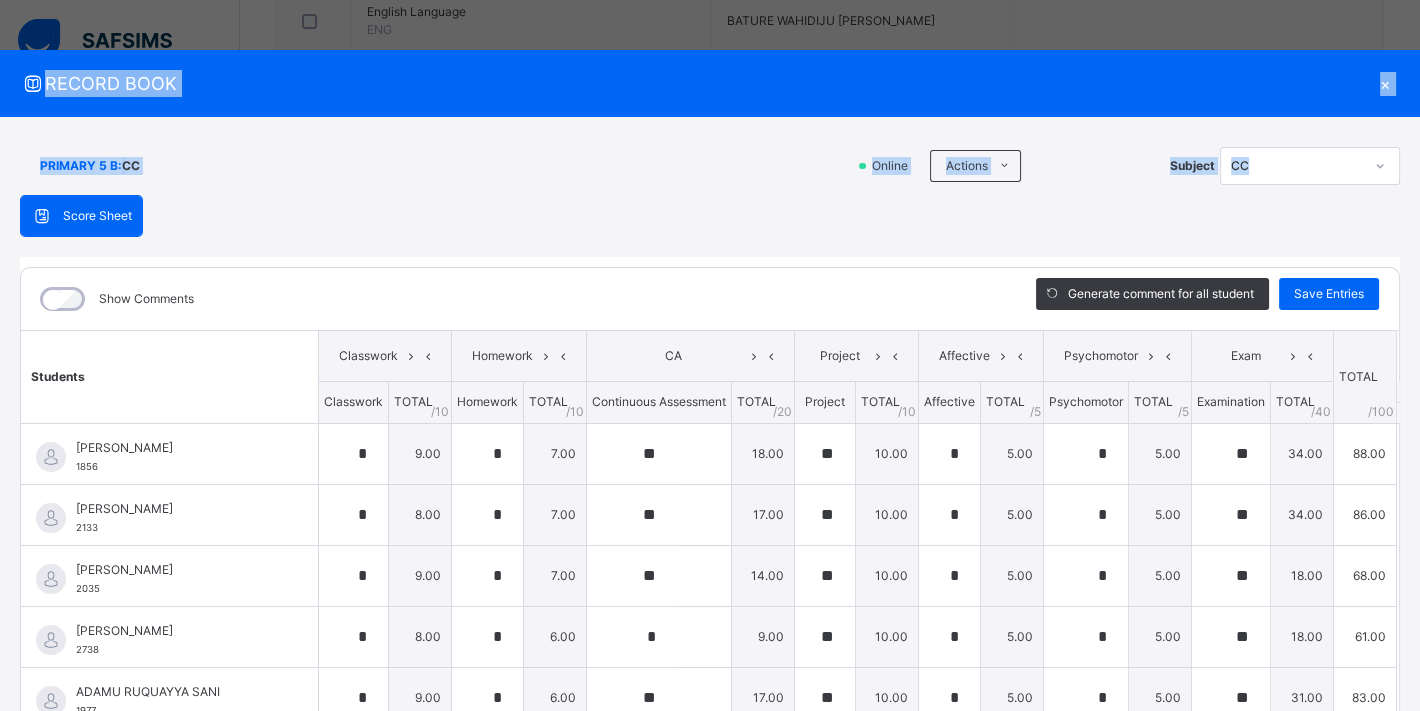 scroll, scrollTop: 653, scrollLeft: 0, axis: vertical 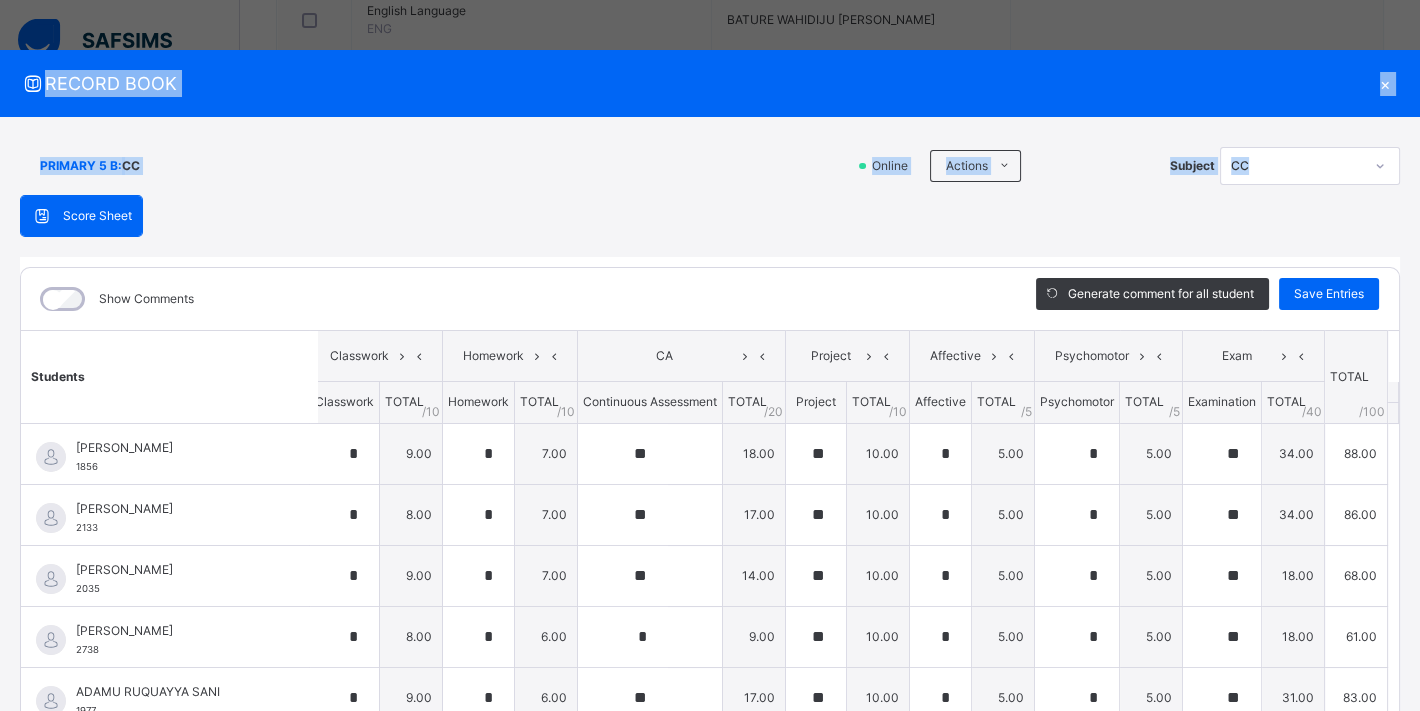 drag, startPoint x: 1395, startPoint y: 397, endPoint x: 1411, endPoint y: 443, distance: 48.703182 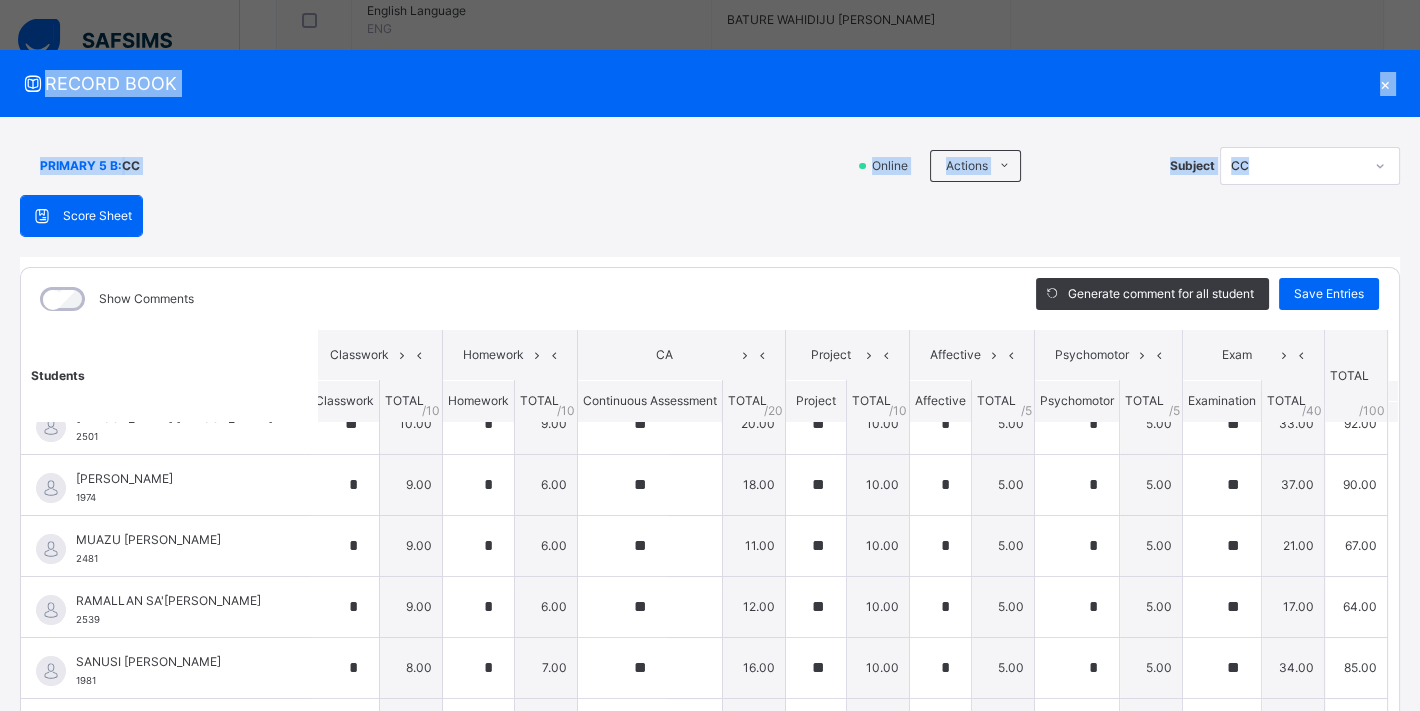 scroll, scrollTop: 715, scrollLeft: 13, axis: both 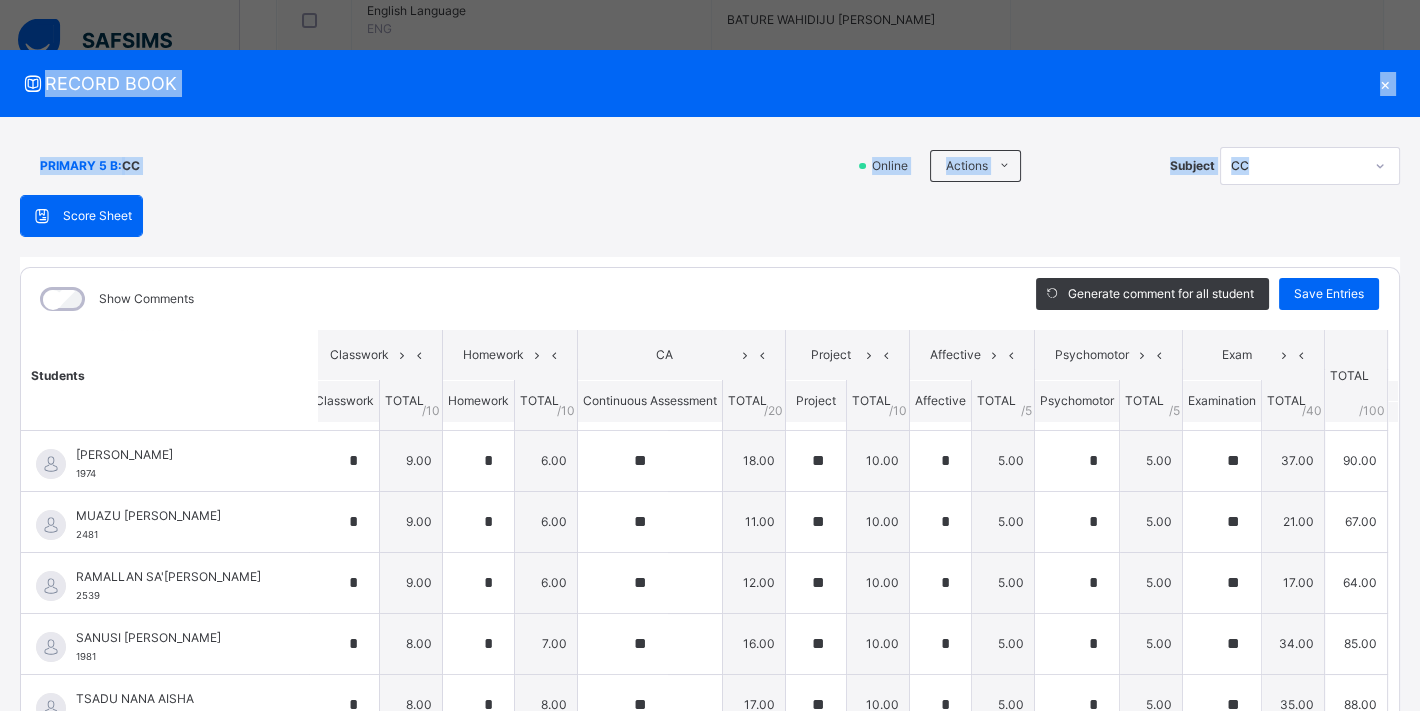 click on "Score Sheet Score Sheet Show Comments   Generate comment for all student   Save Entries Class Level:  PRIMARY 5   B Subject:  CC Session:  2024/2025 Session Session:  Third Term Students Classwork Homework CA Project Affective Psychomotor Exam TOTAL /100 Comment Classwork TOTAL / 10 Homework TOTAL / 10 Continuous Assessment TOTAL / 20 Project TOTAL / 10 Affective TOTAL / 5 Psychomotor TOTAL / 5 Examination TOTAL / 40 ABDULRASHEED [PERSON_NAME] 1856 ABDULRASHEED [PERSON_NAME] 1856 * 9.00 * 7.00 ** 18.00 ** 10.00 * 5.00 * 5.00 ** 34.00 88.00 Generate comment 0 / 250   ×   Subject Teacher’s Comment Generate and see in full the comment developed by the AI with an option to regenerate the comment [PERSON_NAME] [PERSON_NAME]   1856   Total 88.00  / 100.00 [PERSON_NAME] Bot   Regenerate     Use this comment   [PERSON_NAME]  2133 [PERSON_NAME]  2133 * 8.00 * 7.00 ** 17.00 ** 10.00 * 5.00 * 5.00 ** 34.00 86.00 Generate comment 0 / 250   ×   Subject Teacher’s Comment [PERSON_NAME] [PERSON_NAME]    2133   Total 86.00  /" at bounding box center (710, 518) 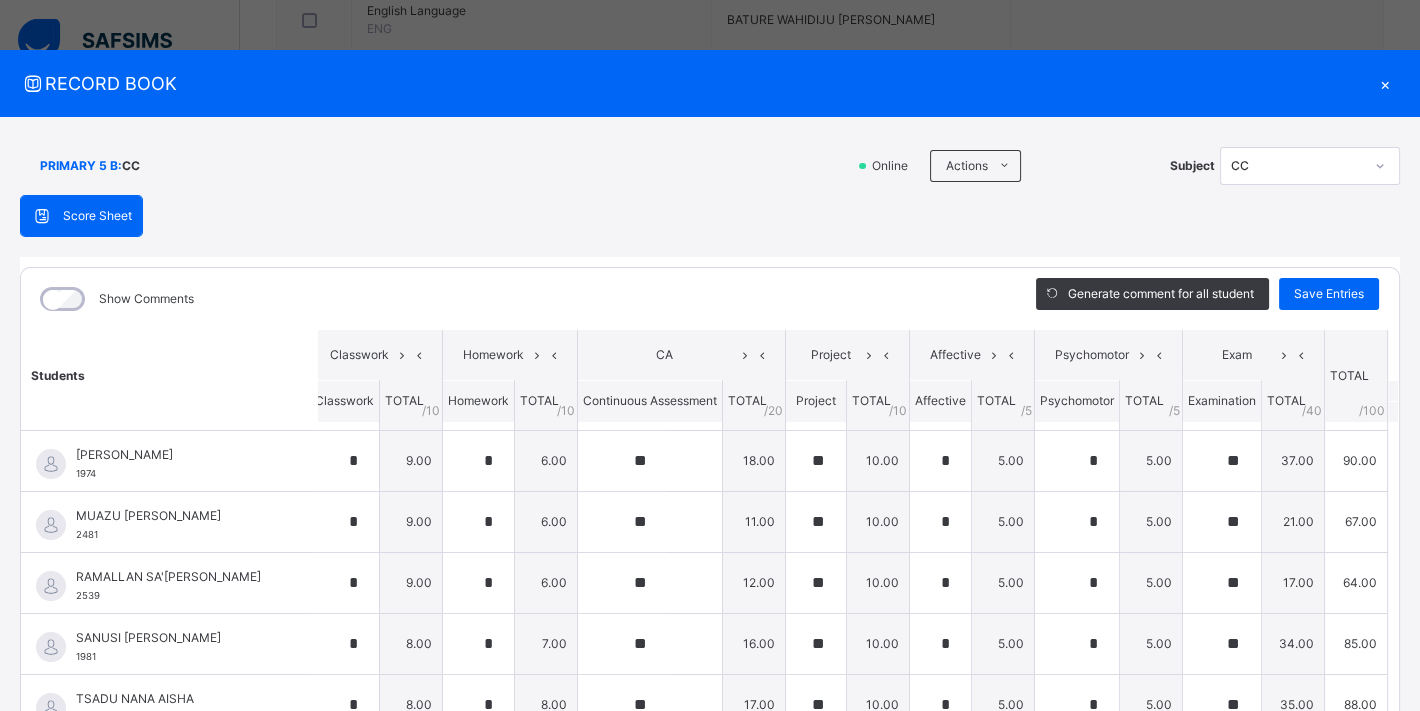 click on "×" at bounding box center [1385, 83] 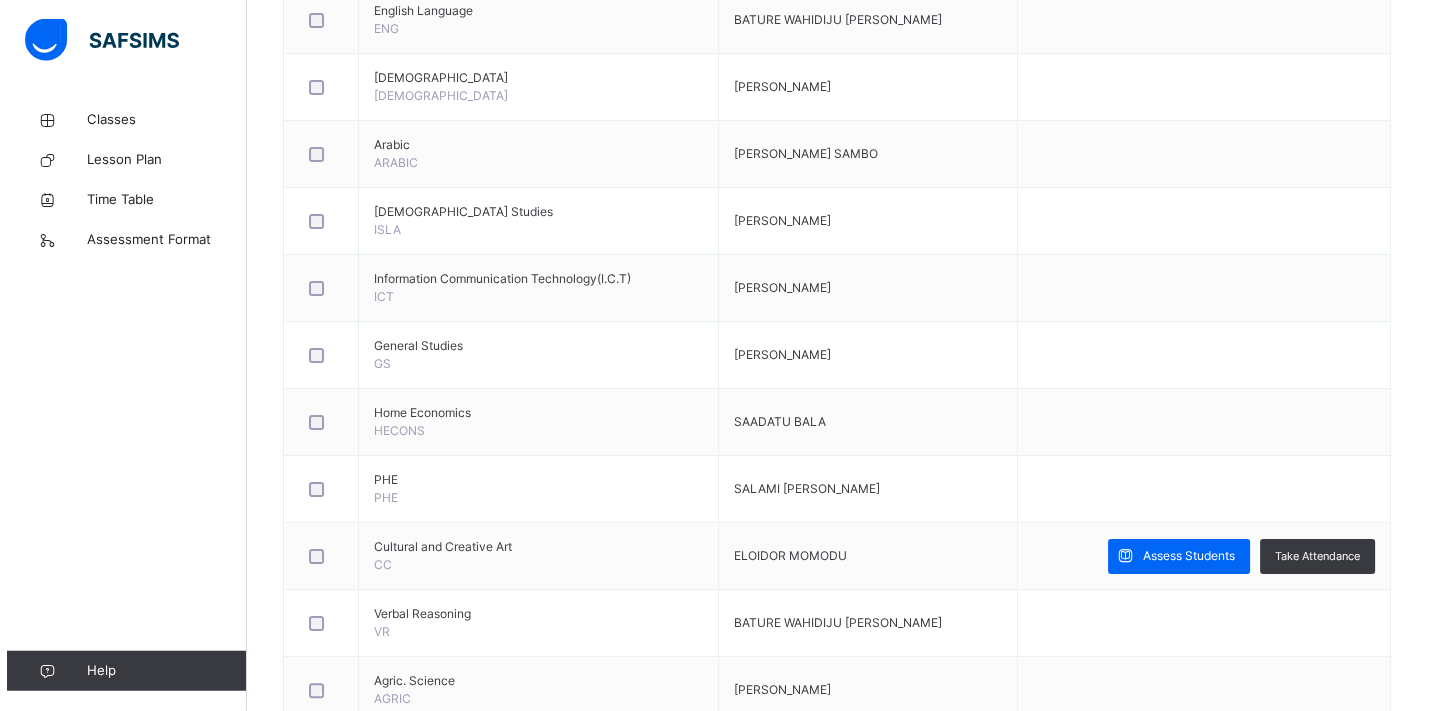 scroll, scrollTop: 0, scrollLeft: 0, axis: both 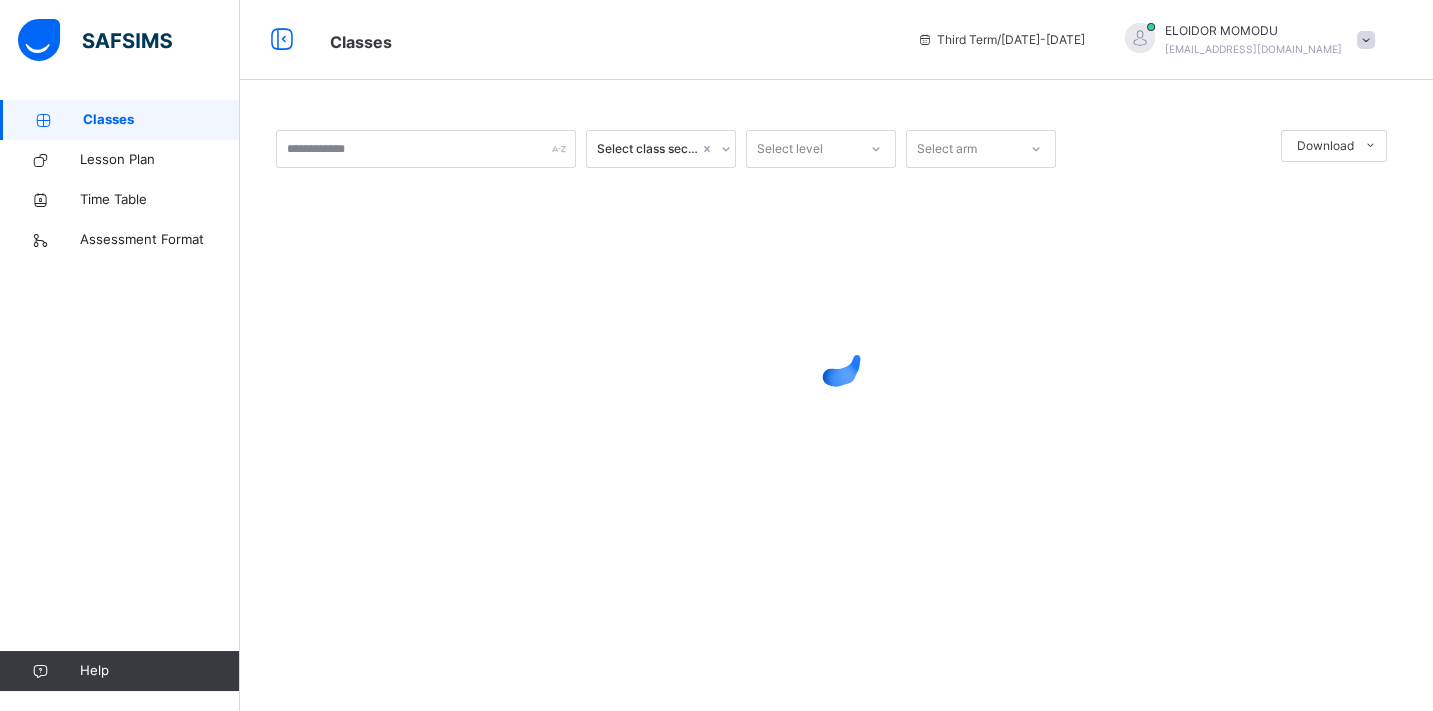 click at bounding box center (1366, 40) 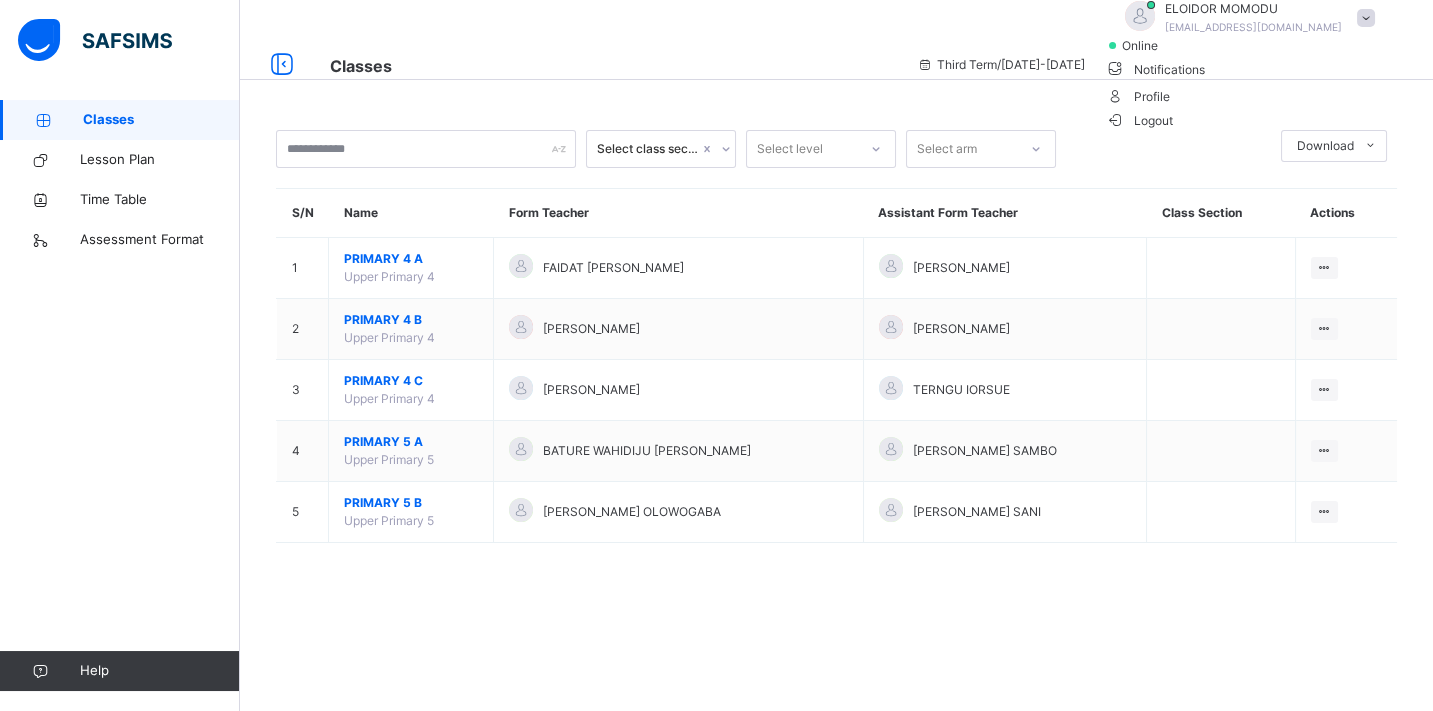 click on "Logout" at bounding box center [1139, 120] 